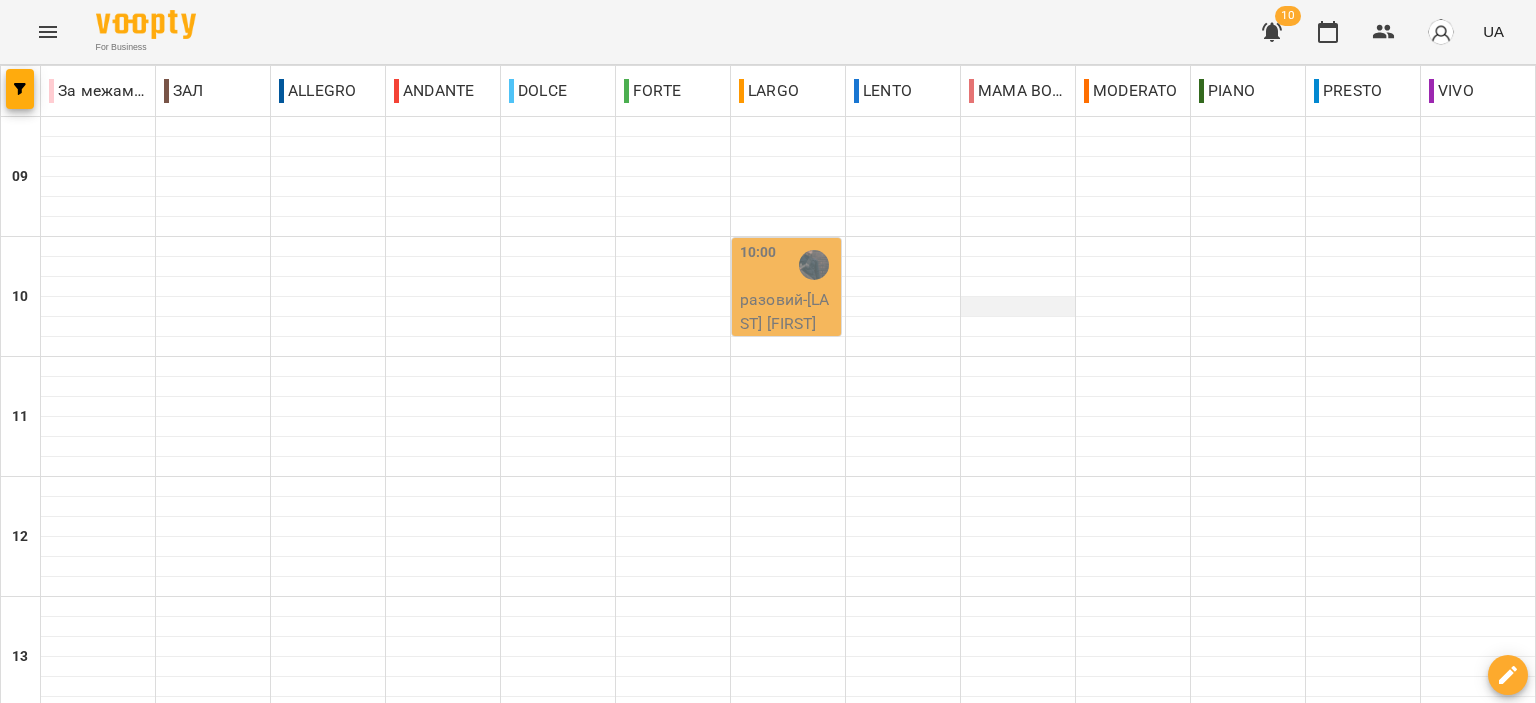 scroll, scrollTop: 0, scrollLeft: 0, axis: both 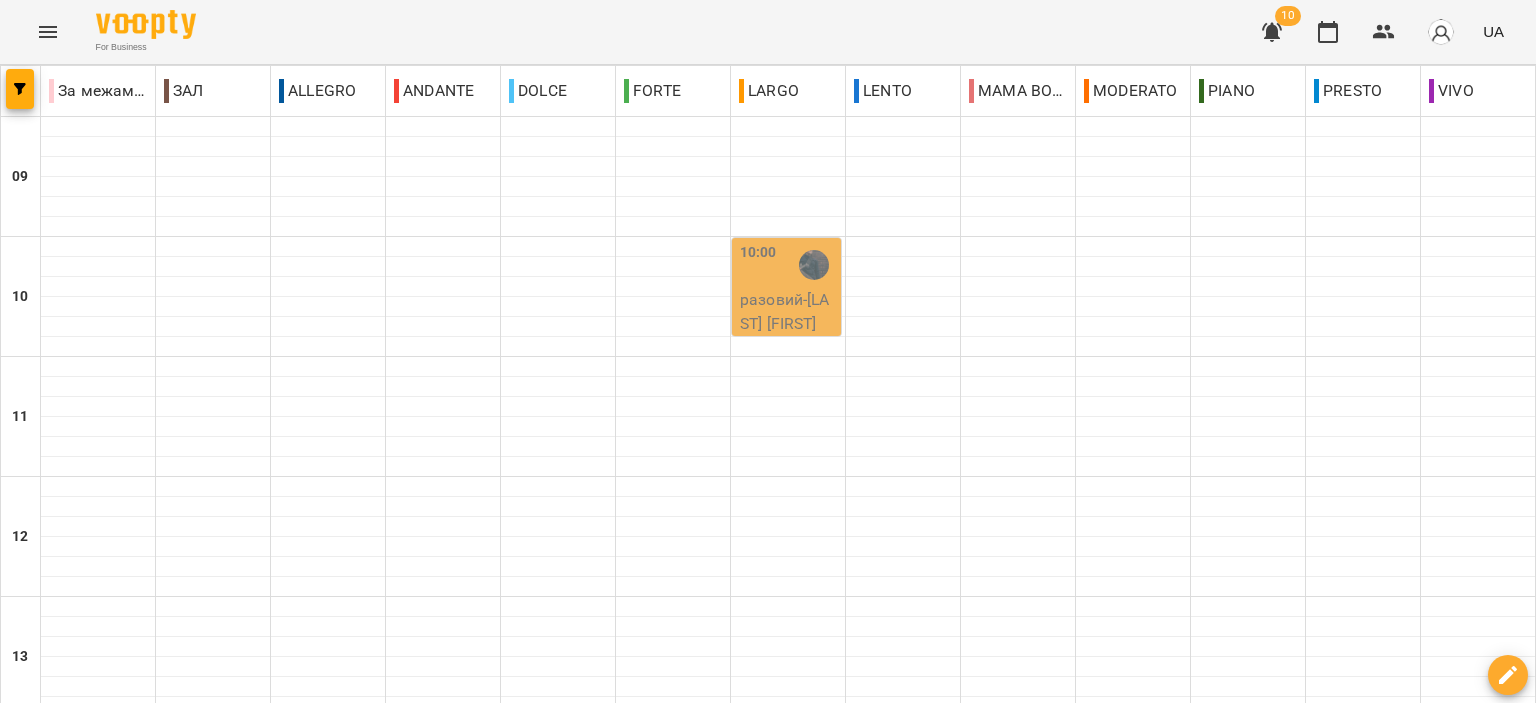 click on "разовий - Акуленко Світлана" at bounding box center [788, 311] 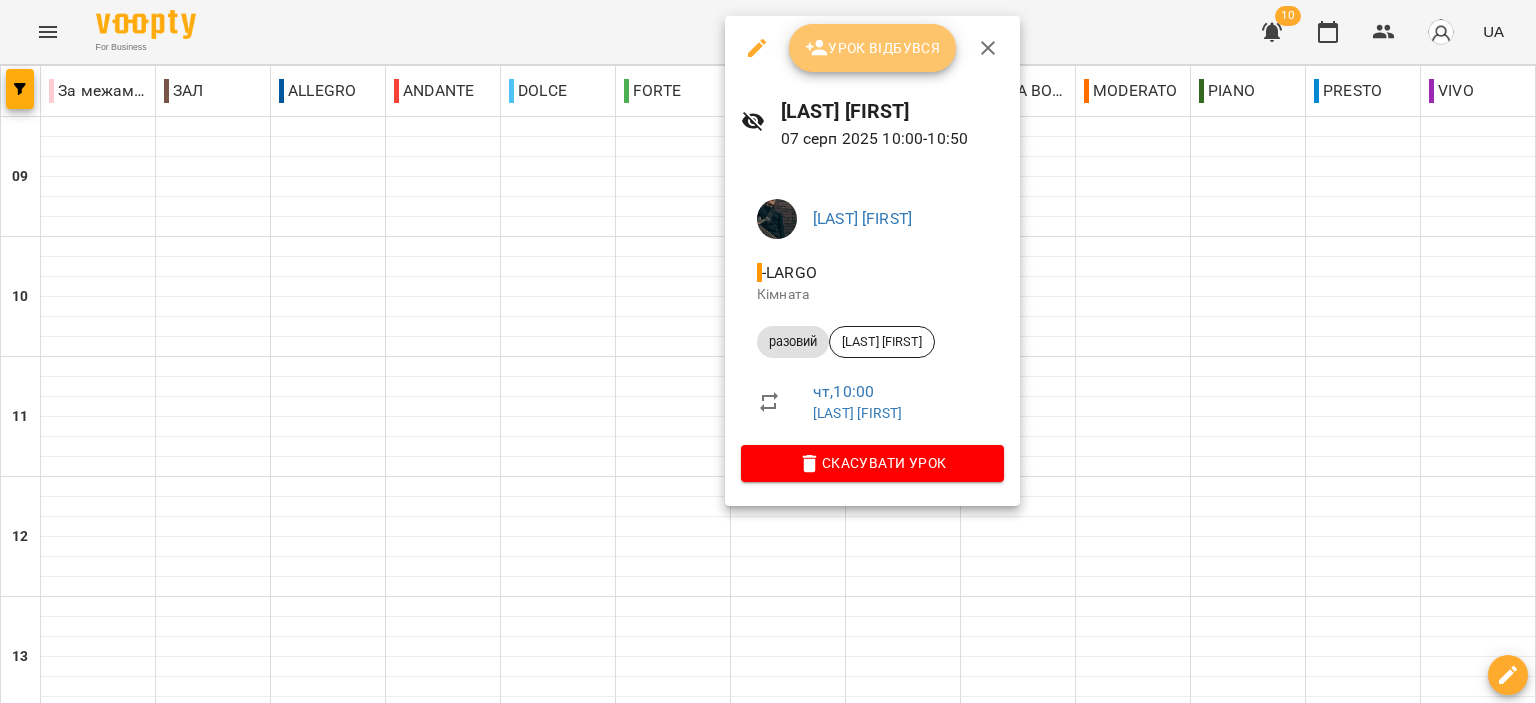 click on "Урок відбувся" at bounding box center (873, 48) 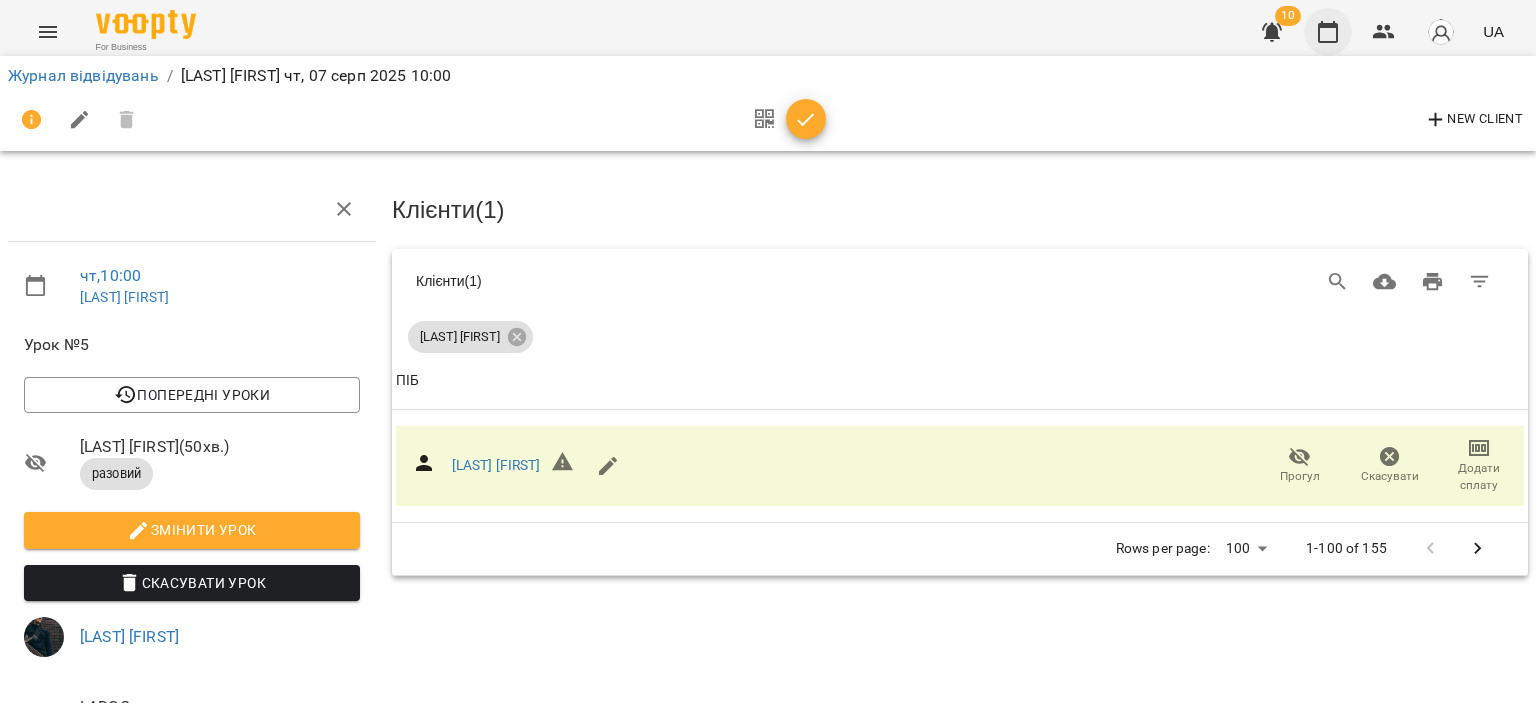 click 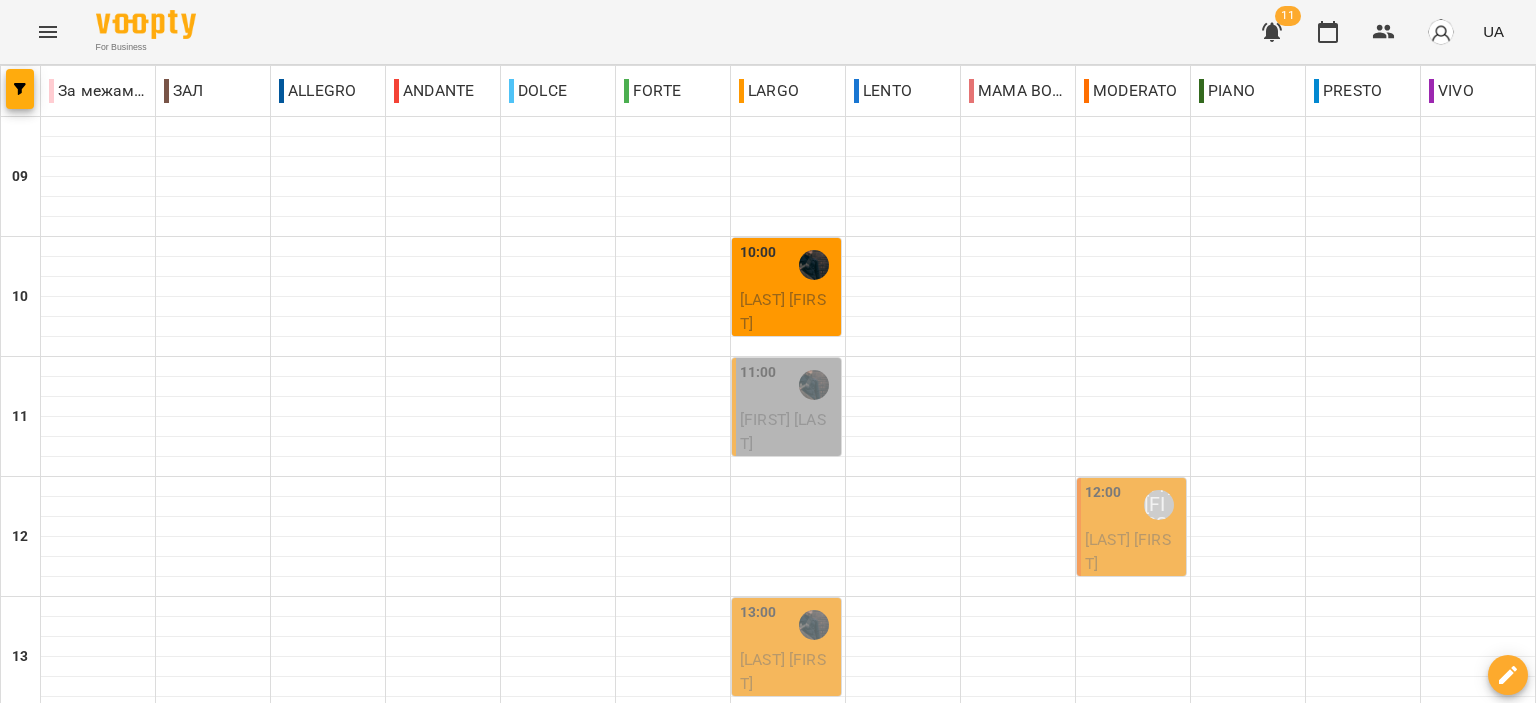 scroll, scrollTop: 0, scrollLeft: 0, axis: both 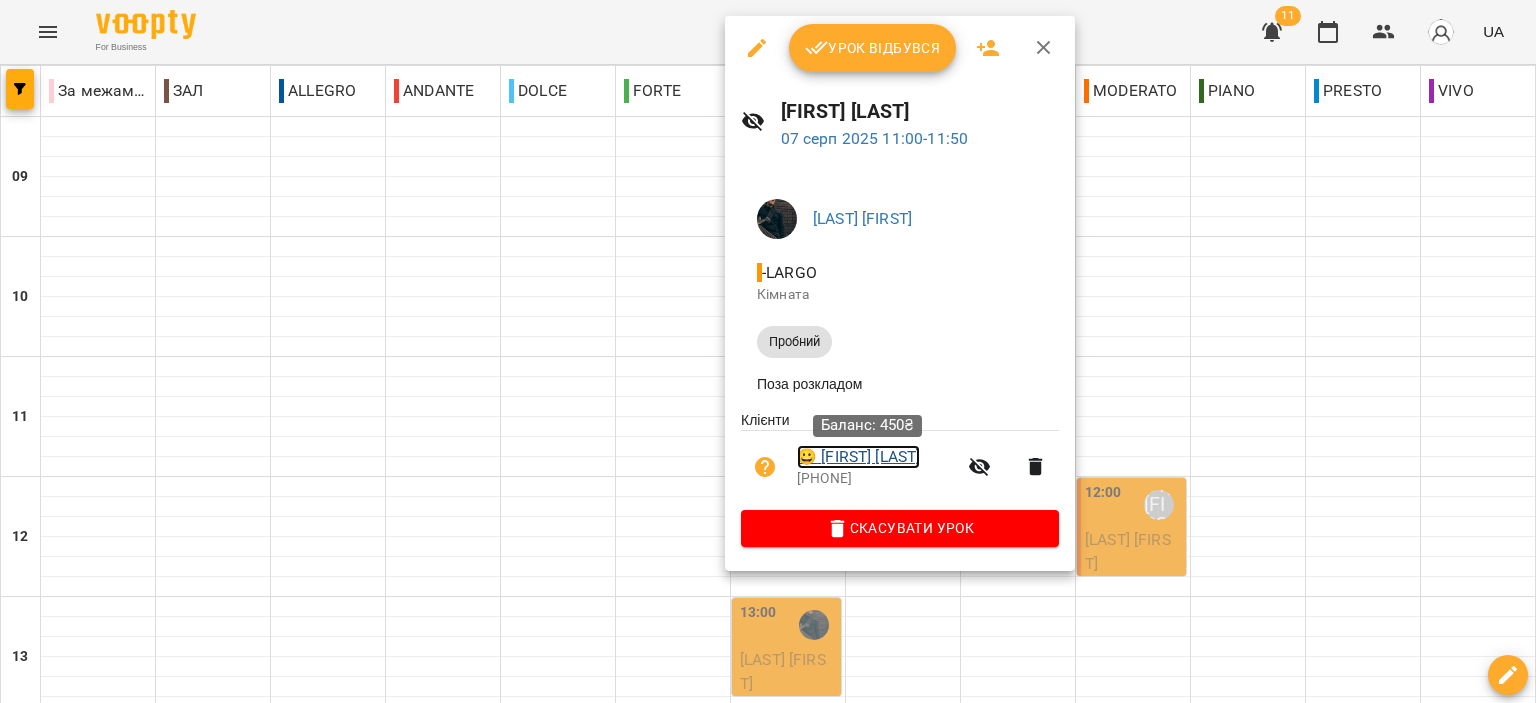 click on "😀   Філіпов Богдан" at bounding box center [858, 457] 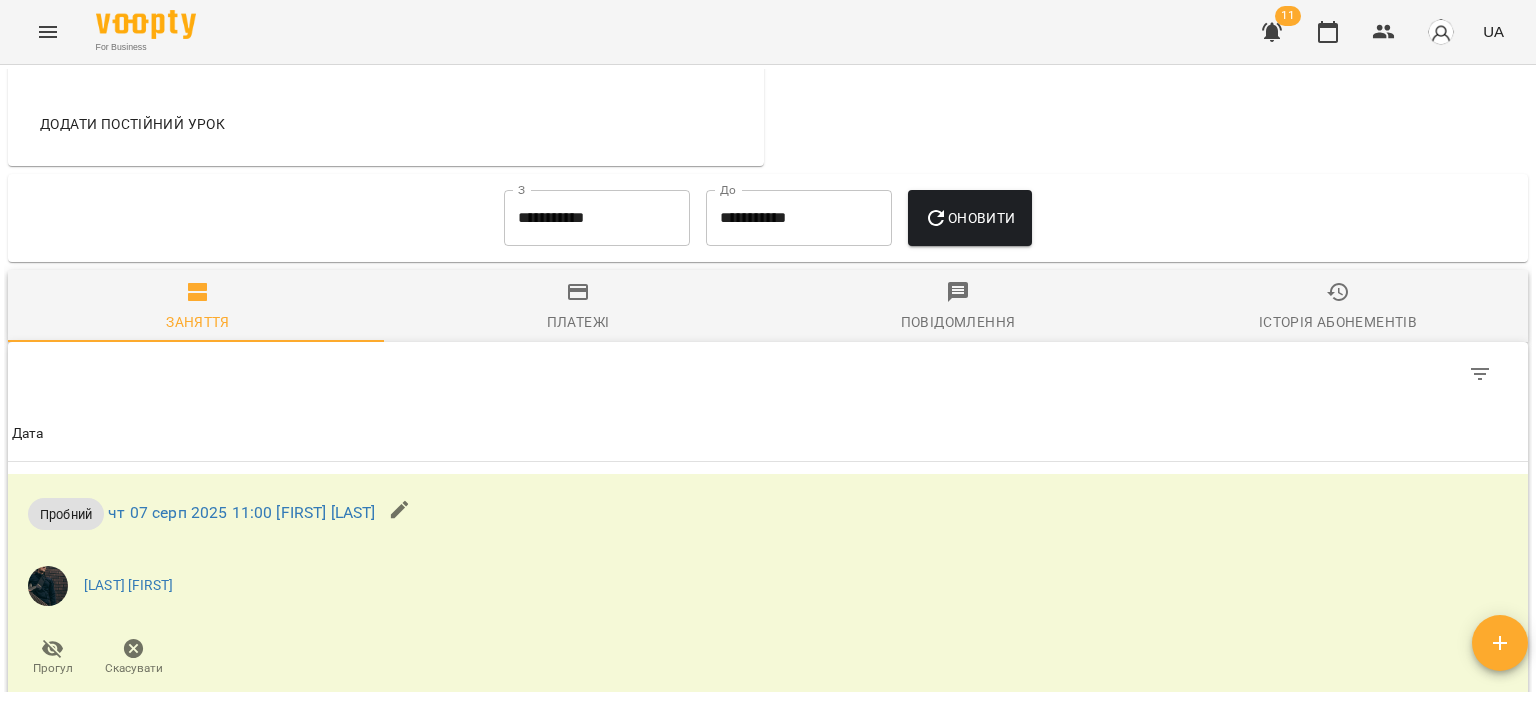scroll, scrollTop: 1100, scrollLeft: 0, axis: vertical 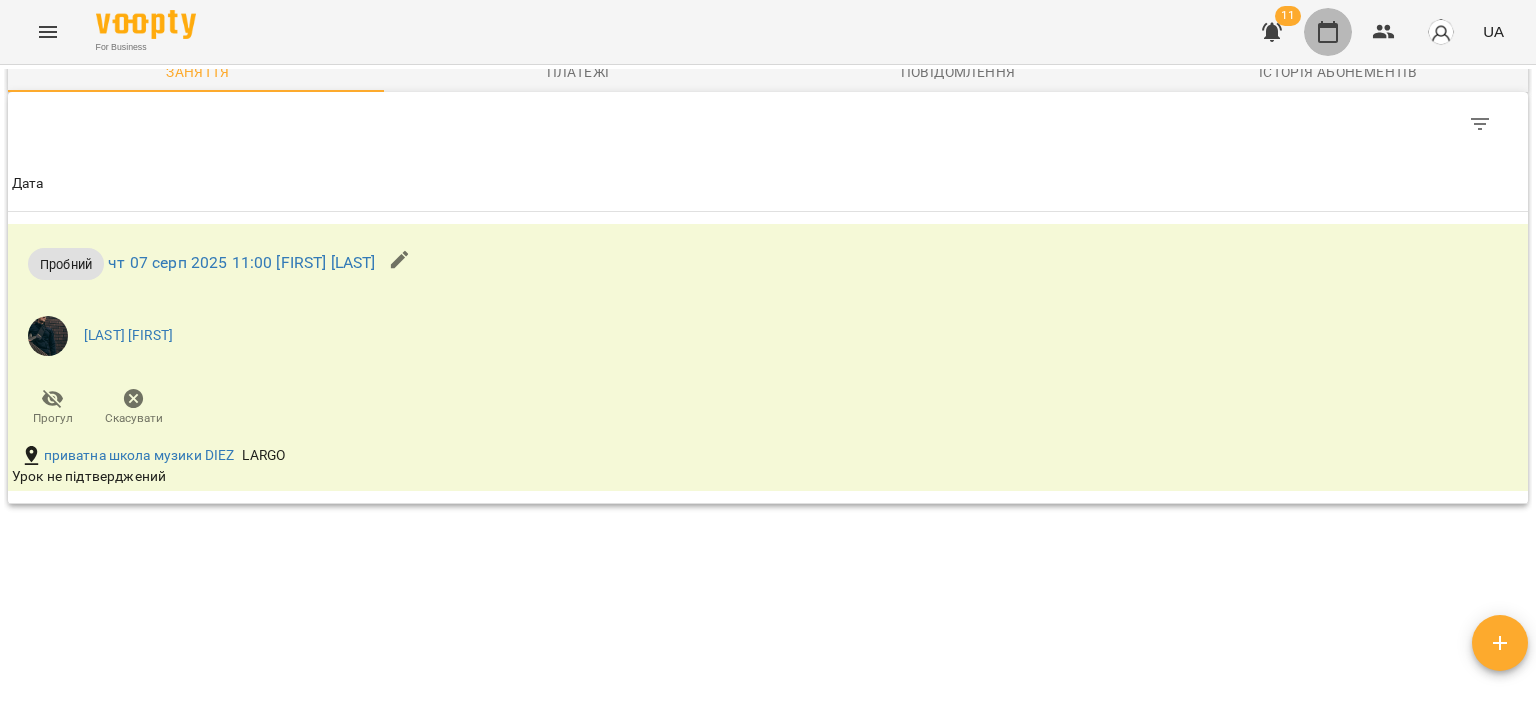 click 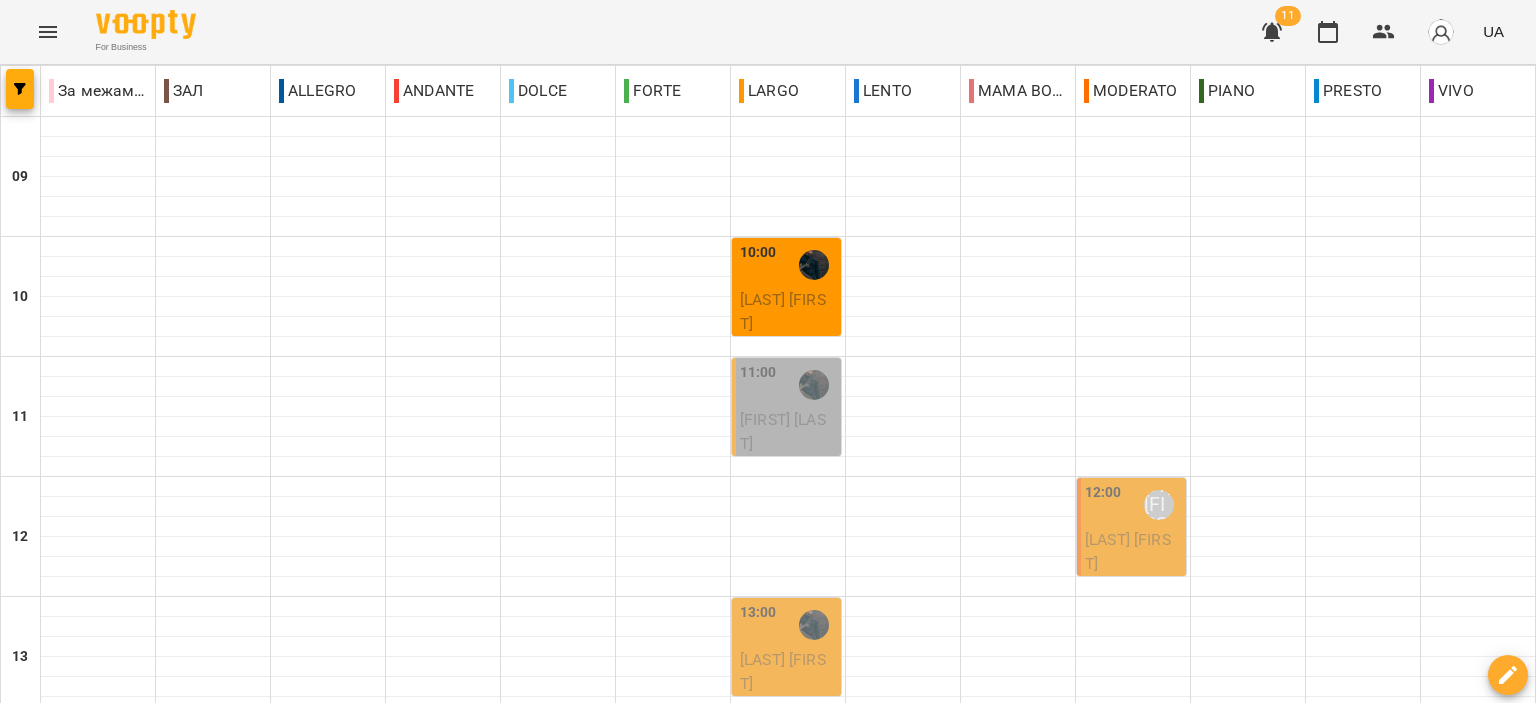 click on "[LAST] [FIRST]" at bounding box center [783, 431] 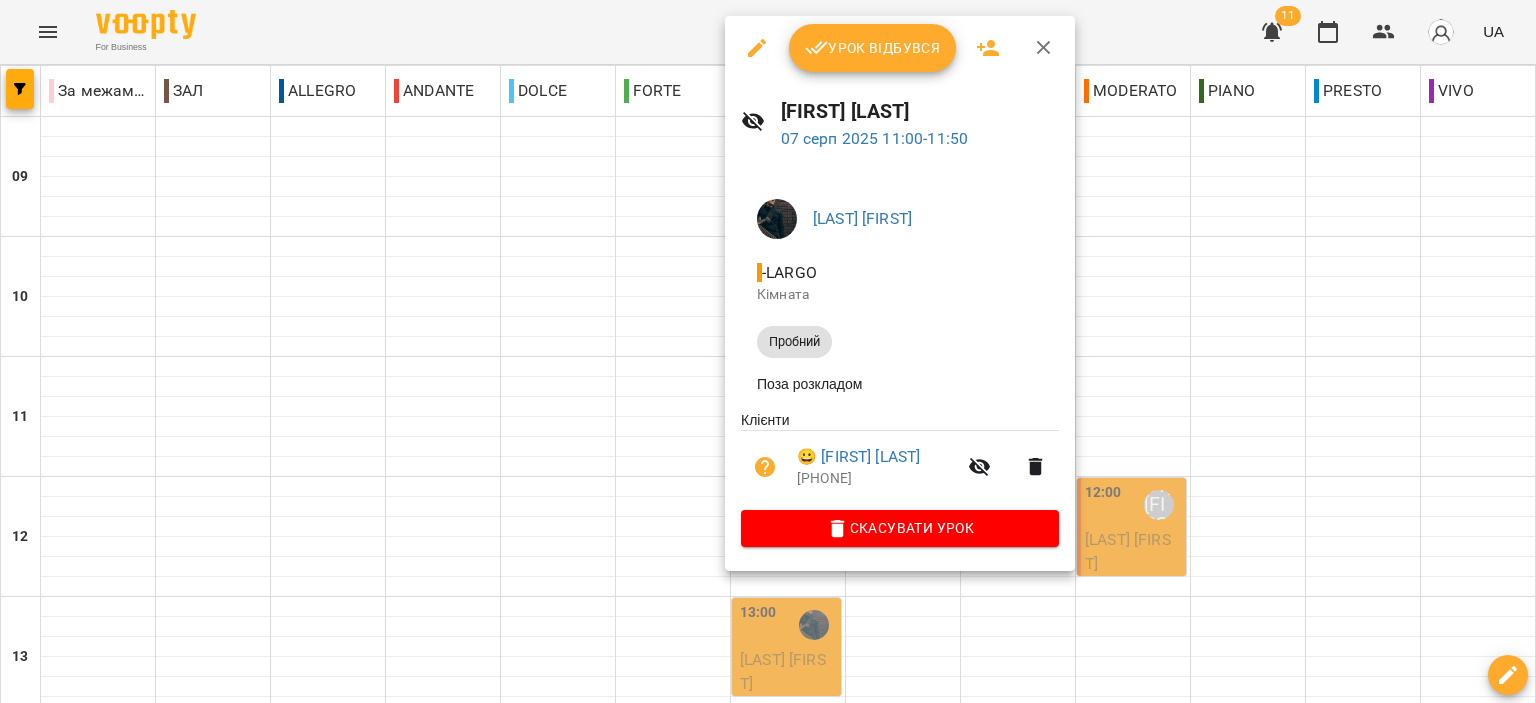click on "Урок відбувся" at bounding box center (873, 48) 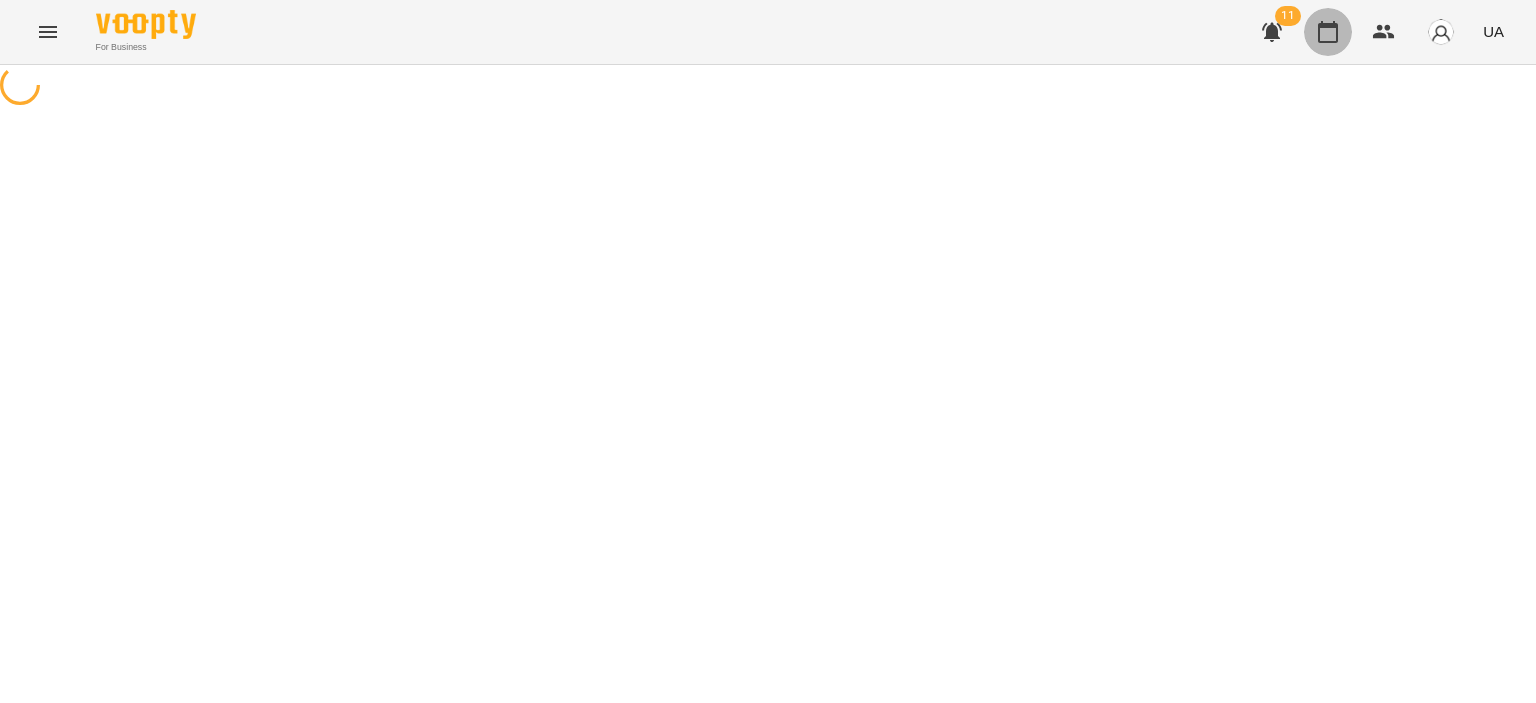 click 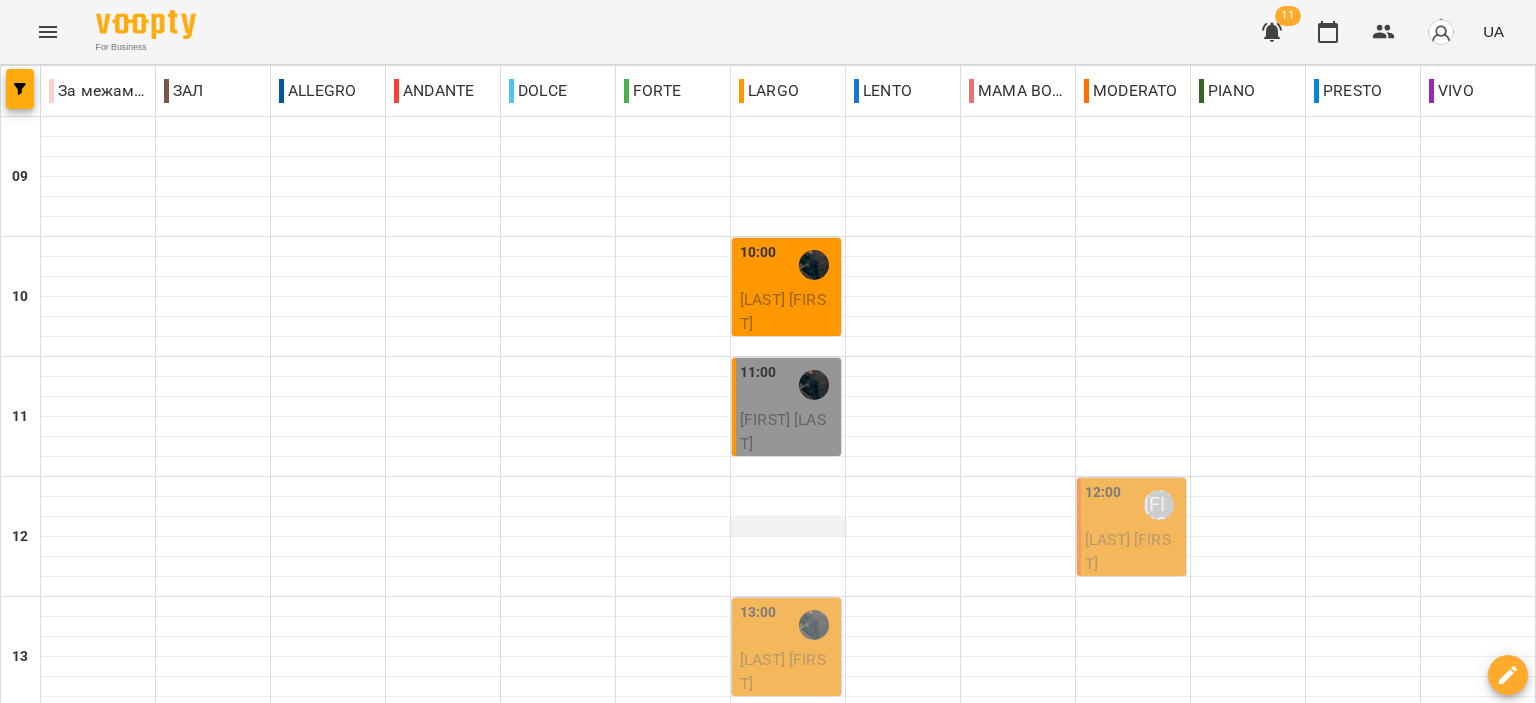 scroll, scrollTop: 100, scrollLeft: 0, axis: vertical 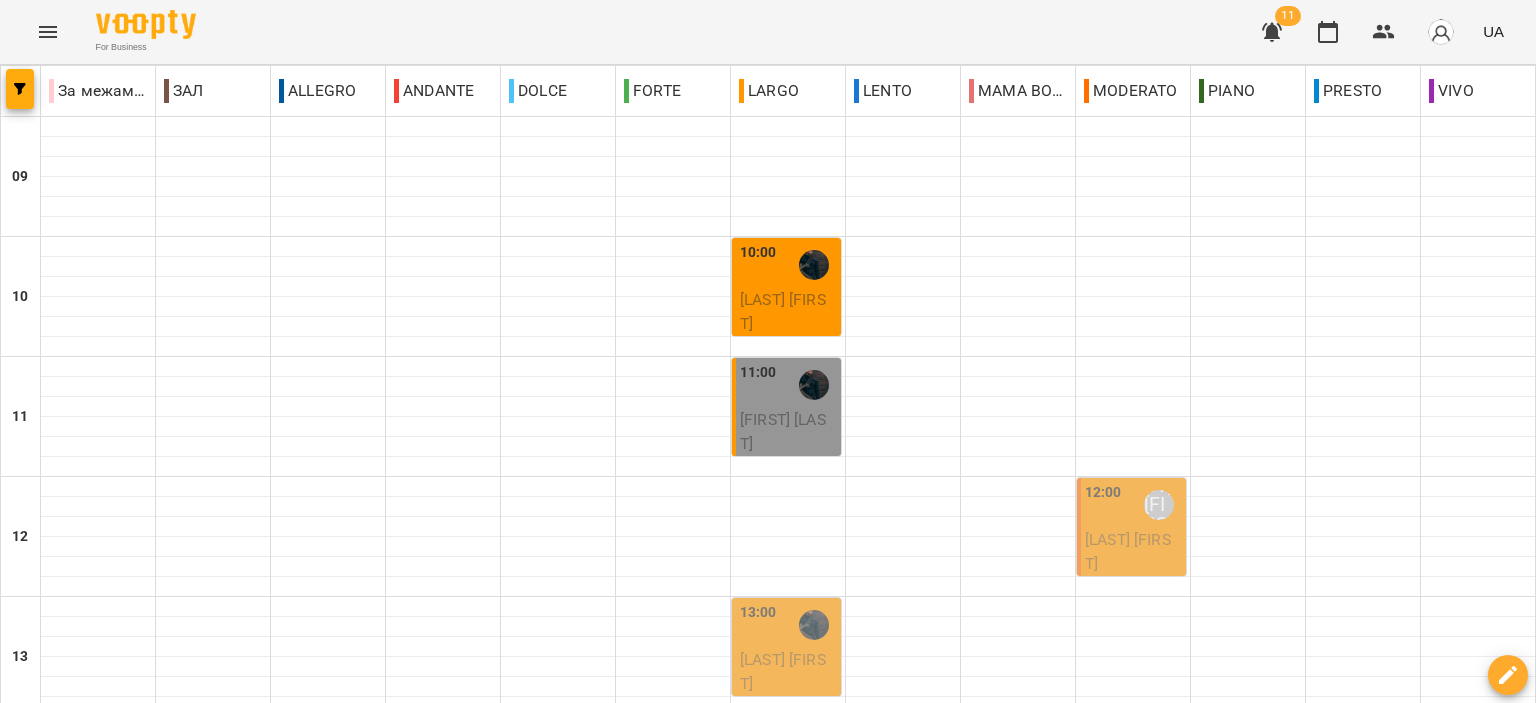 click on "[LAST] [FIRST]" at bounding box center [783, 431] 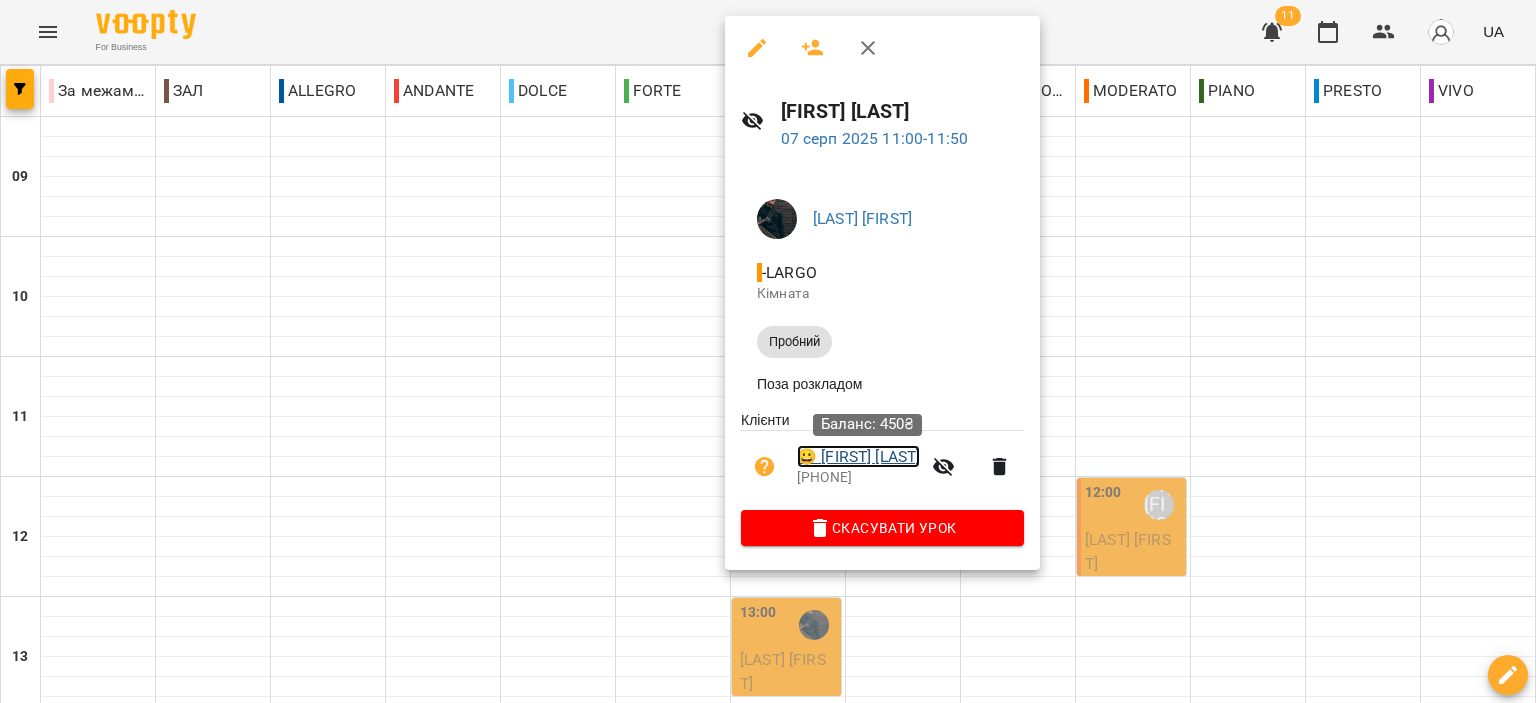 click on "😀   Філіпов Богдан" at bounding box center [858, 457] 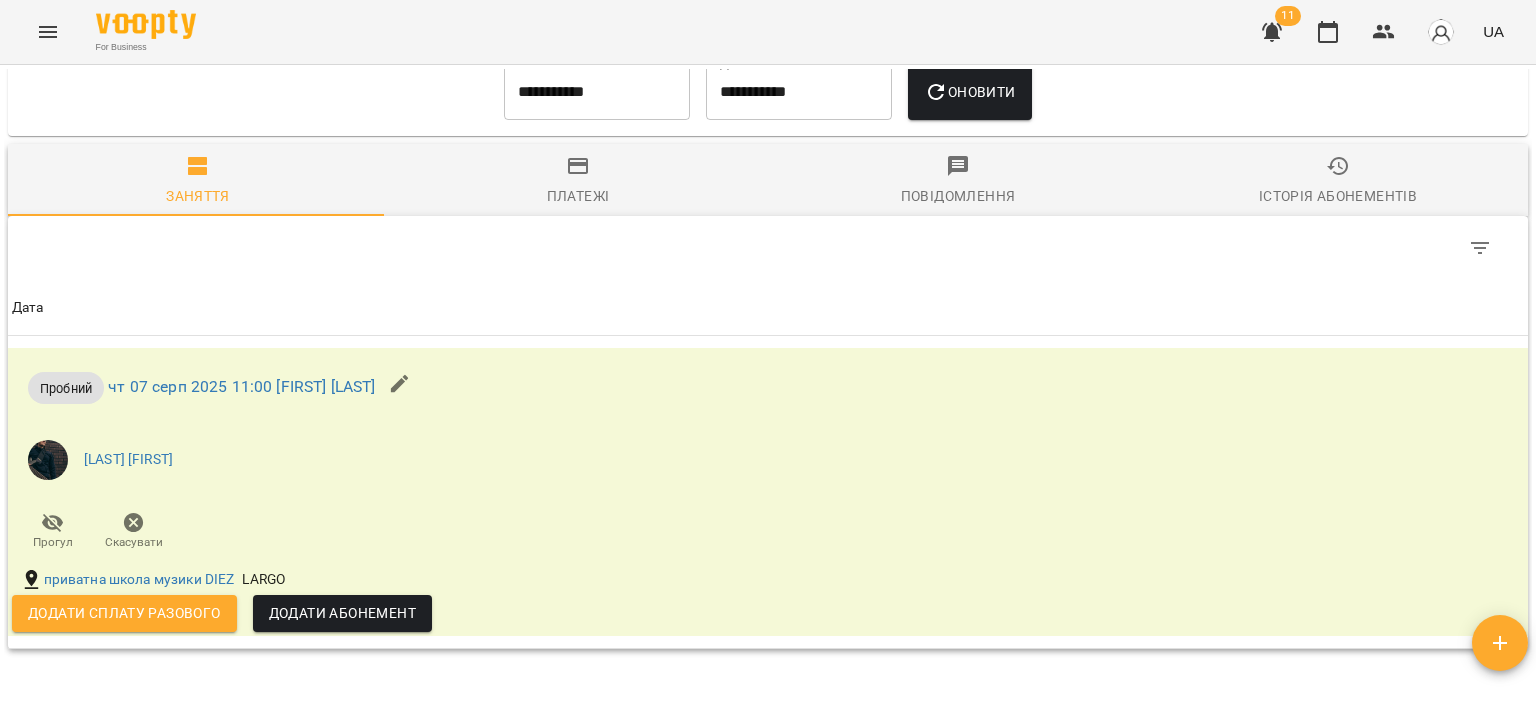 scroll, scrollTop: 1100, scrollLeft: 0, axis: vertical 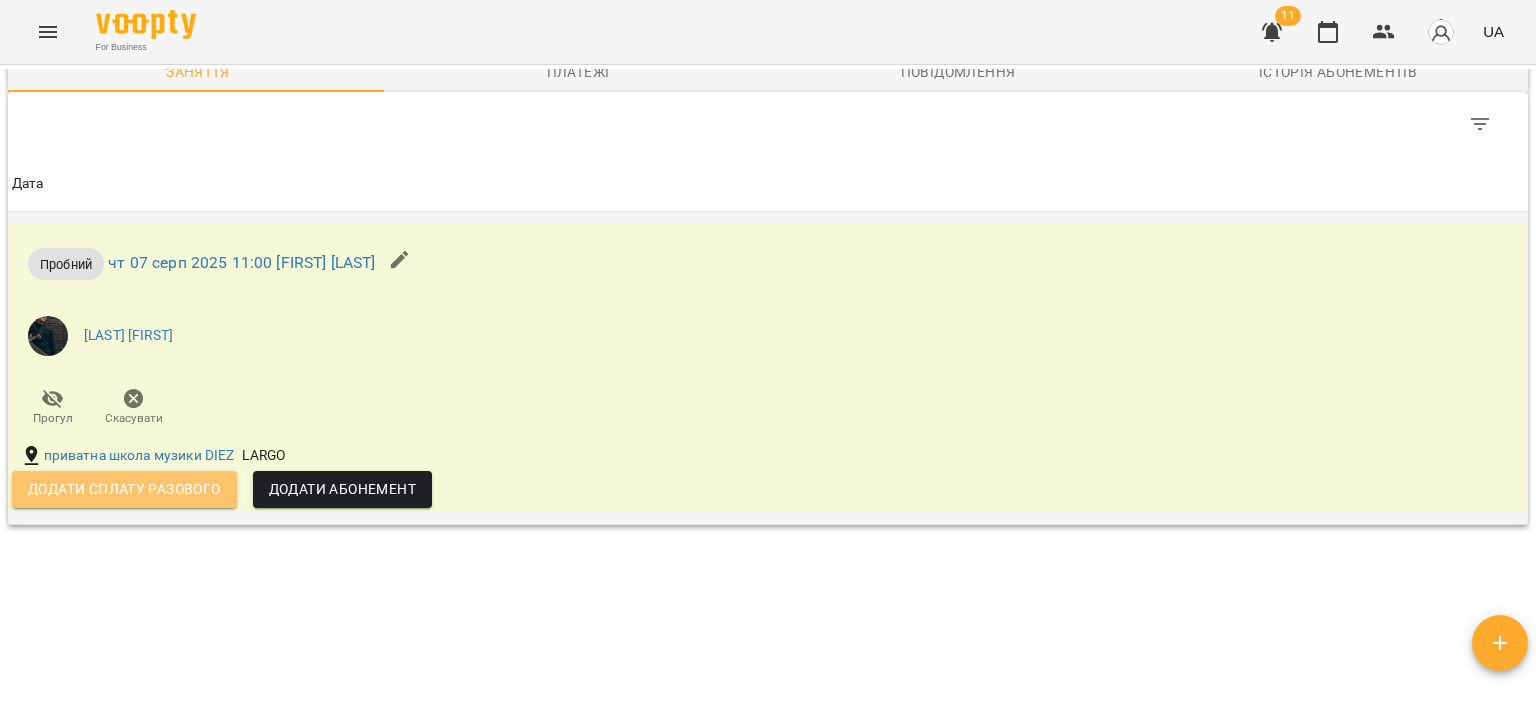 click on "Додати сплату разового" at bounding box center (124, 489) 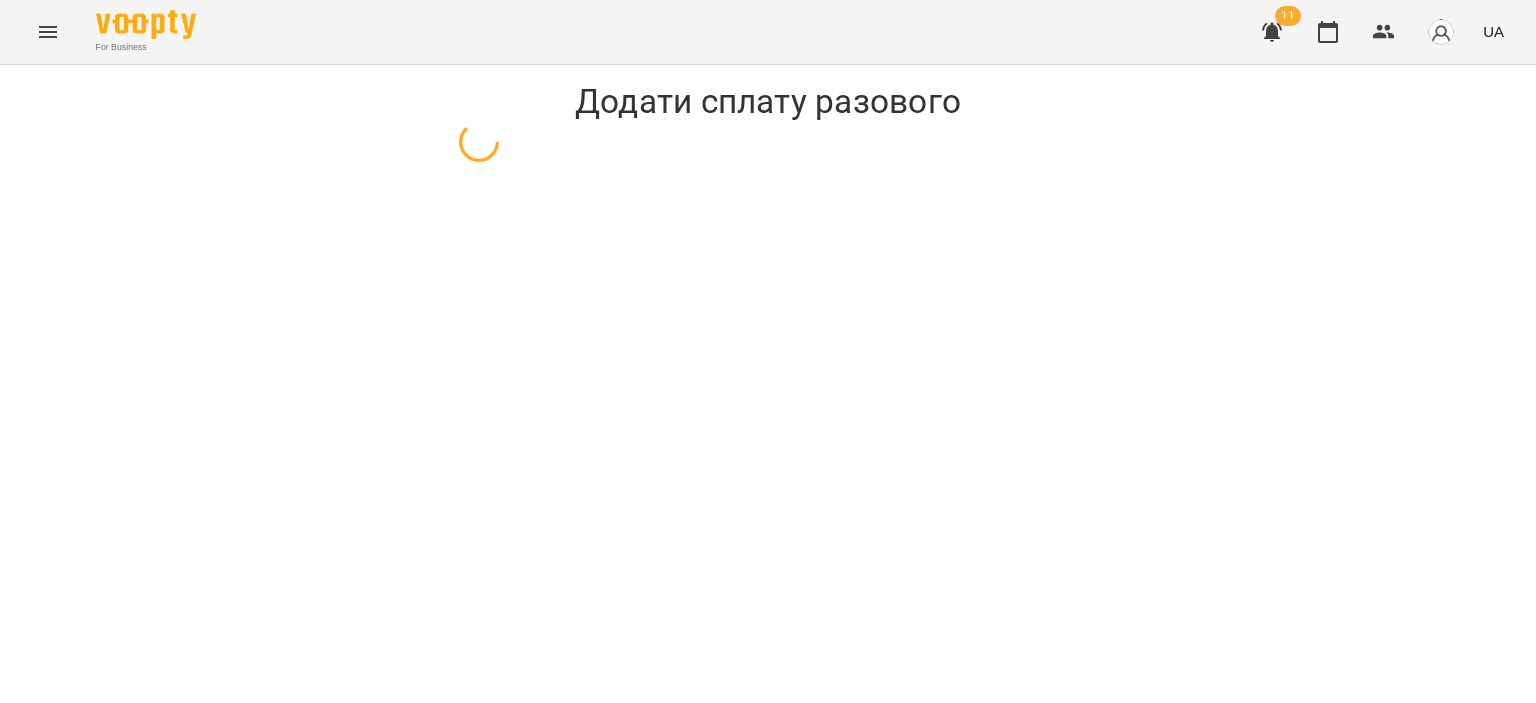 select on "*******" 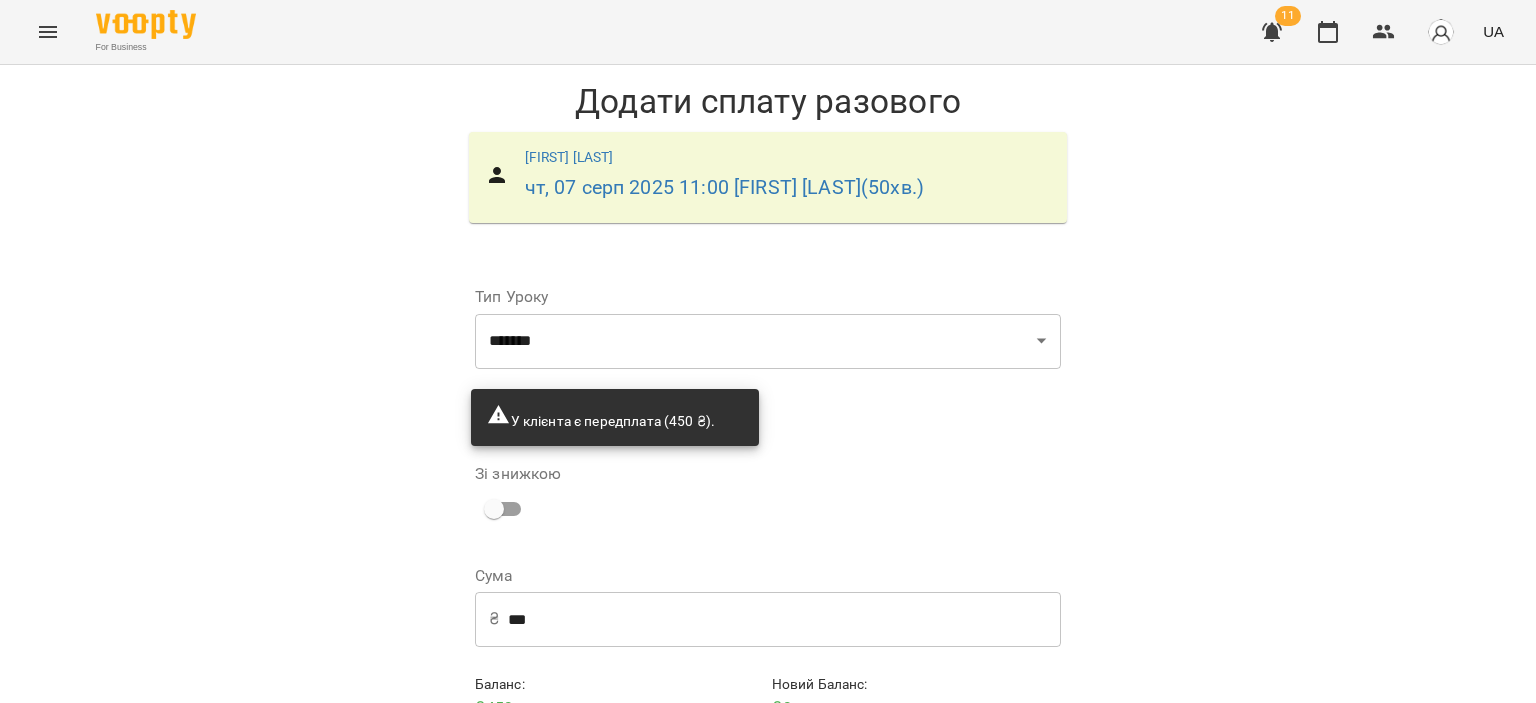scroll, scrollTop: 96, scrollLeft: 0, axis: vertical 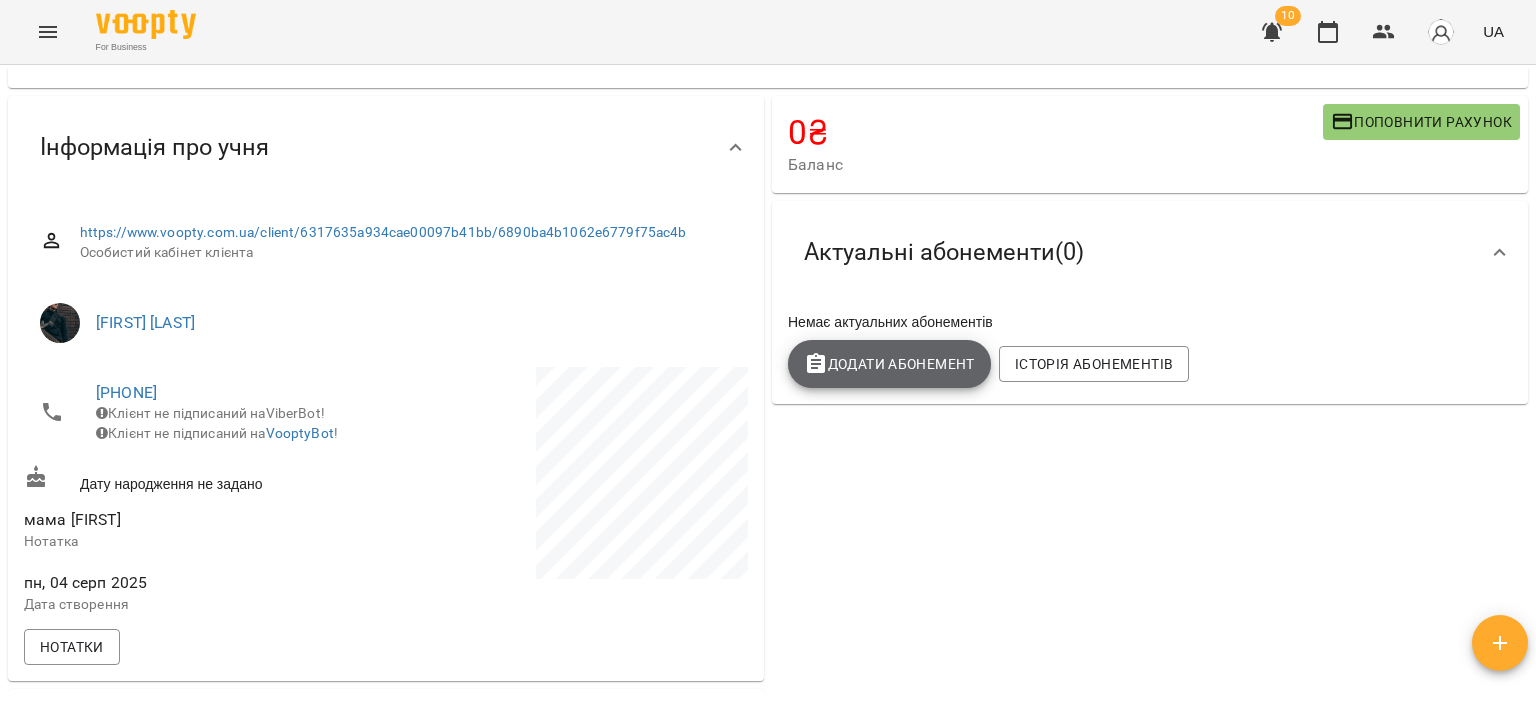 click on "Додати Абонемент" at bounding box center [889, 364] 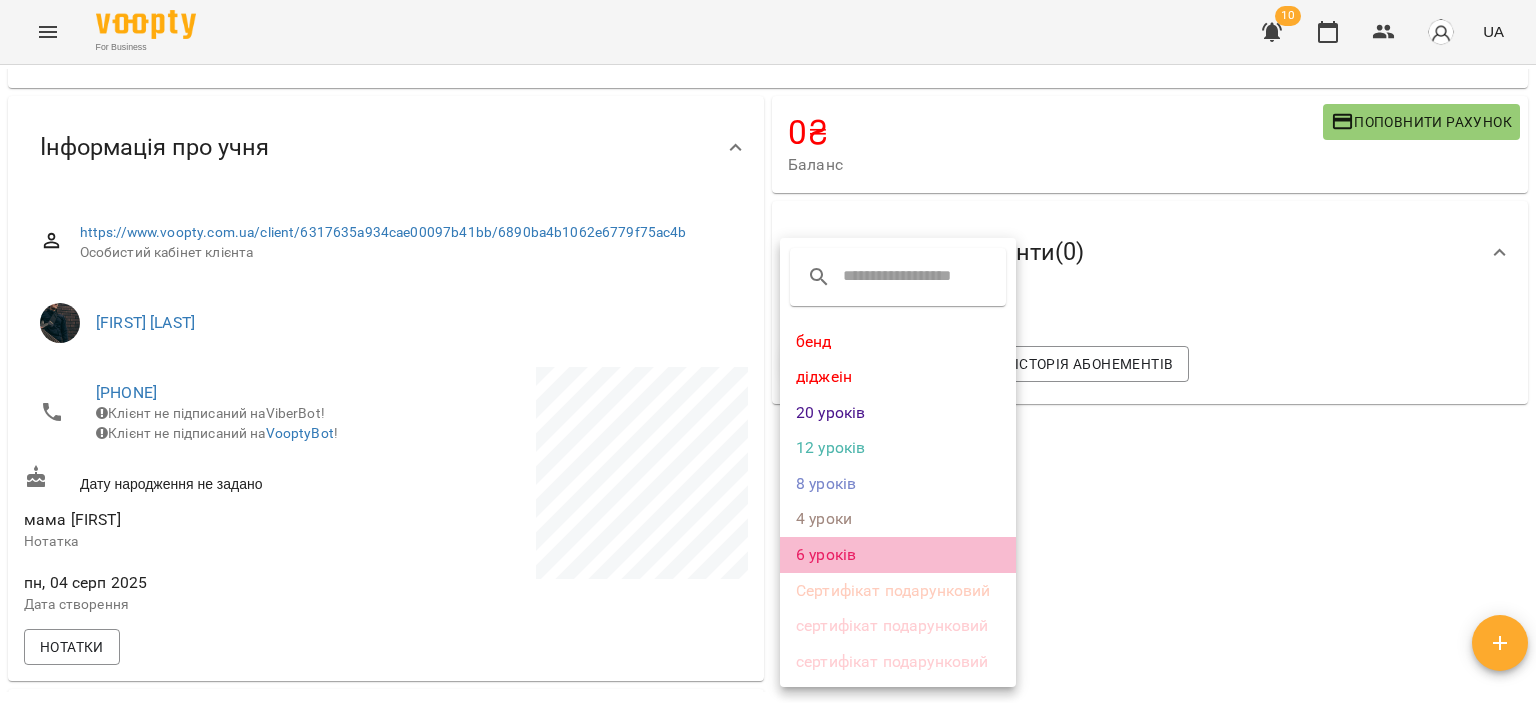 click on "6 уроків" at bounding box center (898, 555) 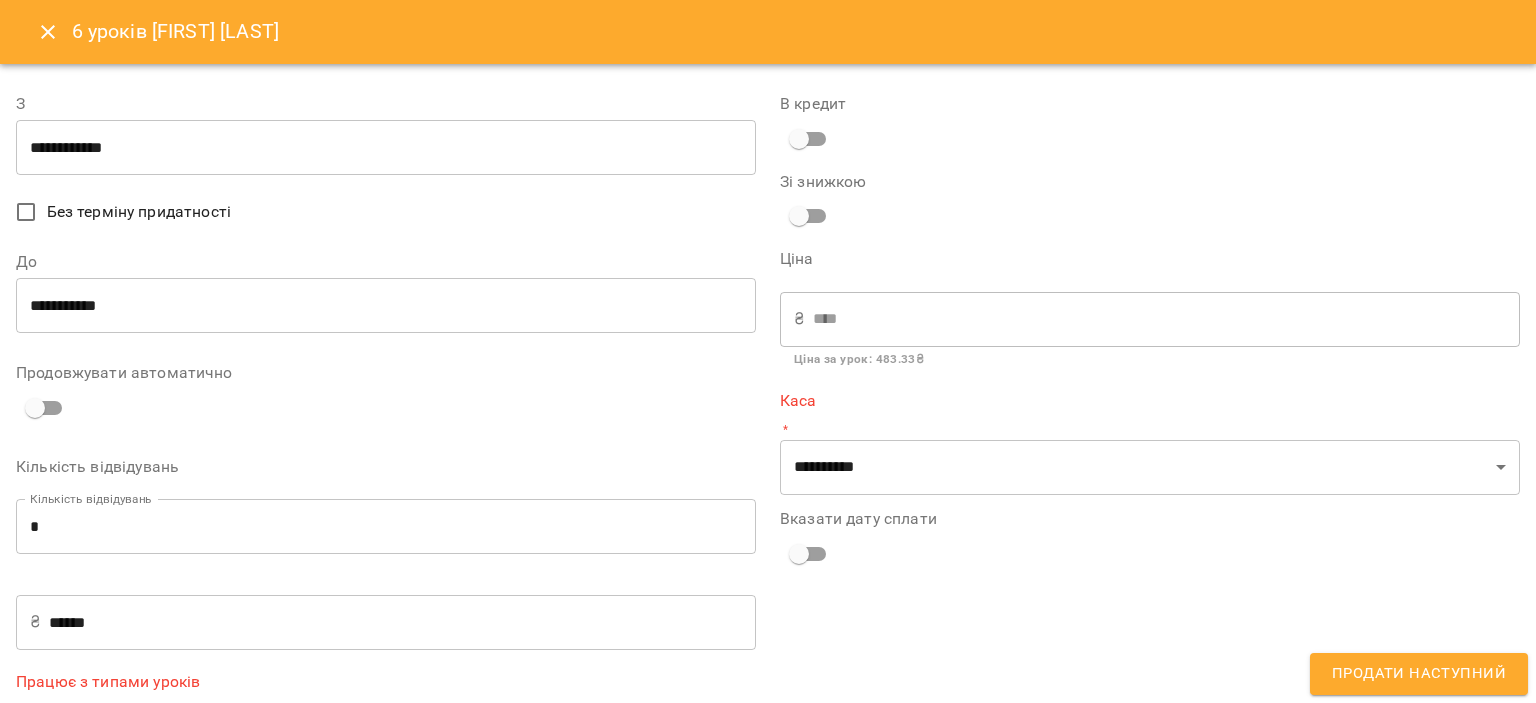 click on "**********" at bounding box center (386, 148) 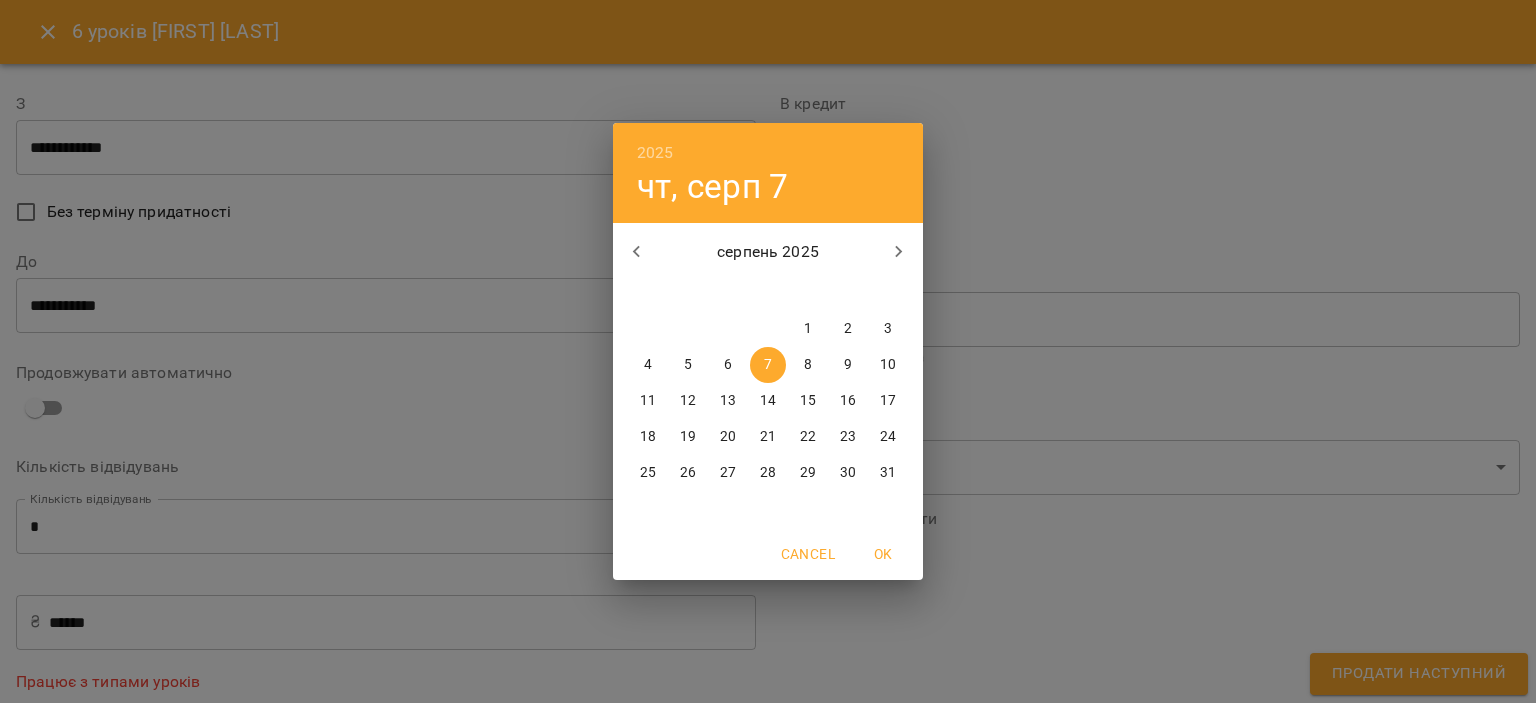 click on "8" at bounding box center [808, 365] 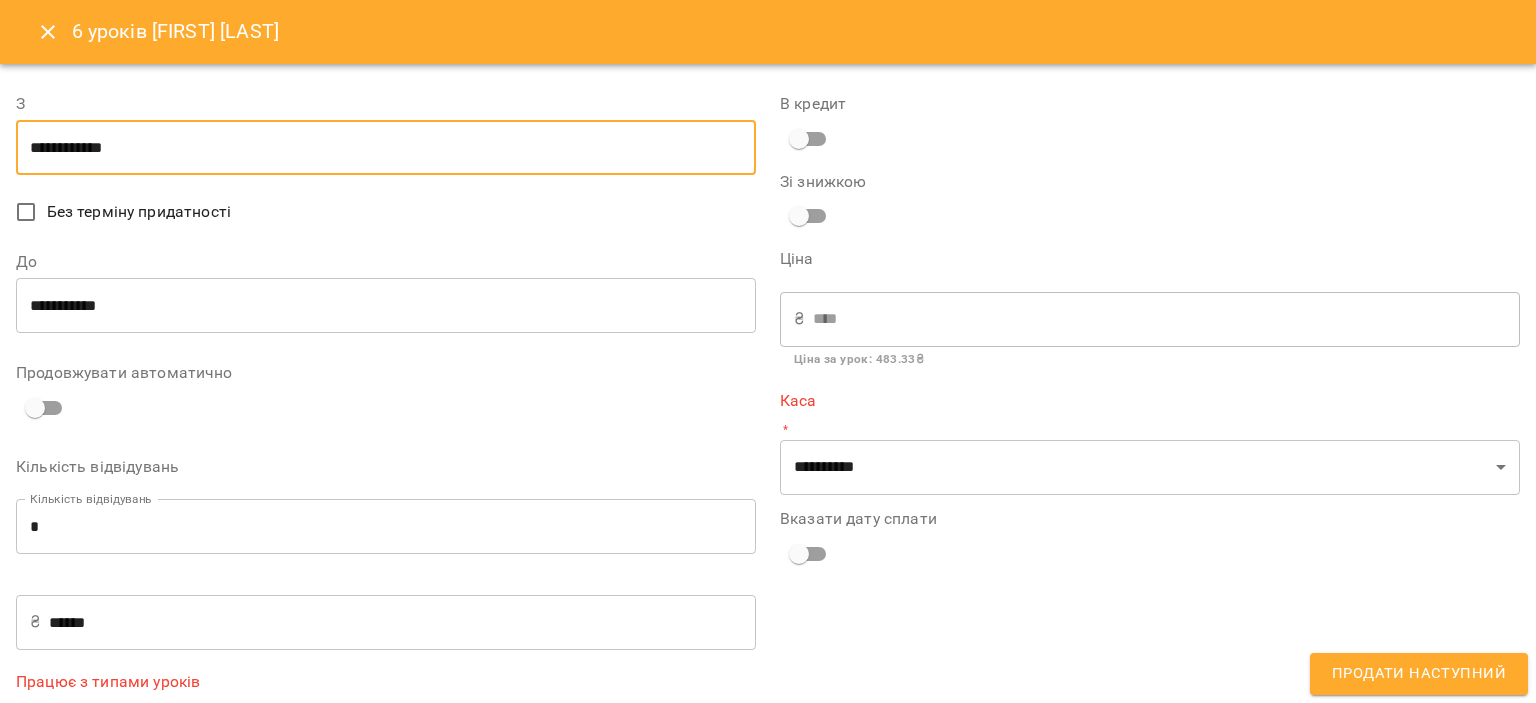 type on "**********" 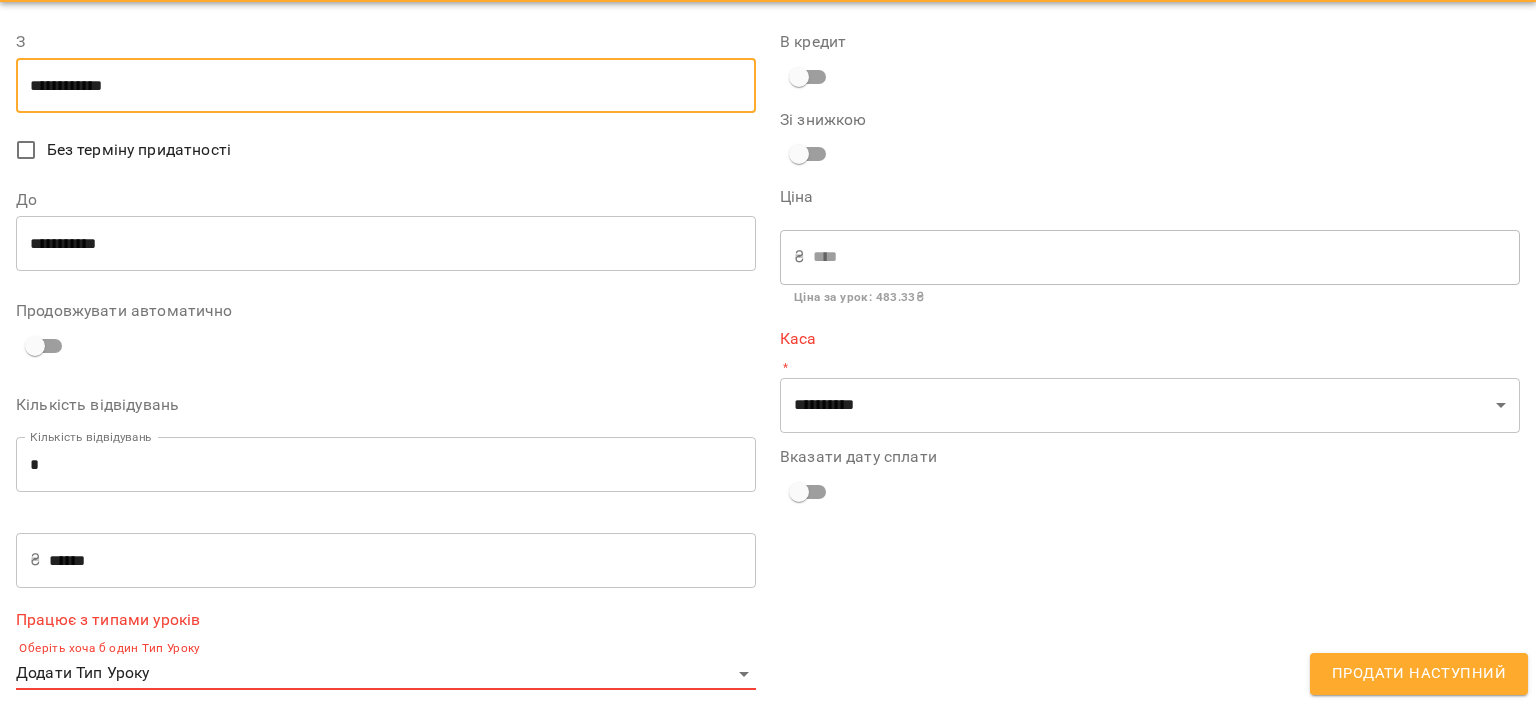 scroll, scrollTop: 80, scrollLeft: 0, axis: vertical 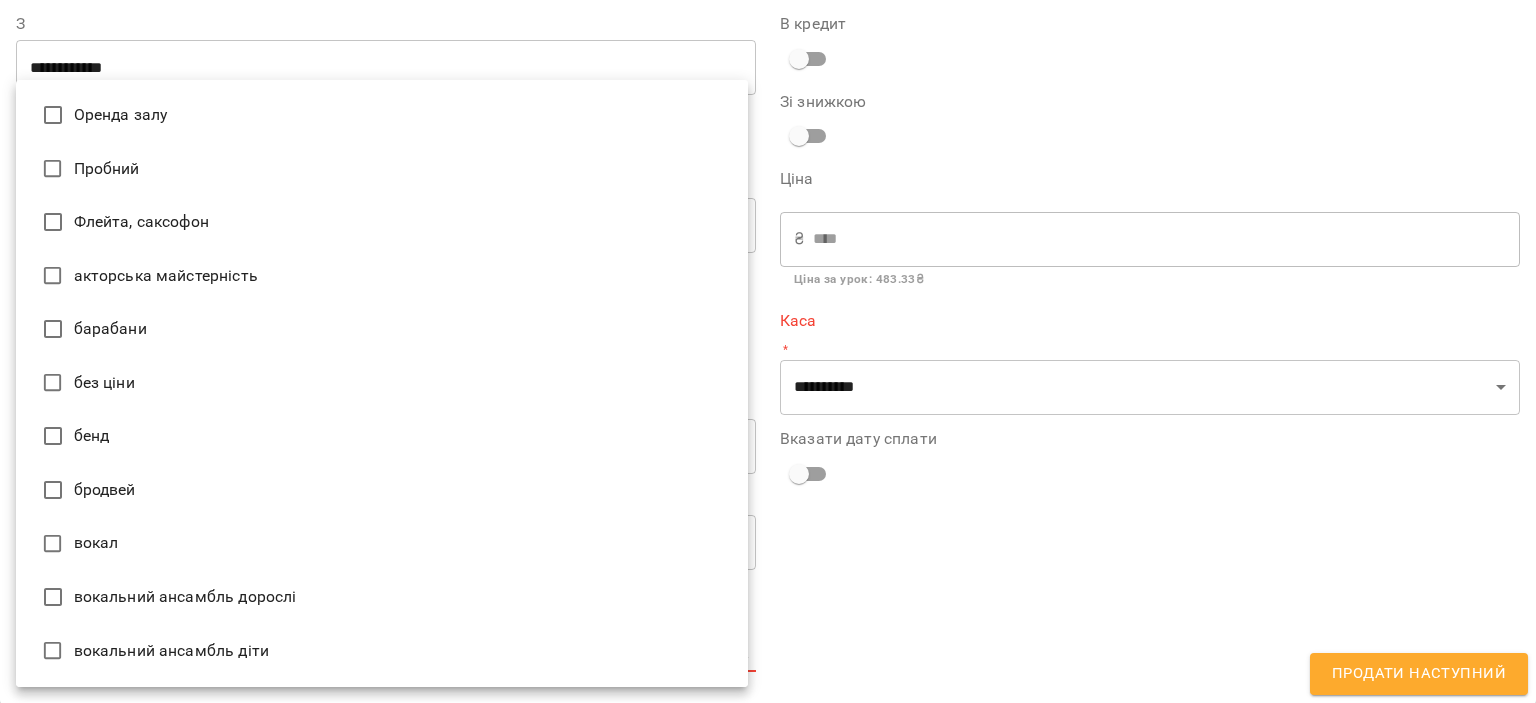 click on "**********" at bounding box center [768, 384] 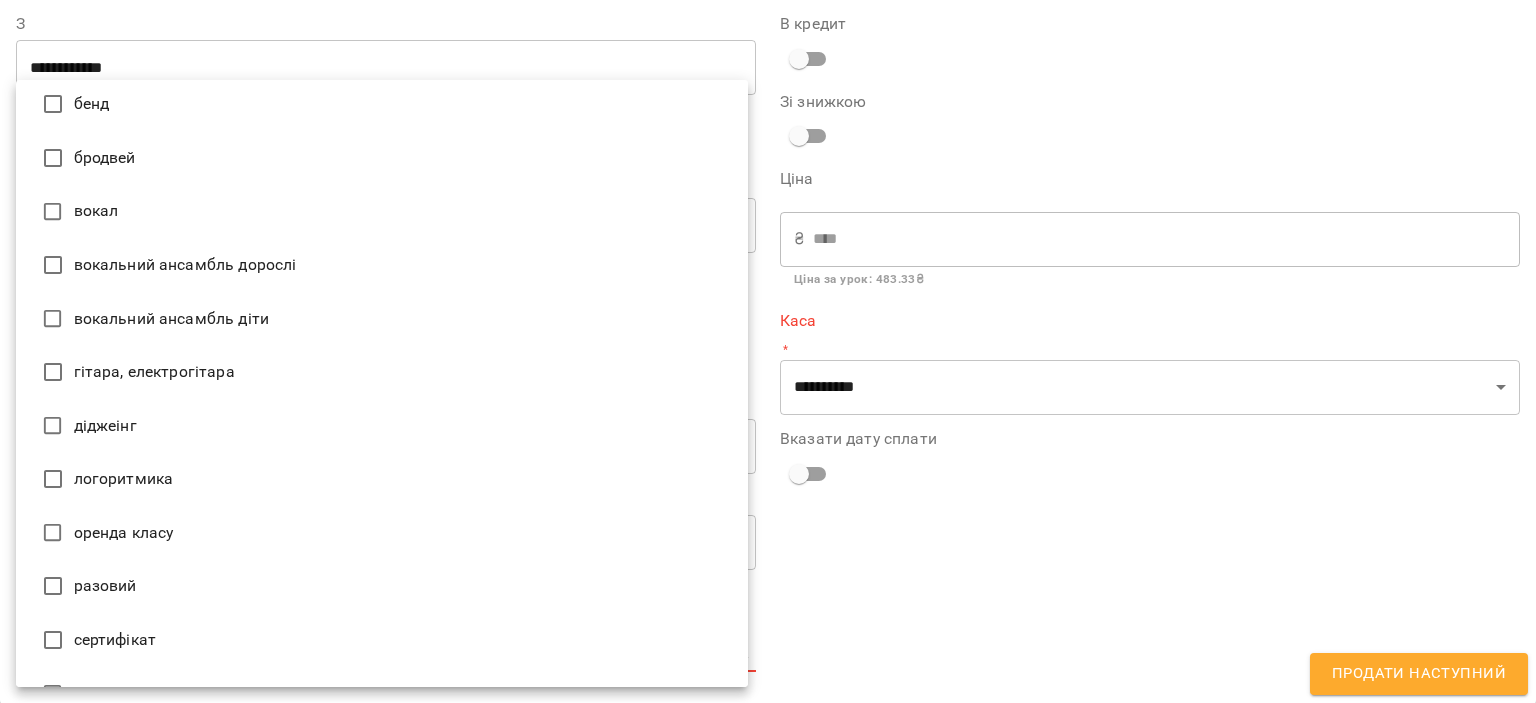 scroll, scrollTop: 400, scrollLeft: 0, axis: vertical 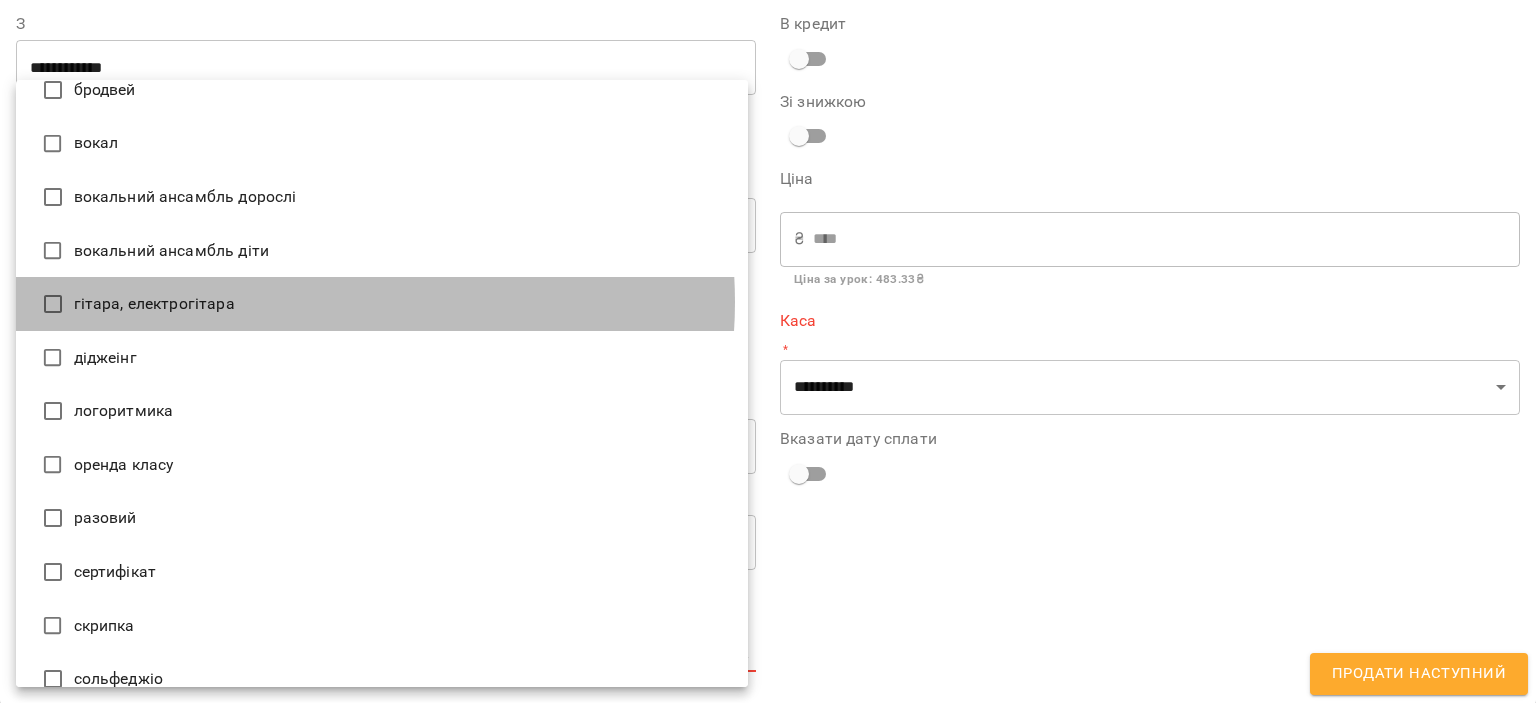 click on "гітара, електрогітара" at bounding box center [382, 304] 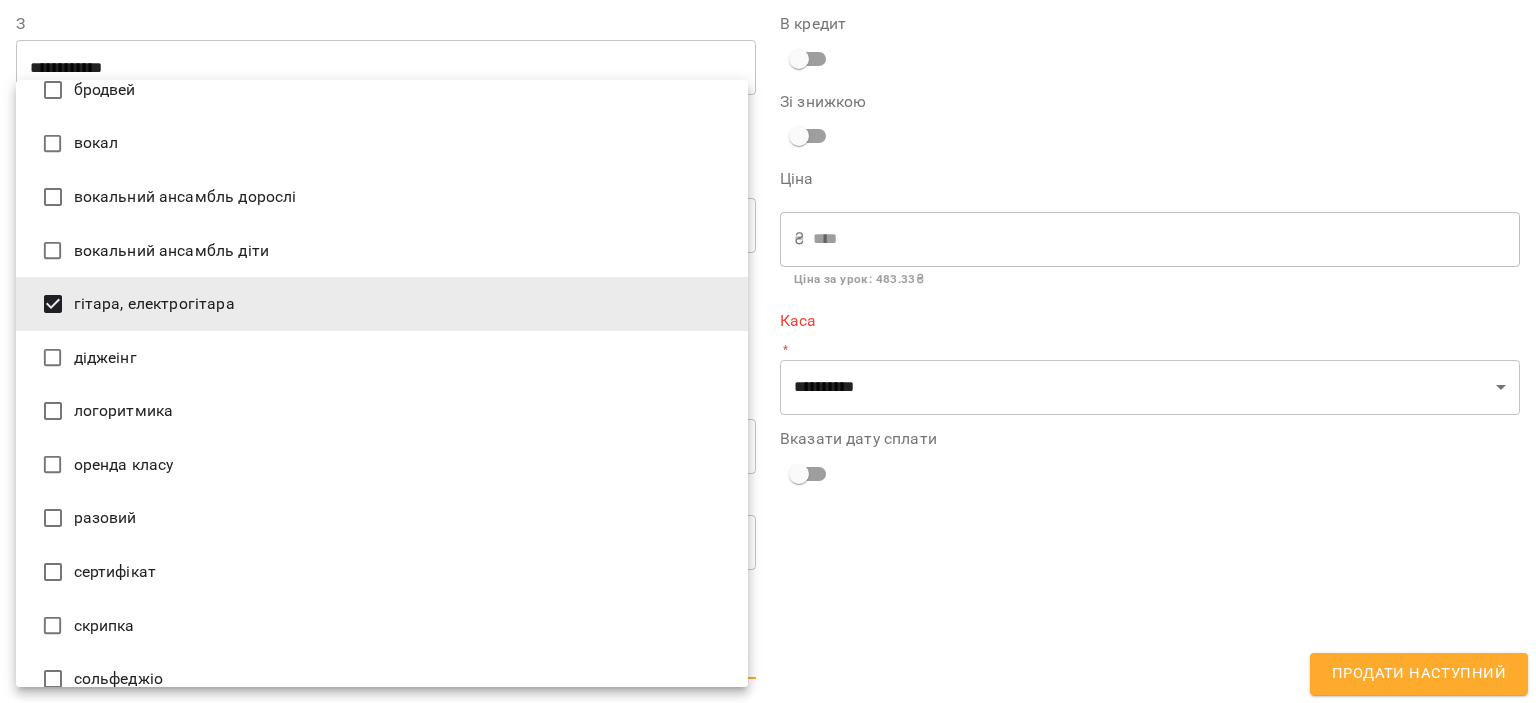 click at bounding box center [768, 351] 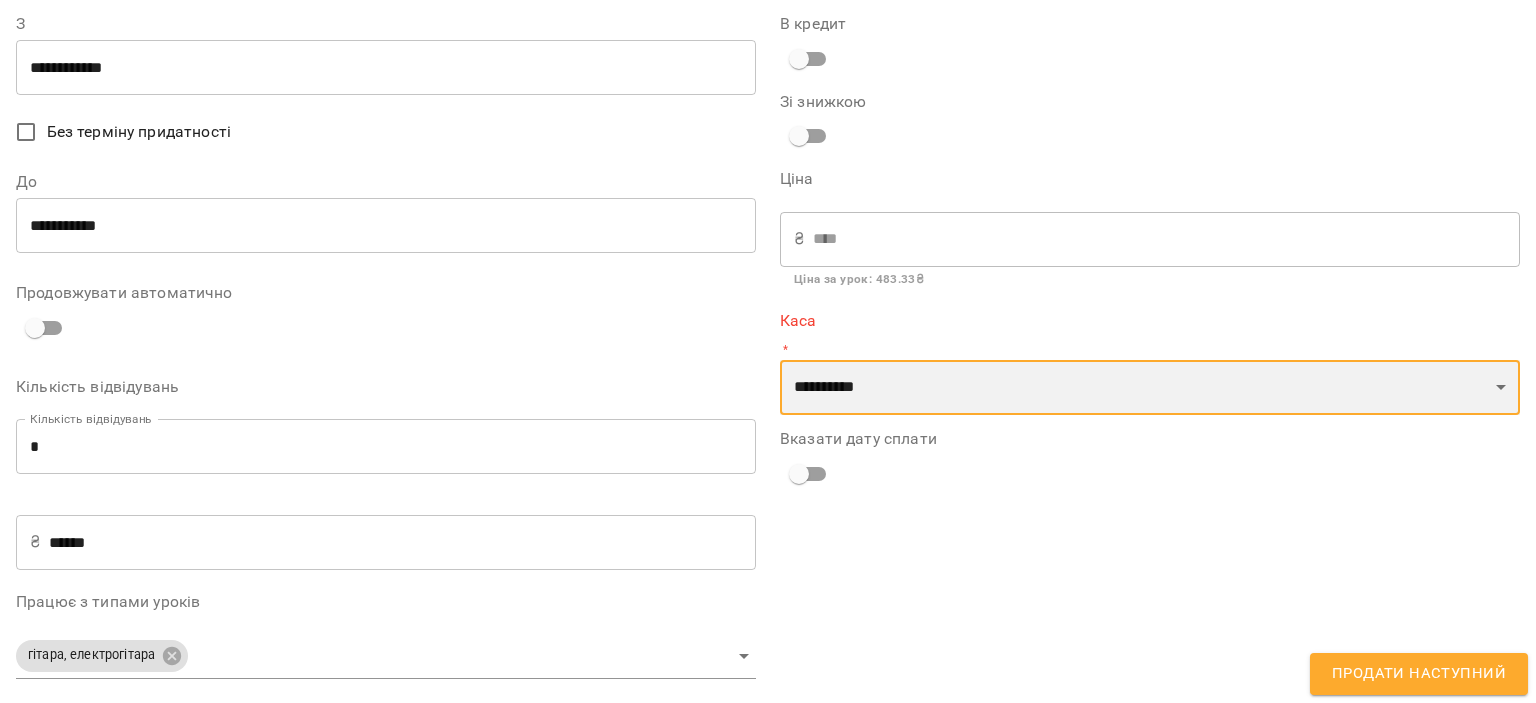 click on "**********" at bounding box center [1150, 388] 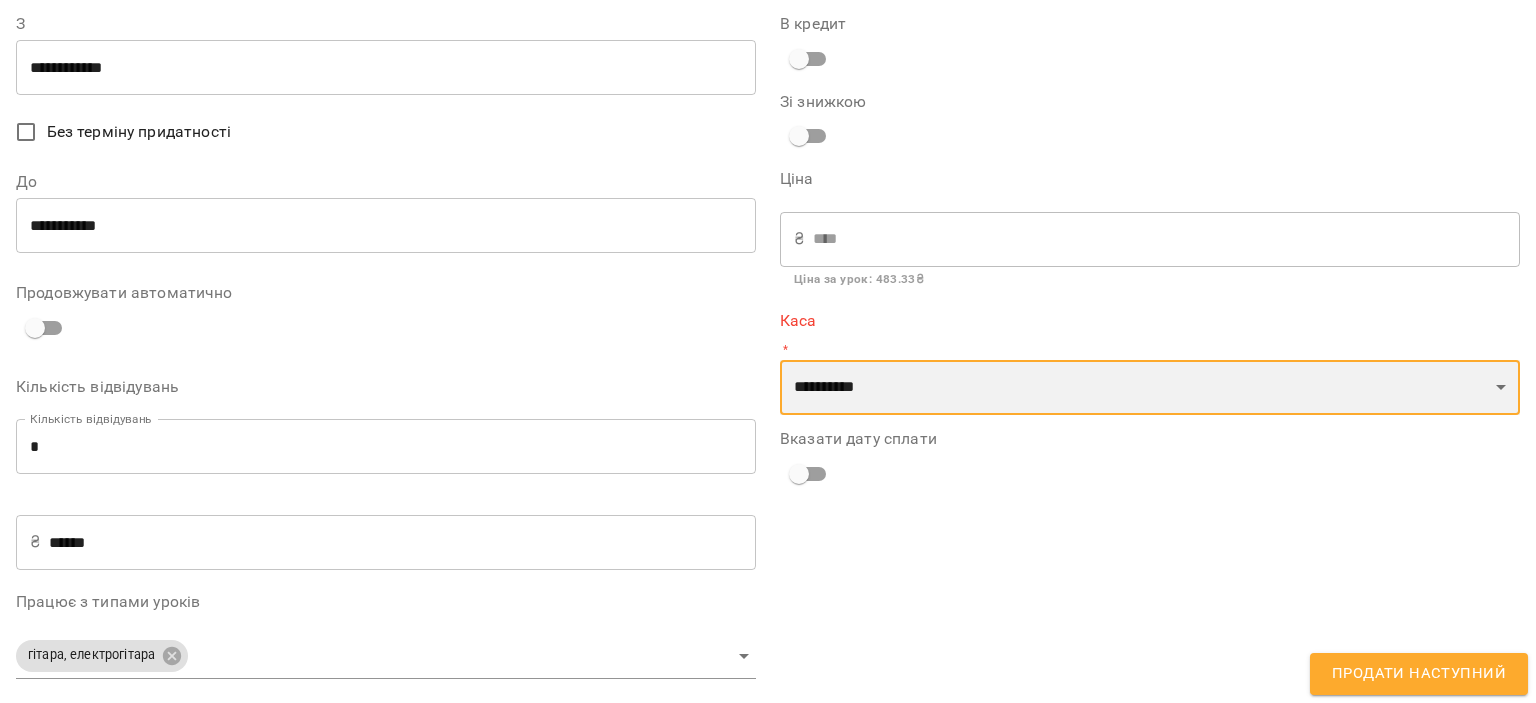 select on "****" 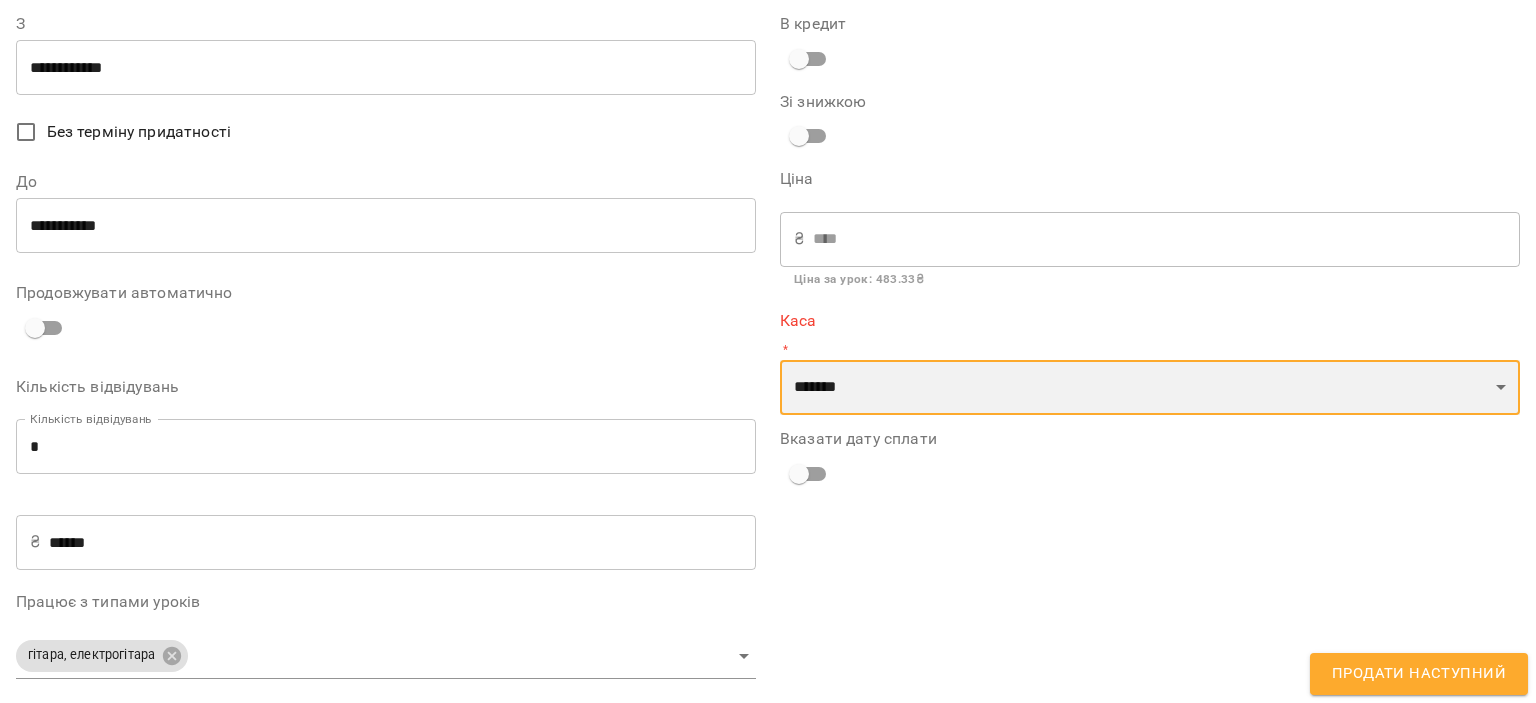 click on "**********" at bounding box center (1150, 388) 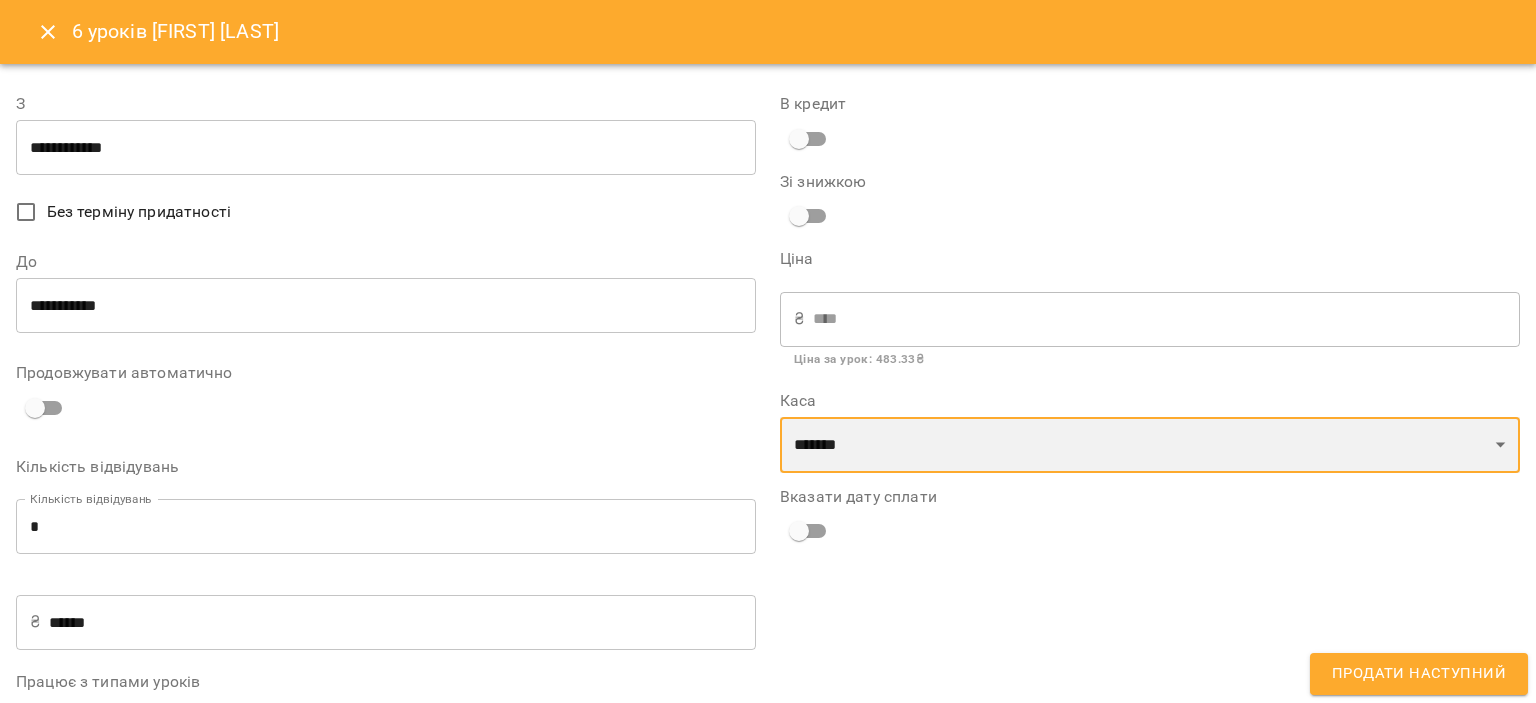 scroll, scrollTop: 87, scrollLeft: 0, axis: vertical 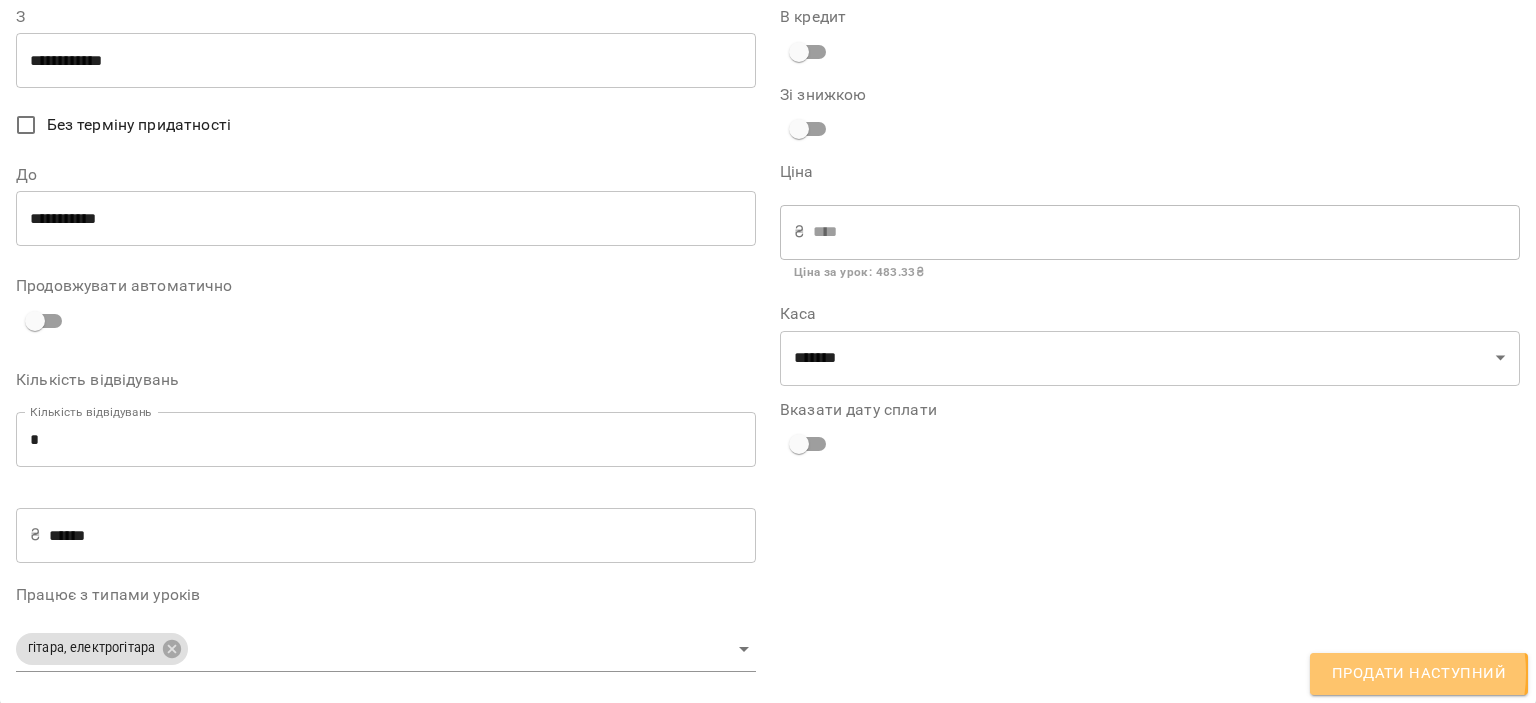 click on "Продати наступний" at bounding box center [1419, 674] 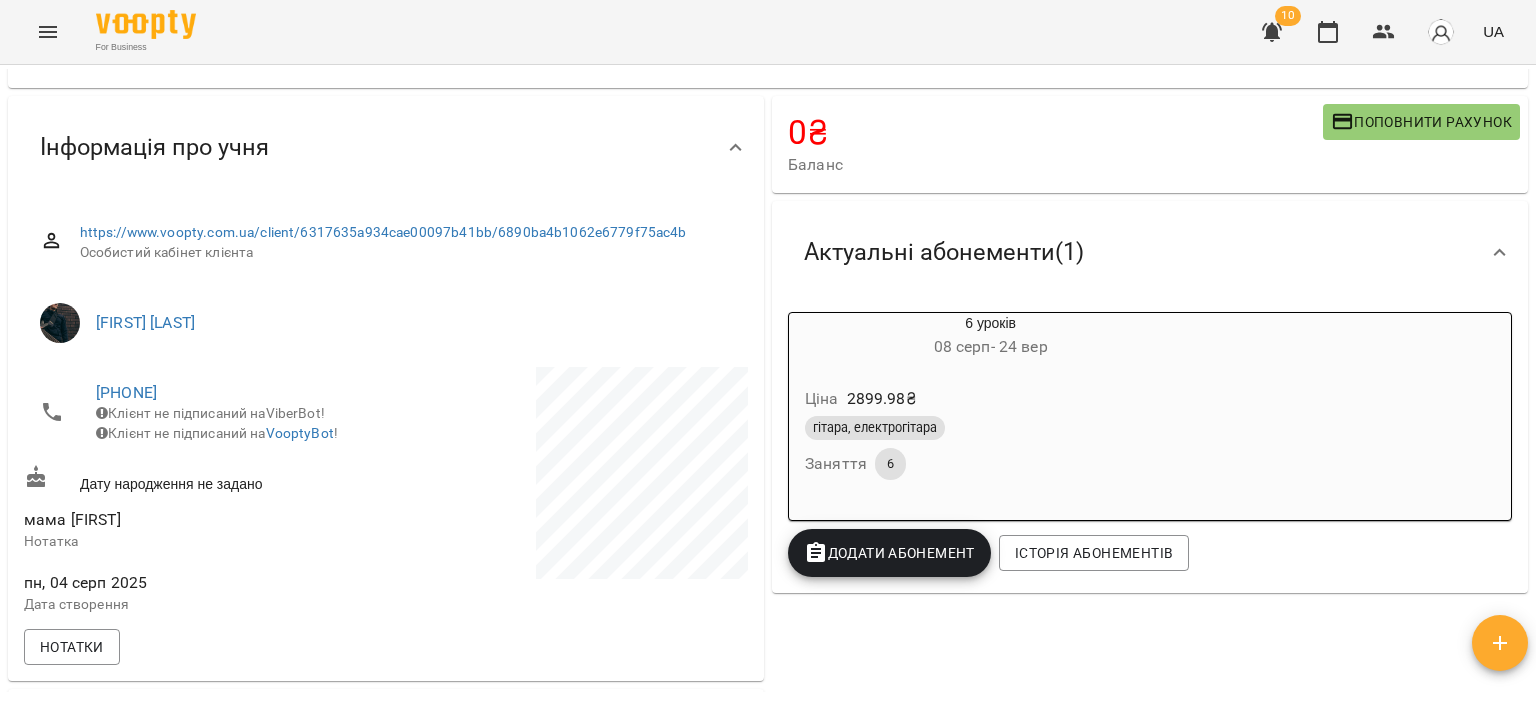 scroll, scrollTop: 0, scrollLeft: 0, axis: both 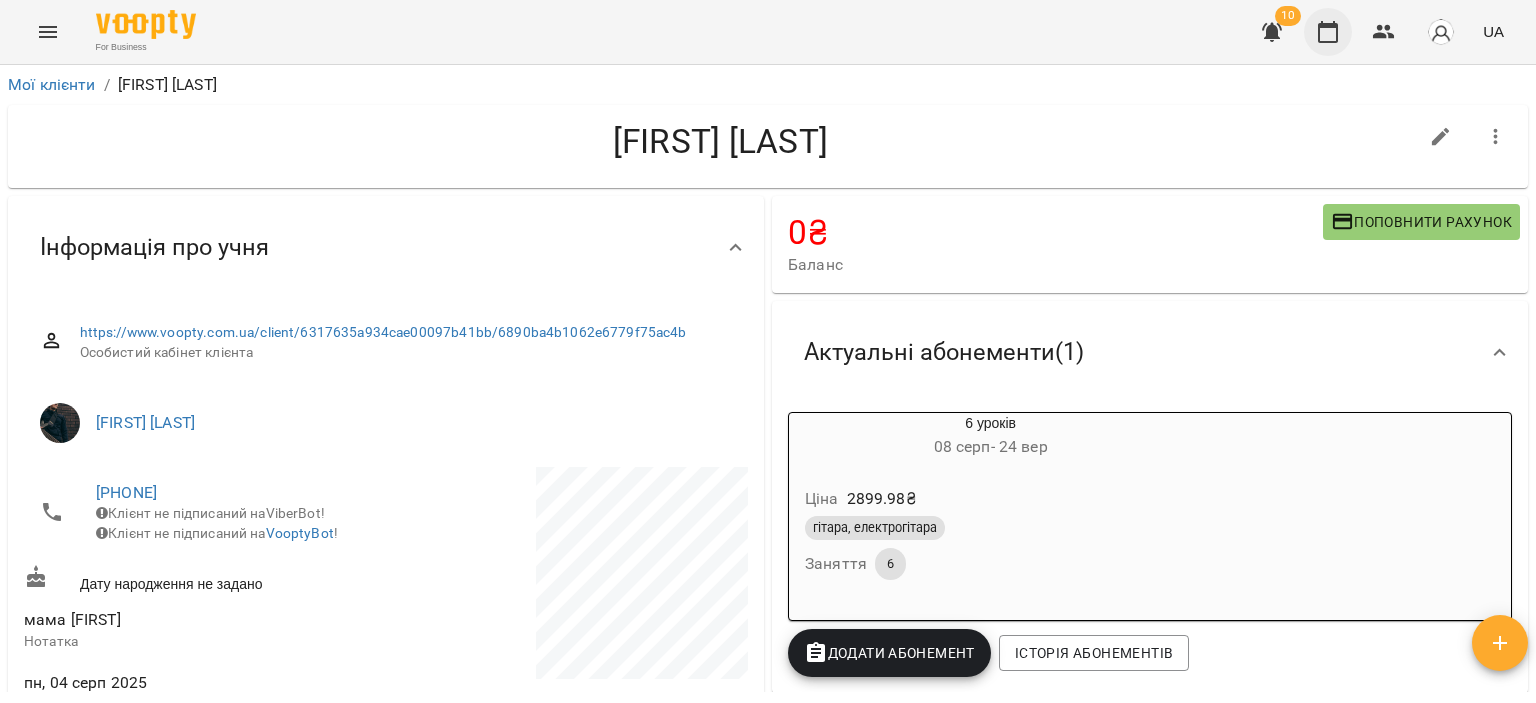 click at bounding box center [1328, 32] 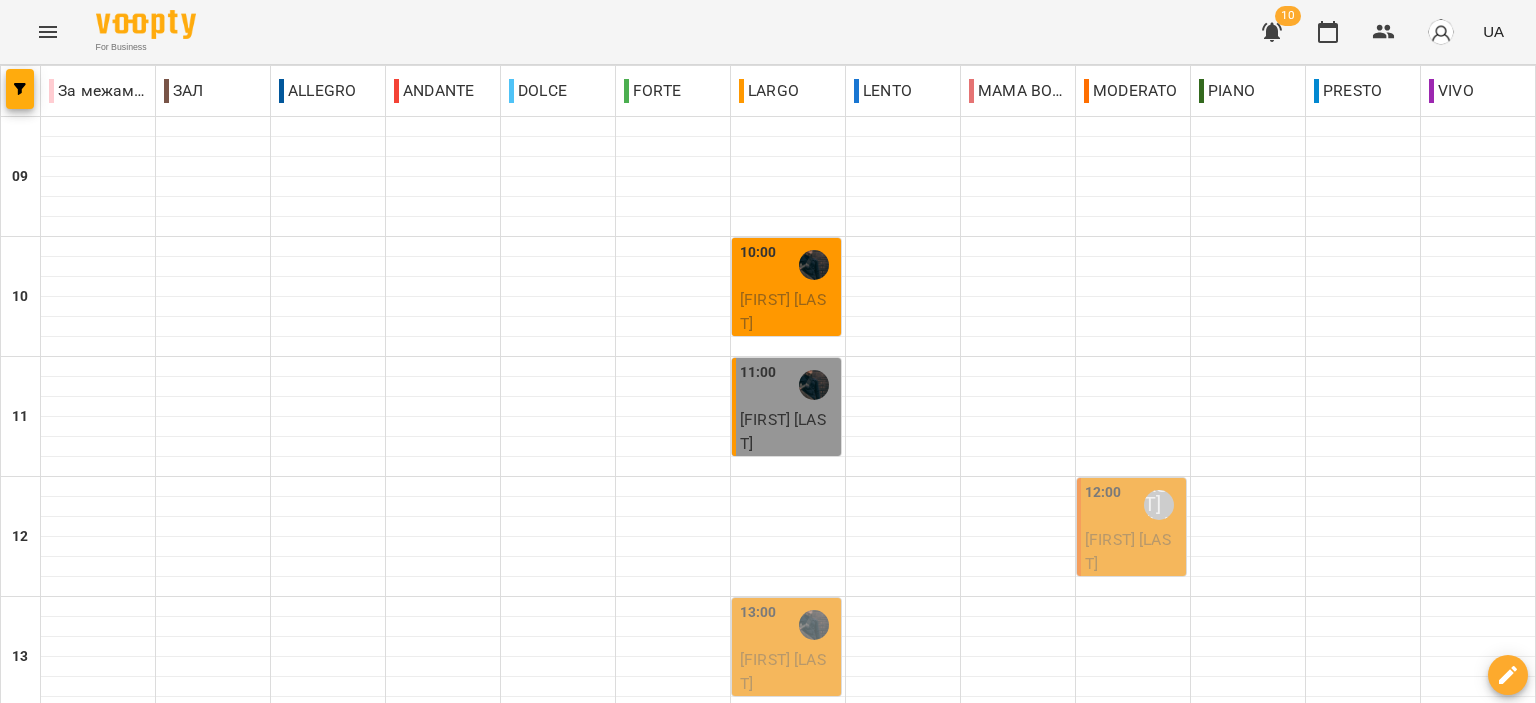 click on "[LAST] [FIRST]" at bounding box center (788, 431) 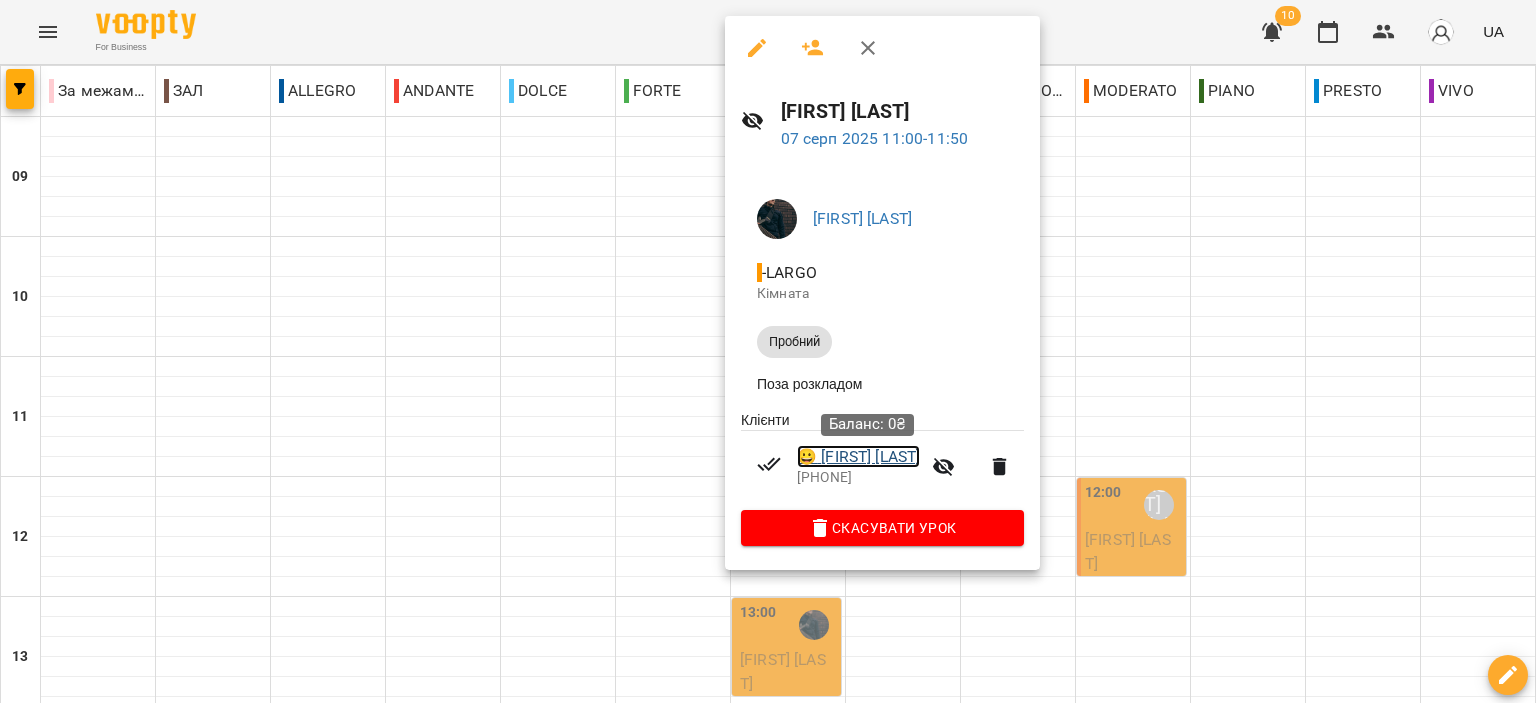 click on "😀   Філіпов Богдан" at bounding box center [858, 457] 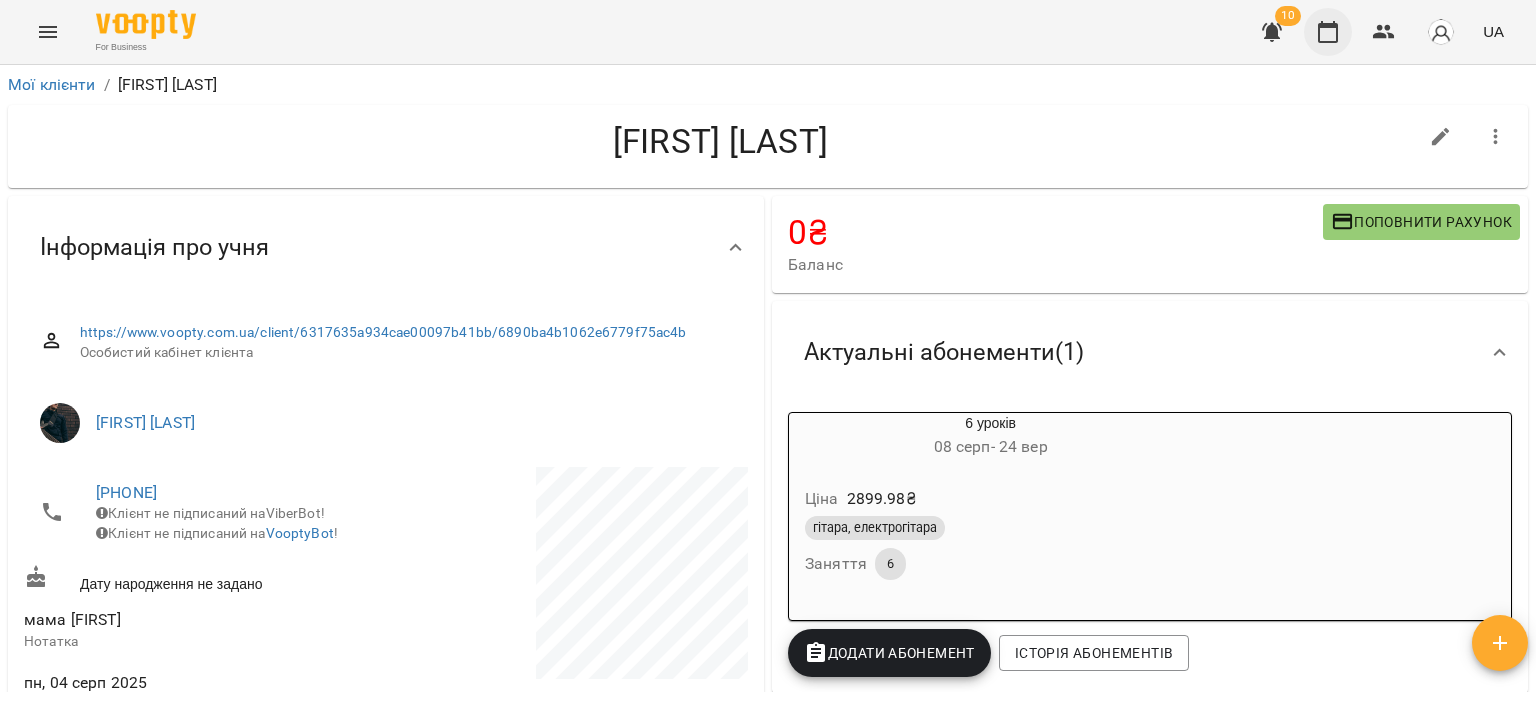 click 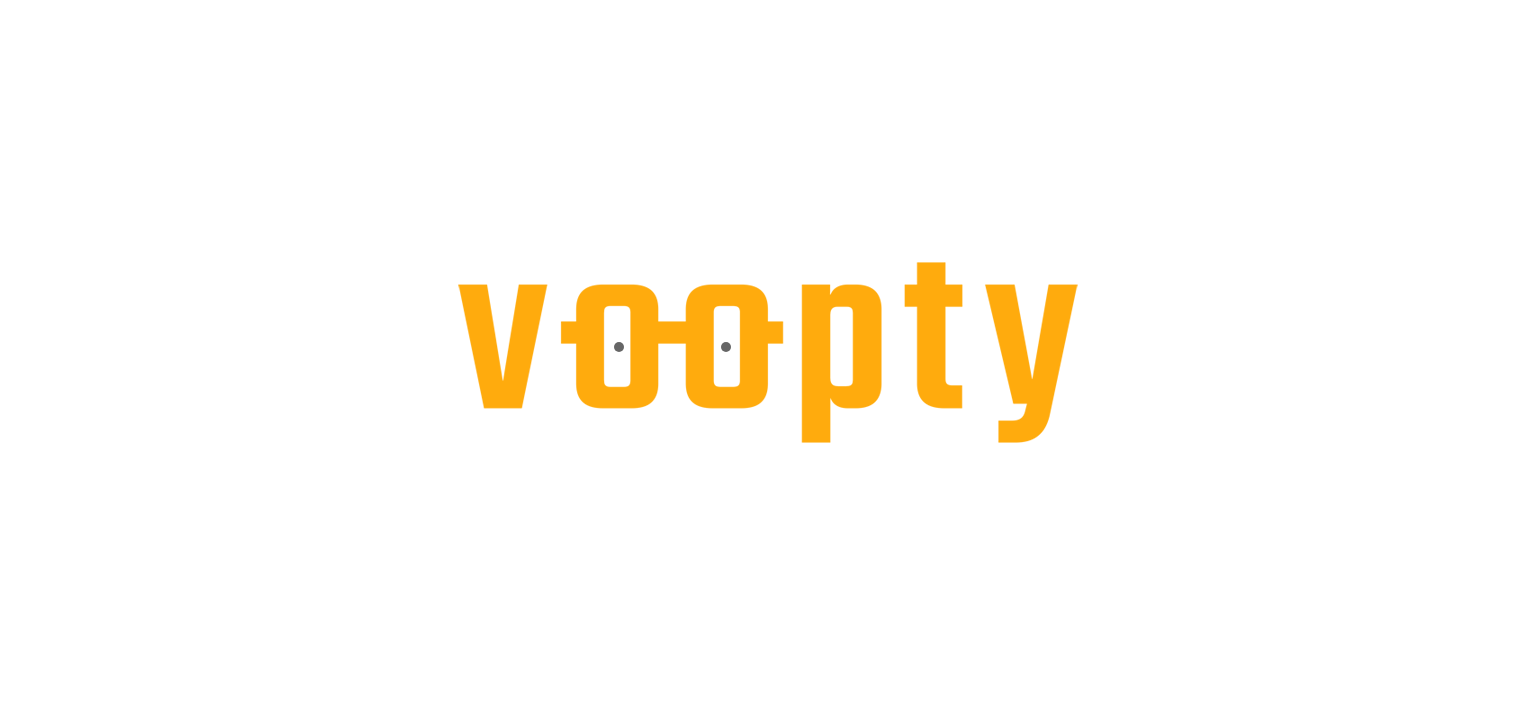 scroll, scrollTop: 0, scrollLeft: 0, axis: both 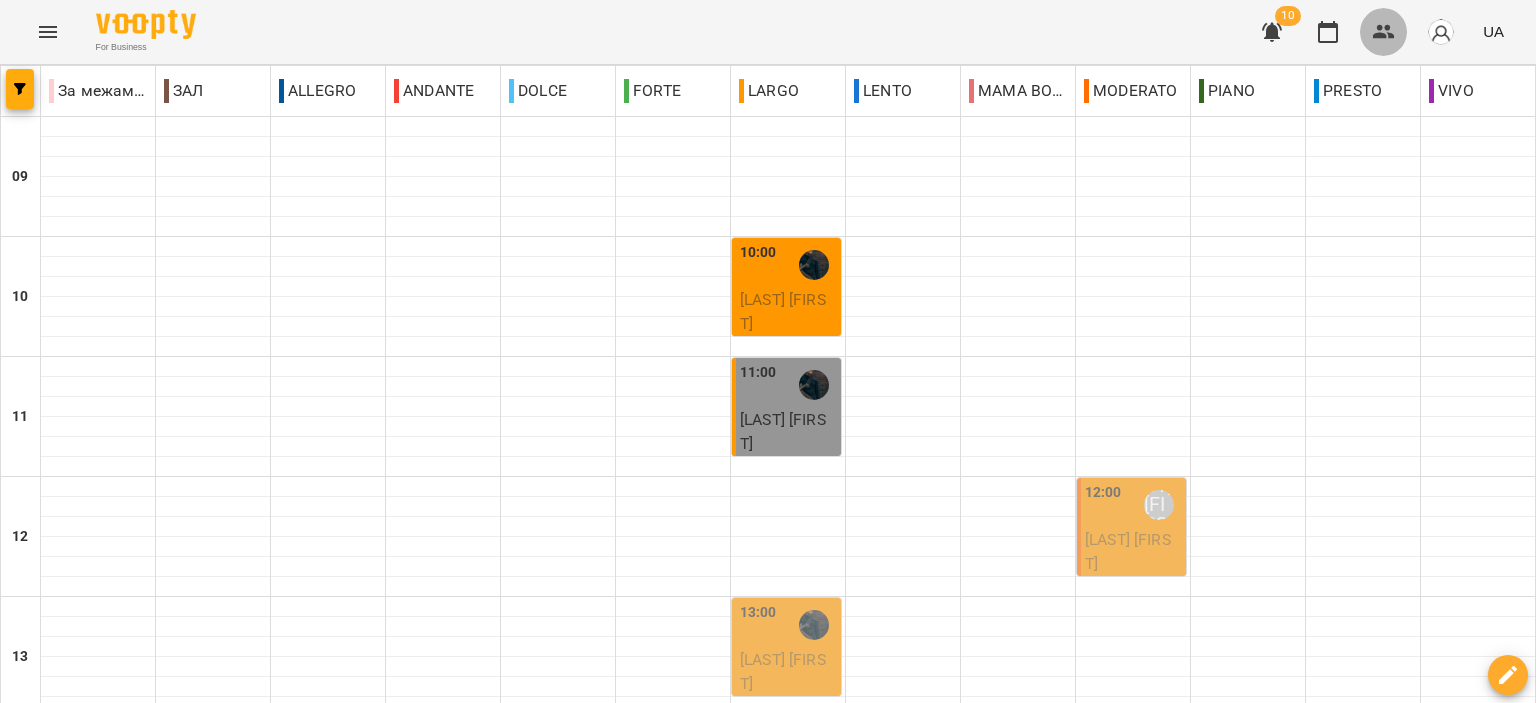 click 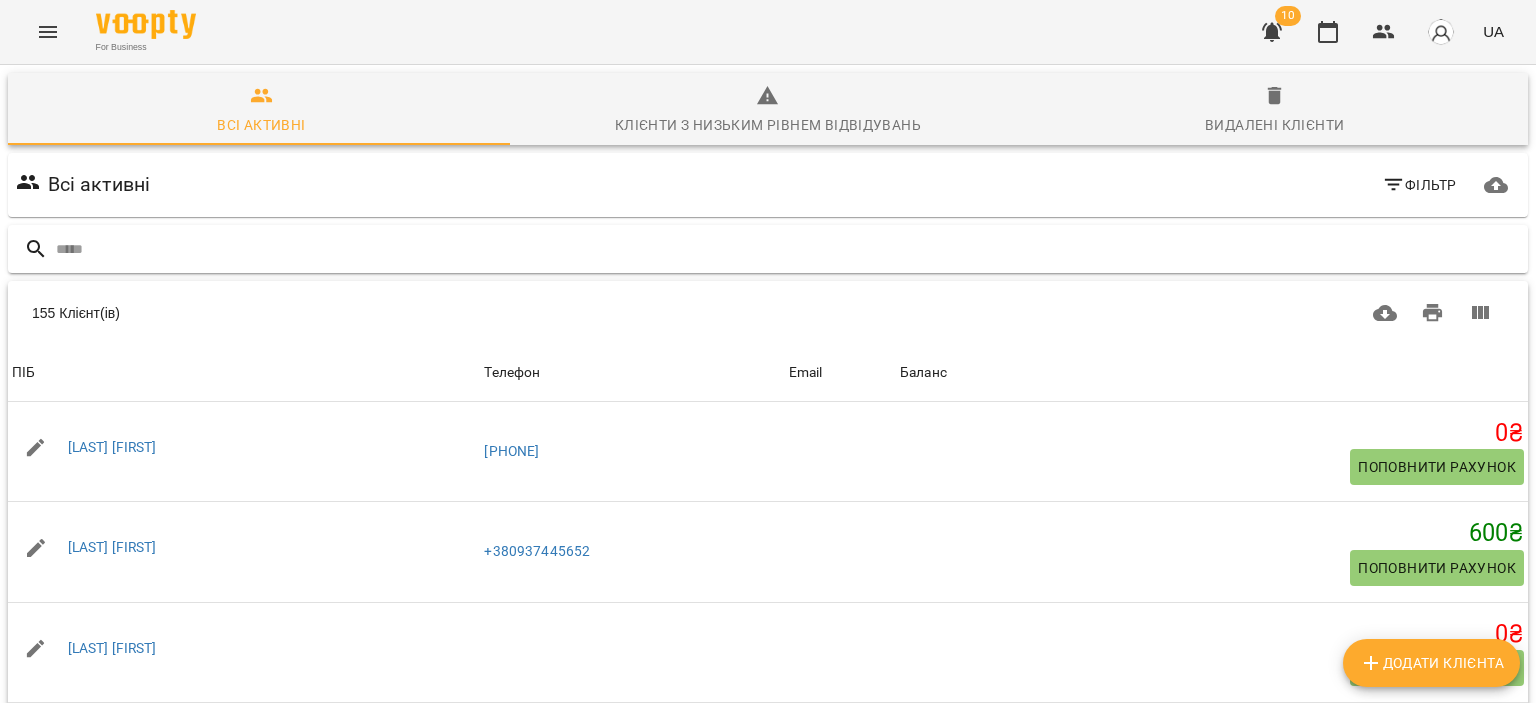 click at bounding box center [788, 249] 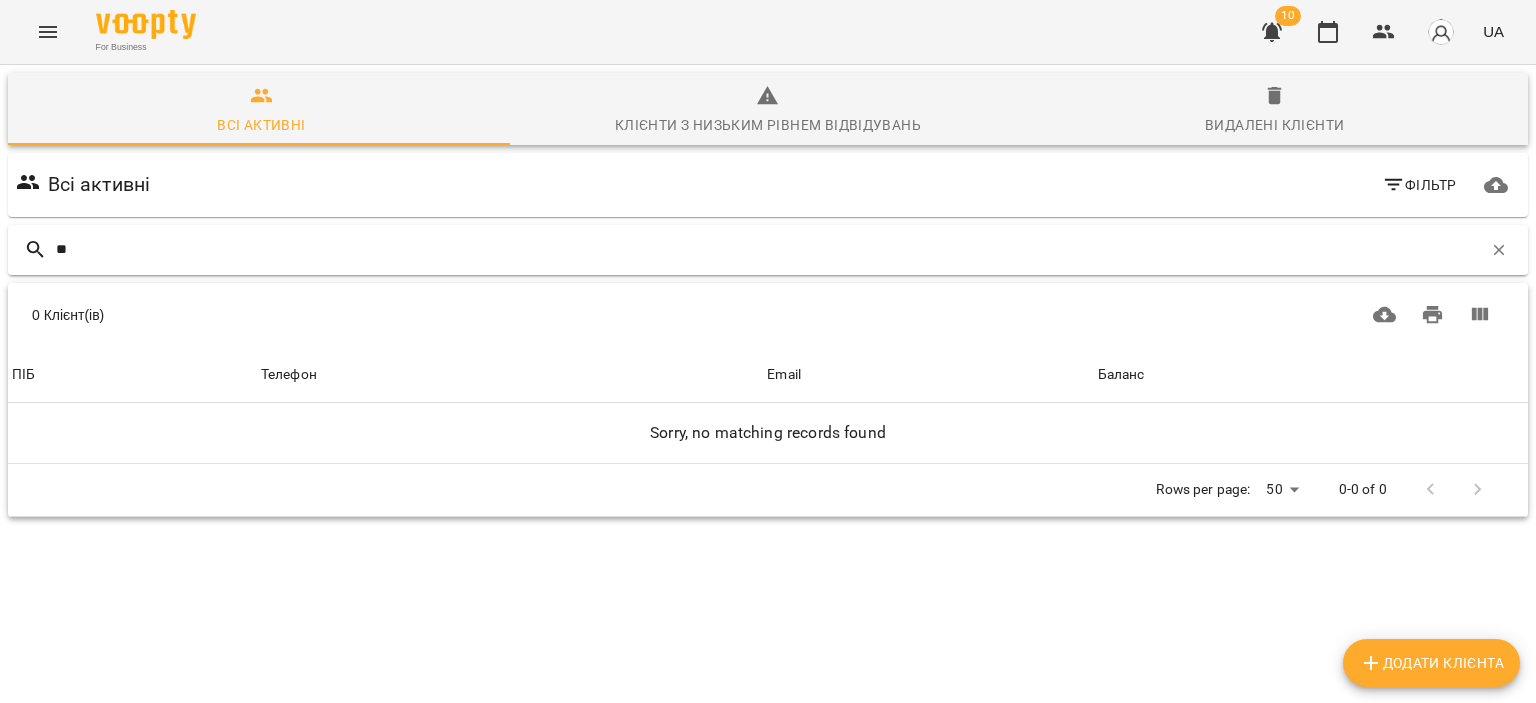 type on "*" 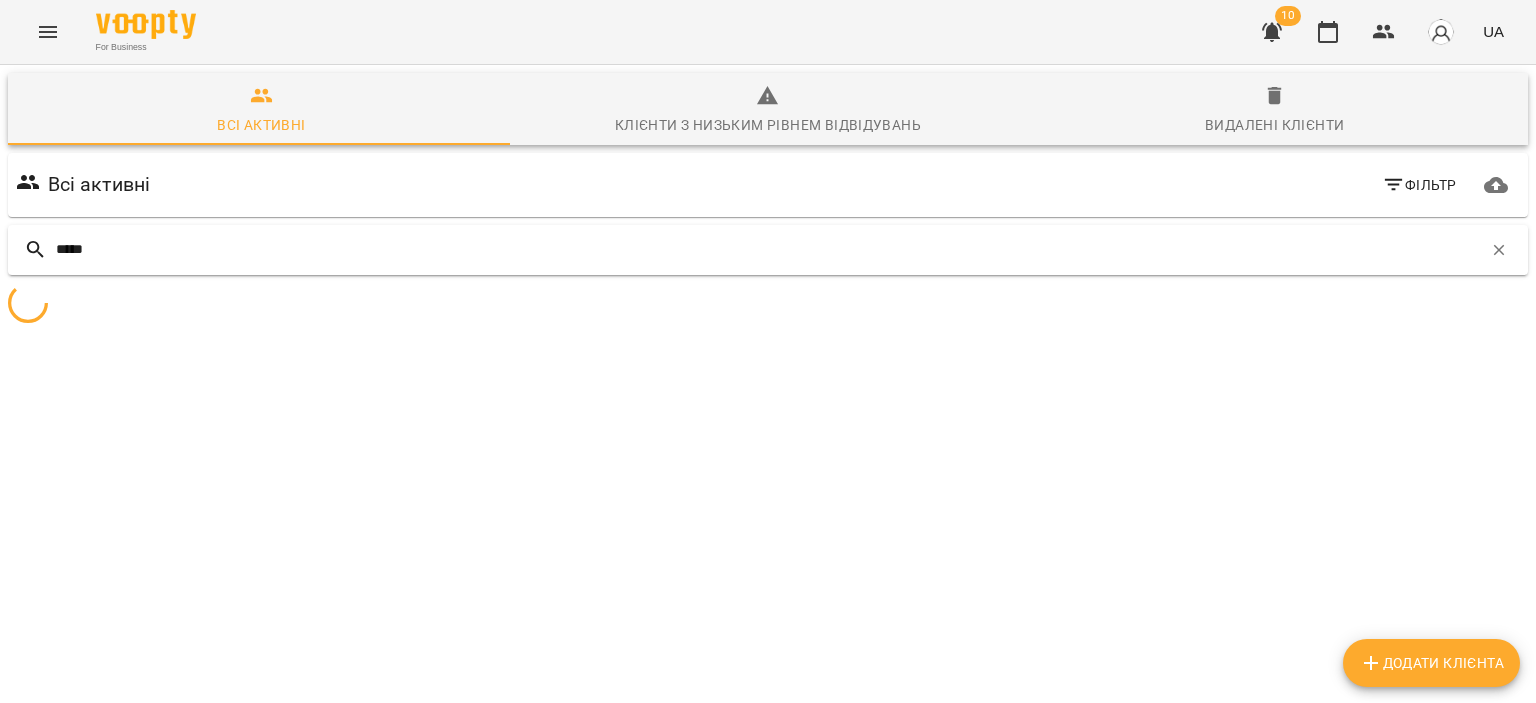 type on "*****" 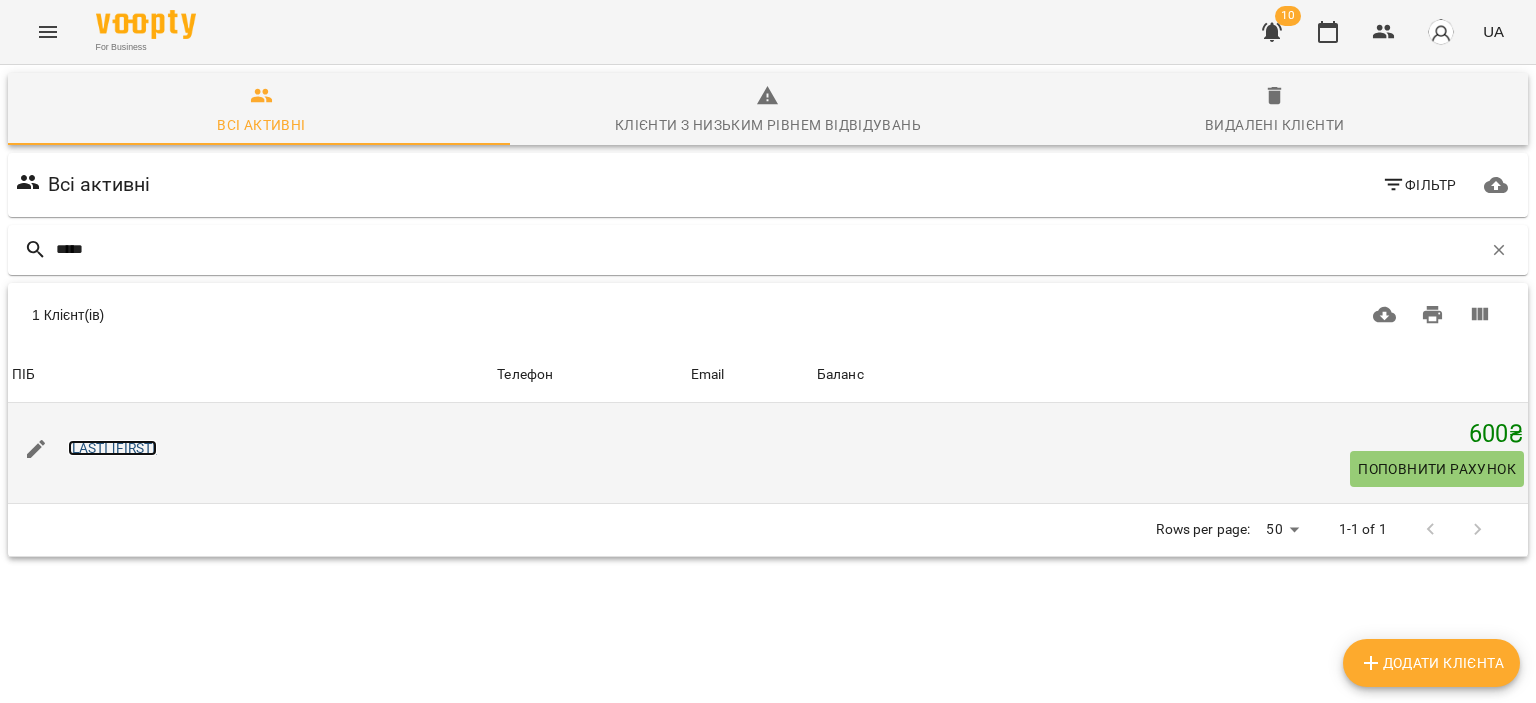 click on "Токар Євгенія" at bounding box center [112, 448] 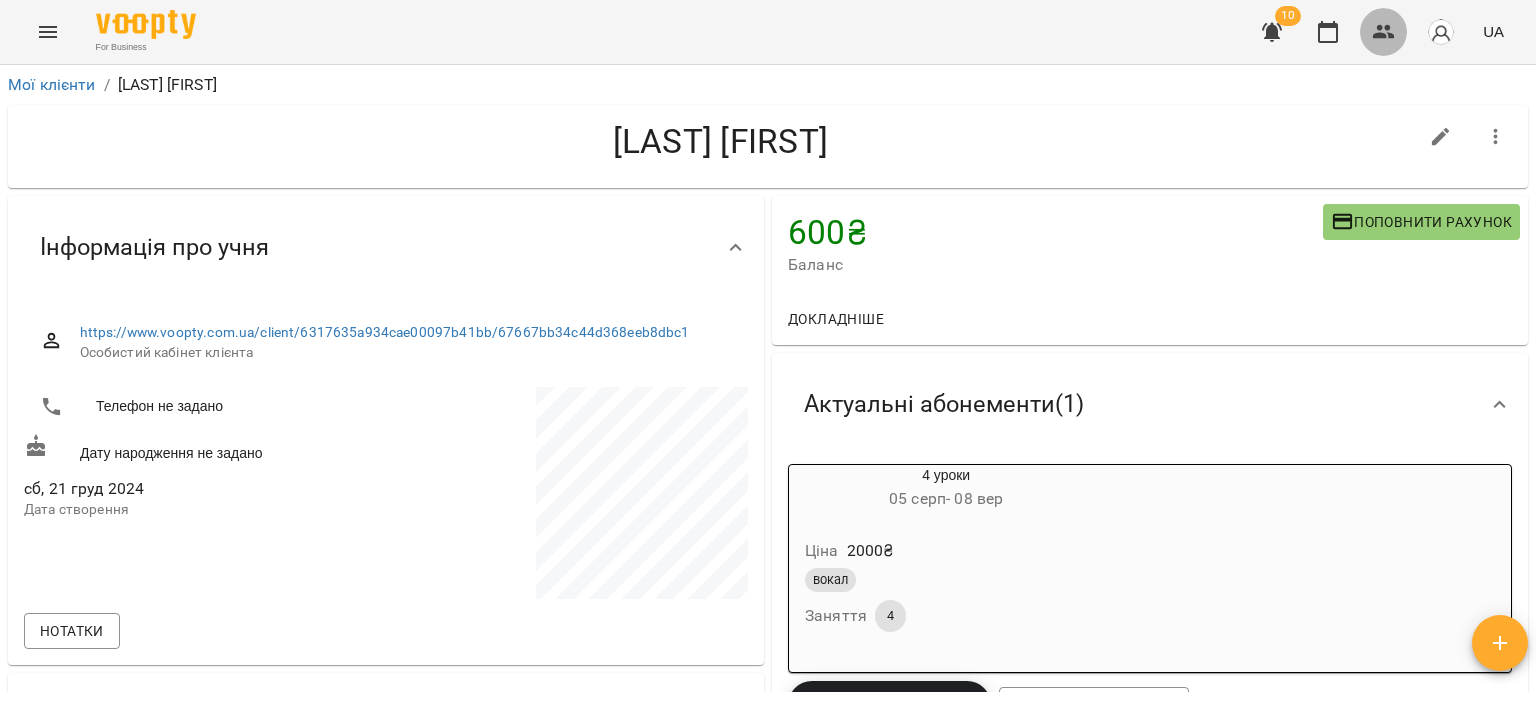 click 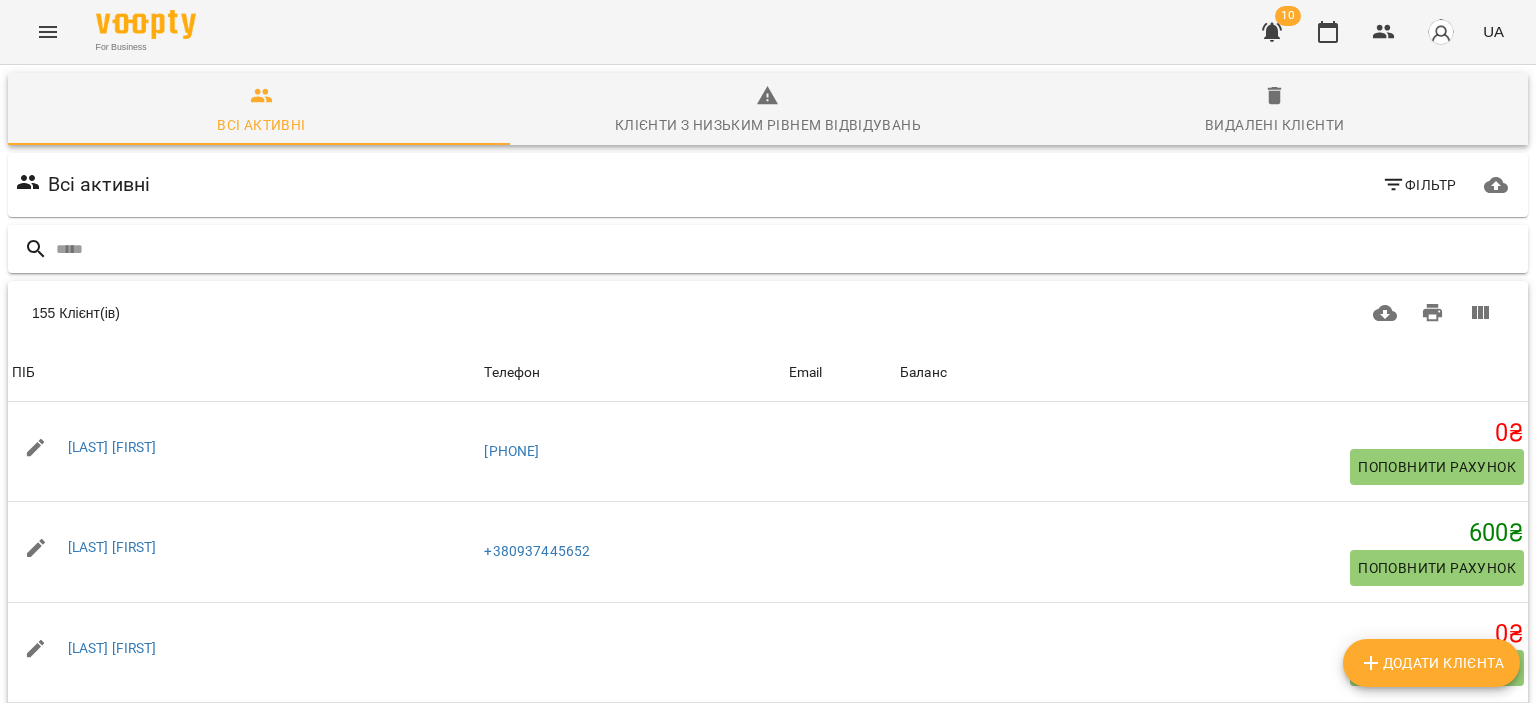 click at bounding box center (788, 249) 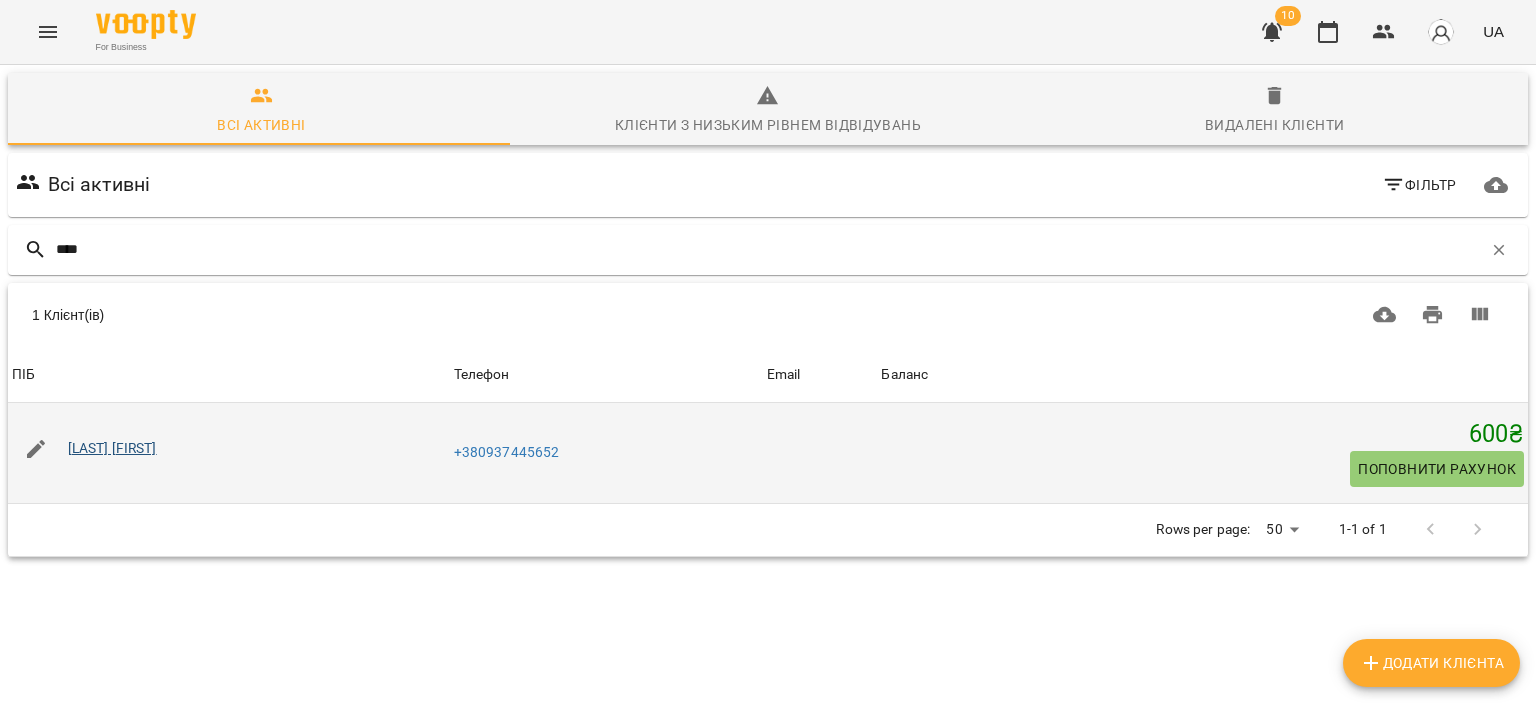 type on "****" 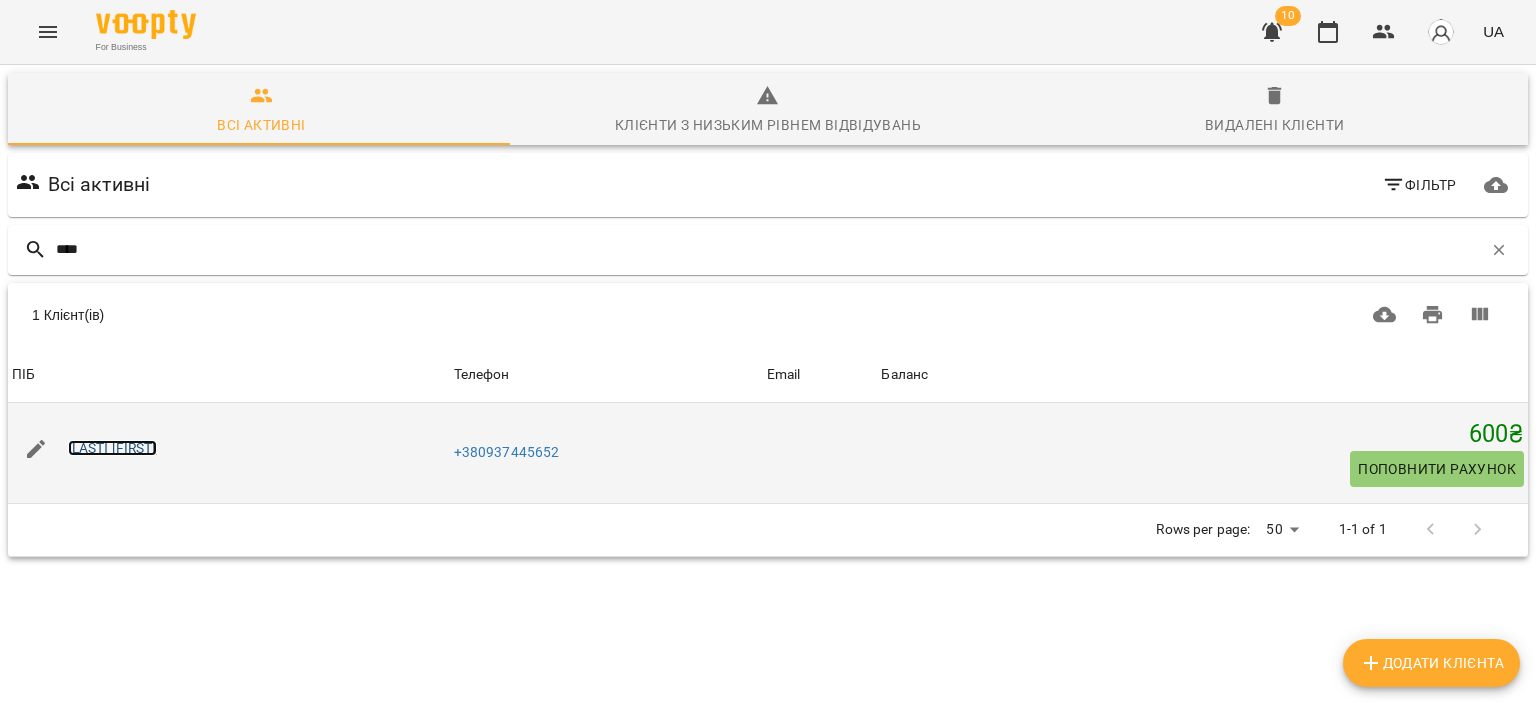 click on "Єрмоленко Дар'я" at bounding box center [112, 448] 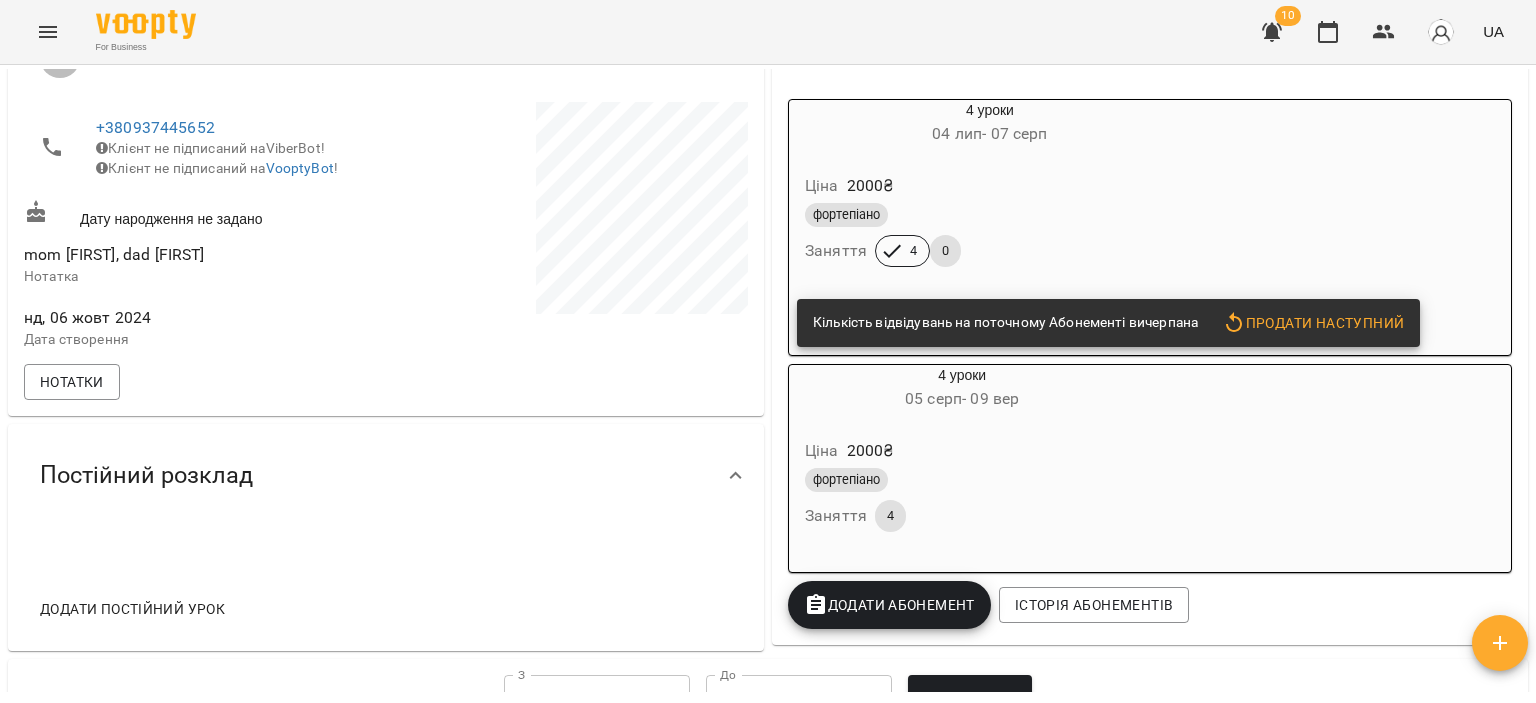 scroll, scrollTop: 400, scrollLeft: 0, axis: vertical 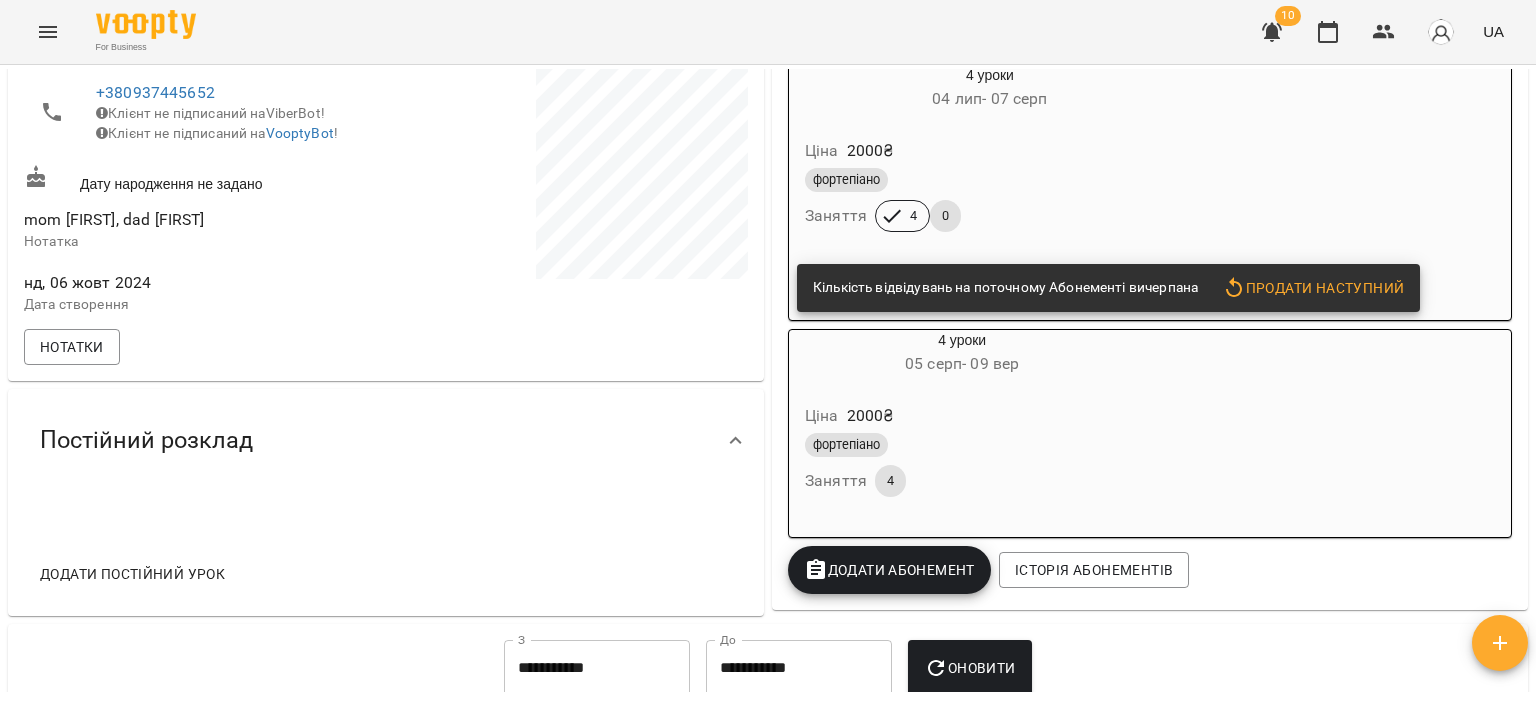 click on "фортепіано Заняття 4 0" at bounding box center (990, 200) 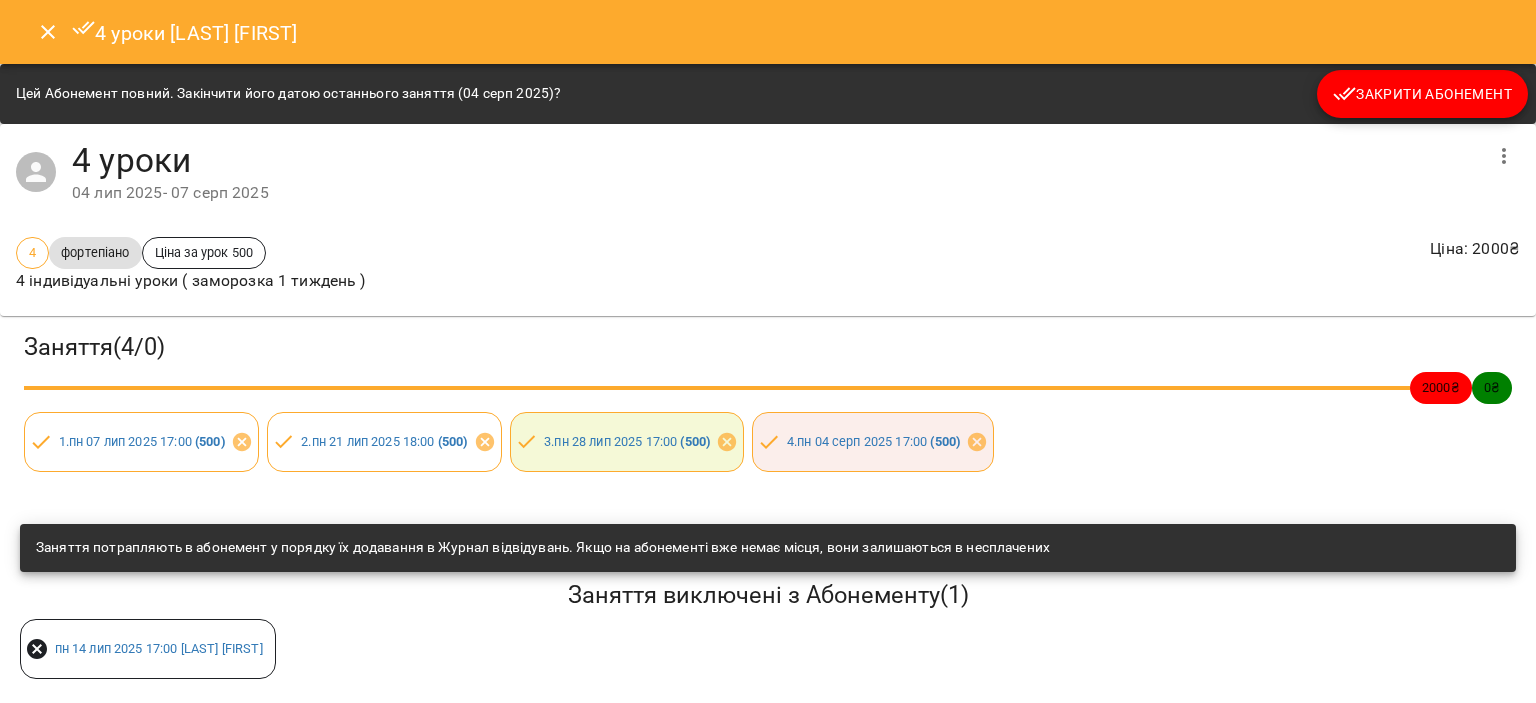 click on "Закрити Абонемент" at bounding box center (1422, 94) 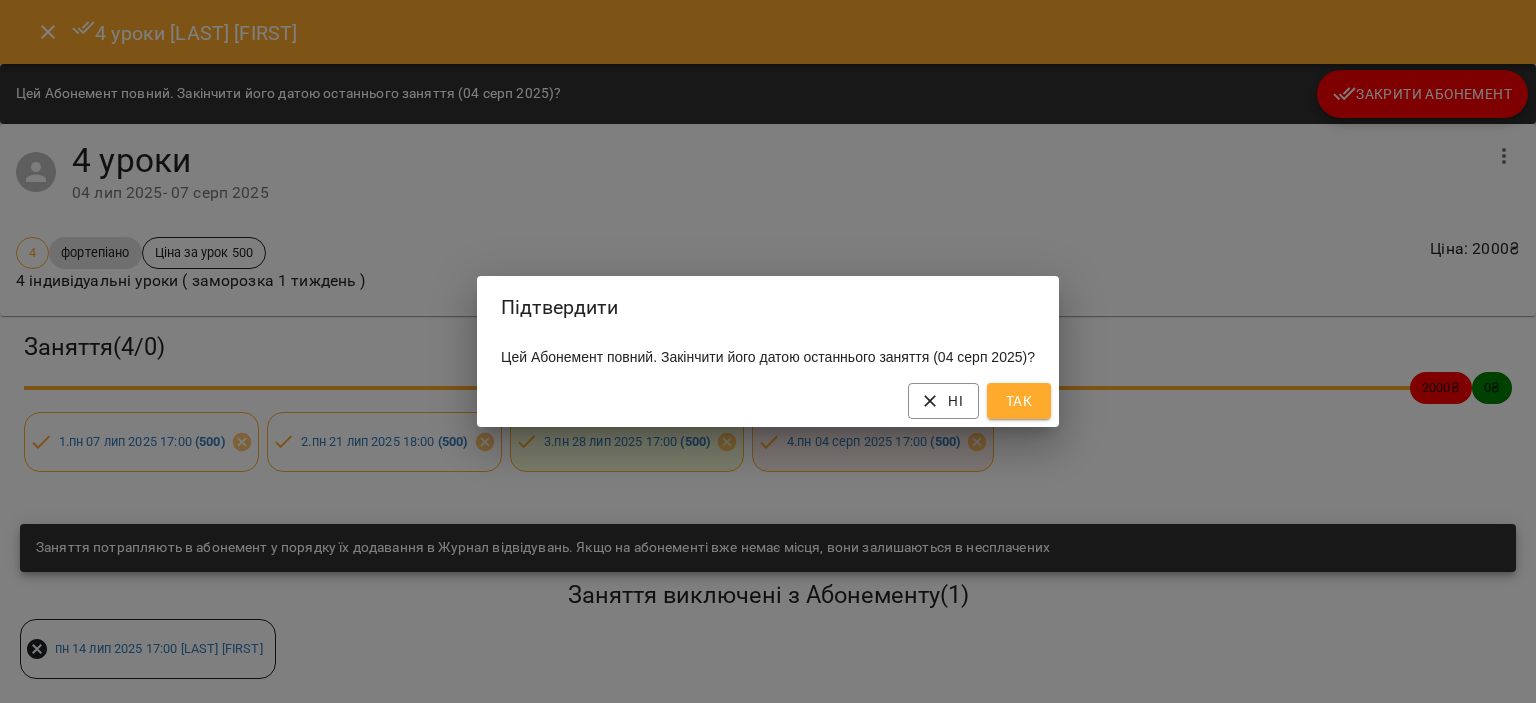 click on "Так" at bounding box center (1019, 401) 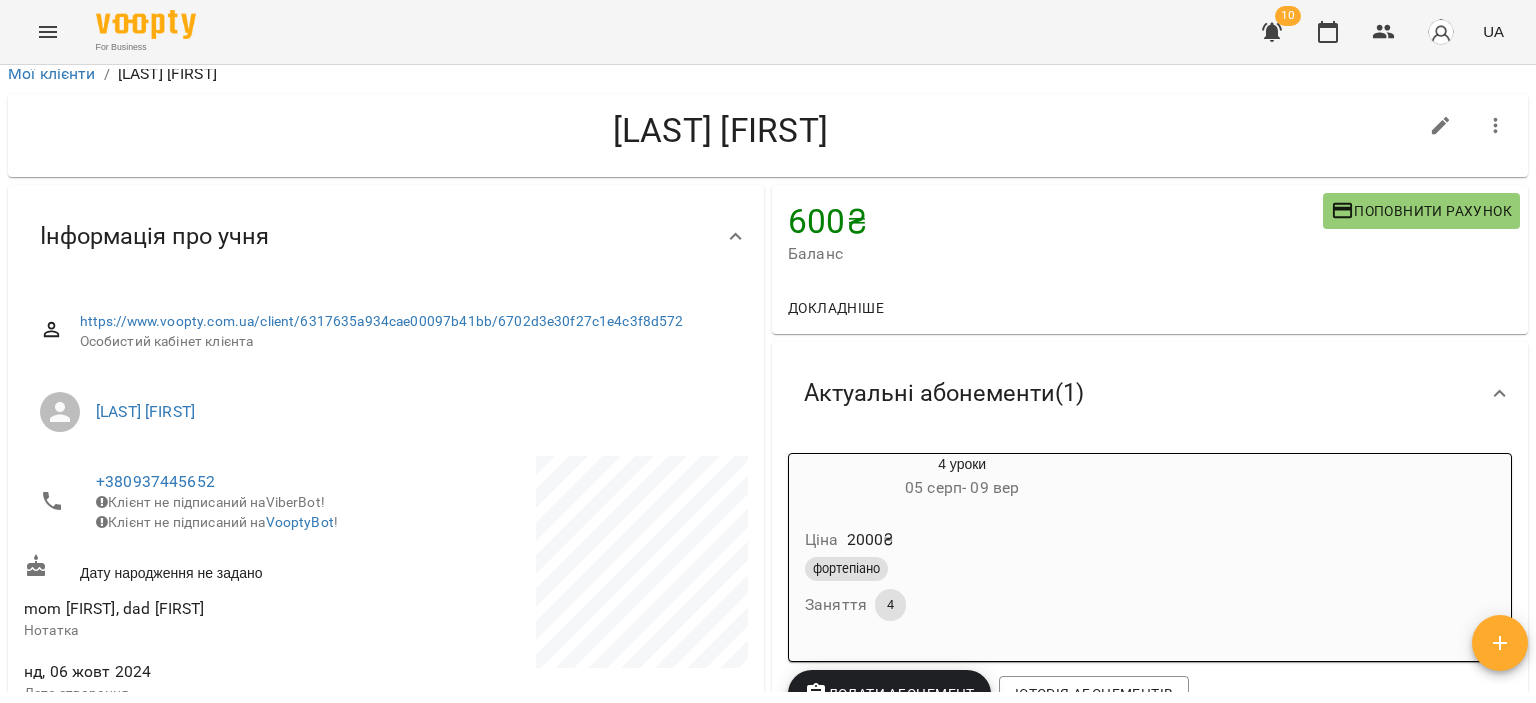 scroll, scrollTop: 0, scrollLeft: 0, axis: both 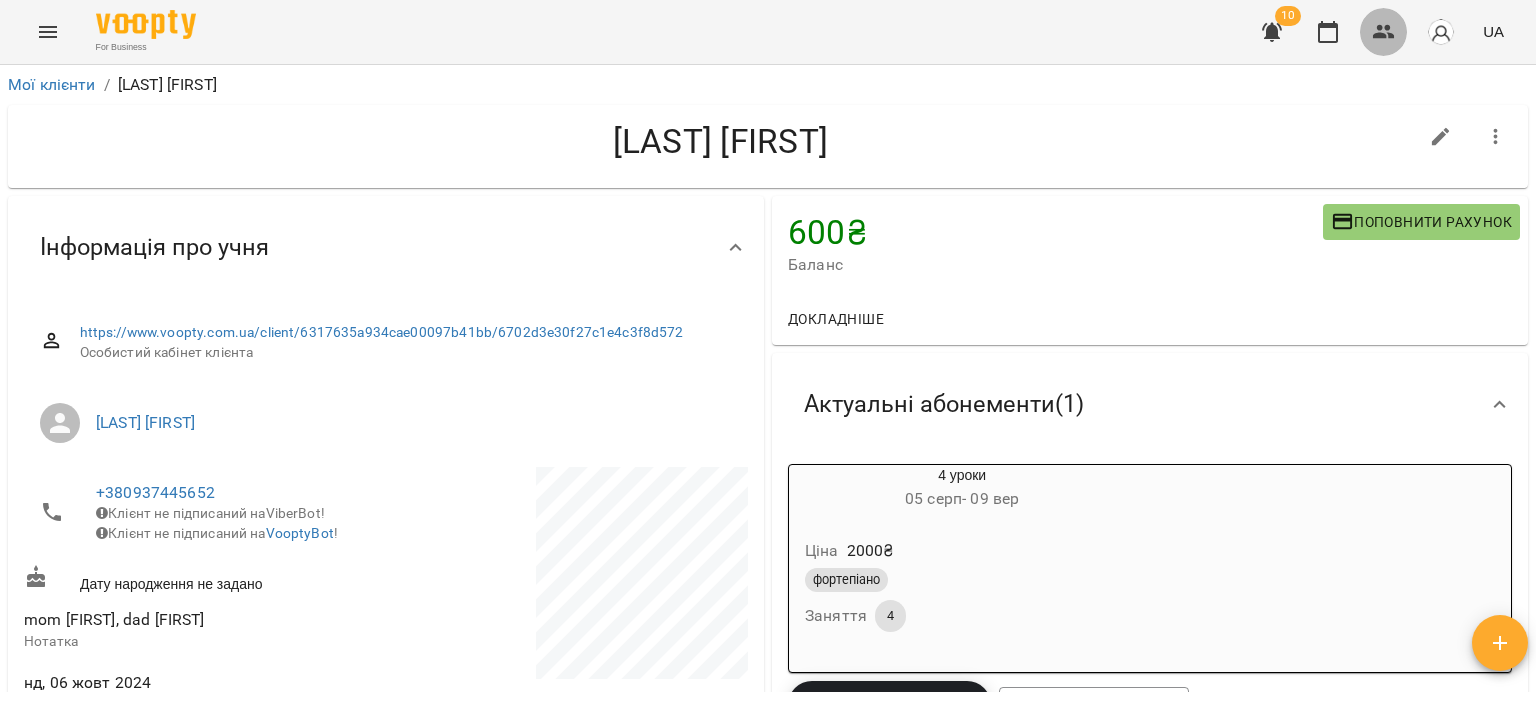 click 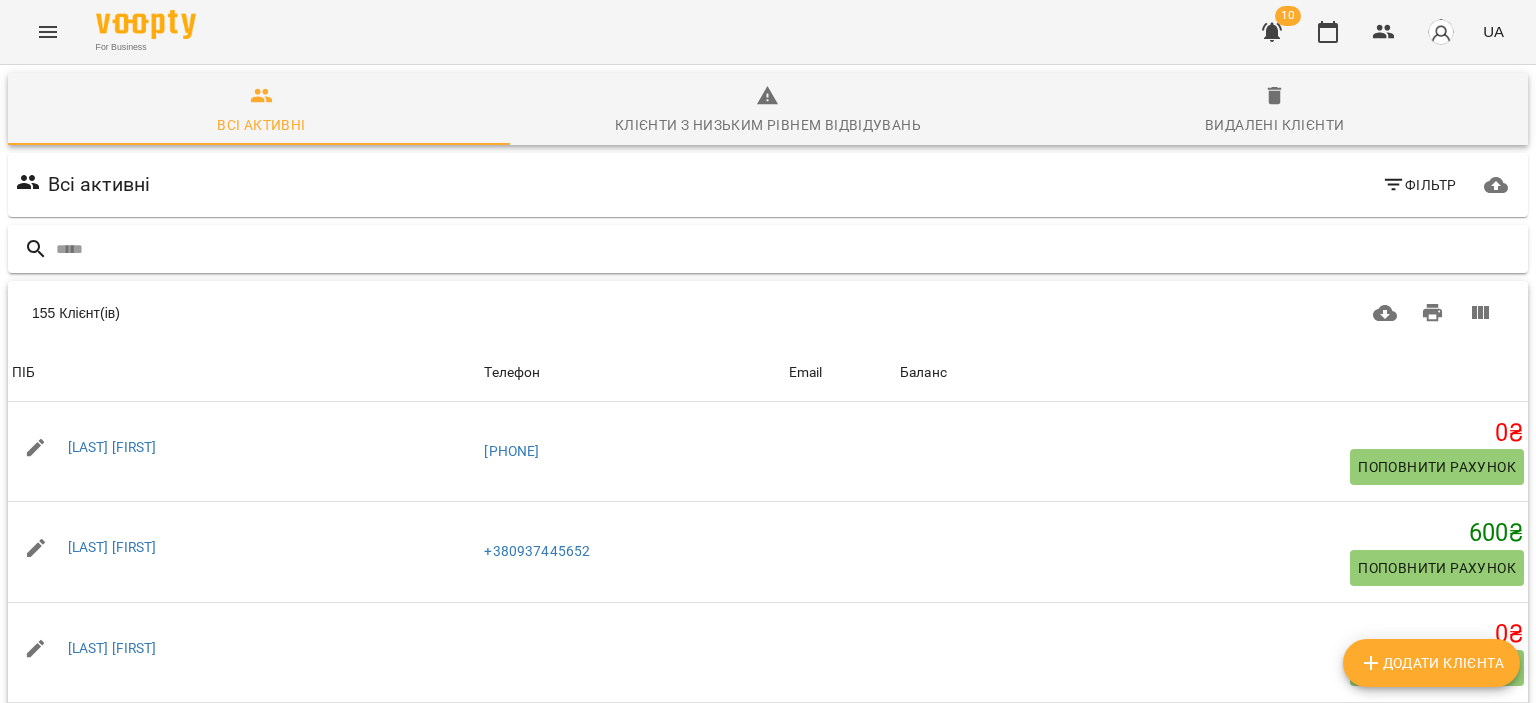 click at bounding box center [788, 249] 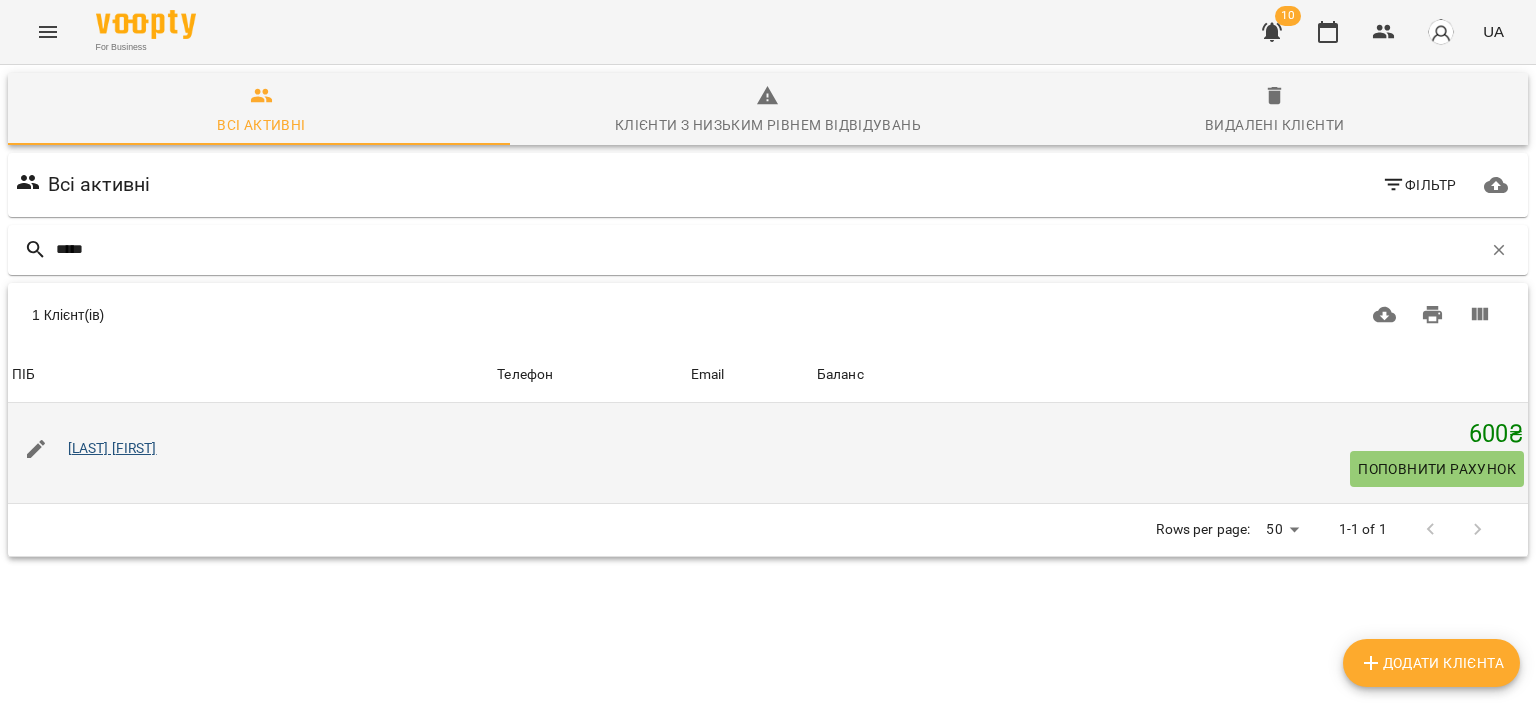 type on "*****" 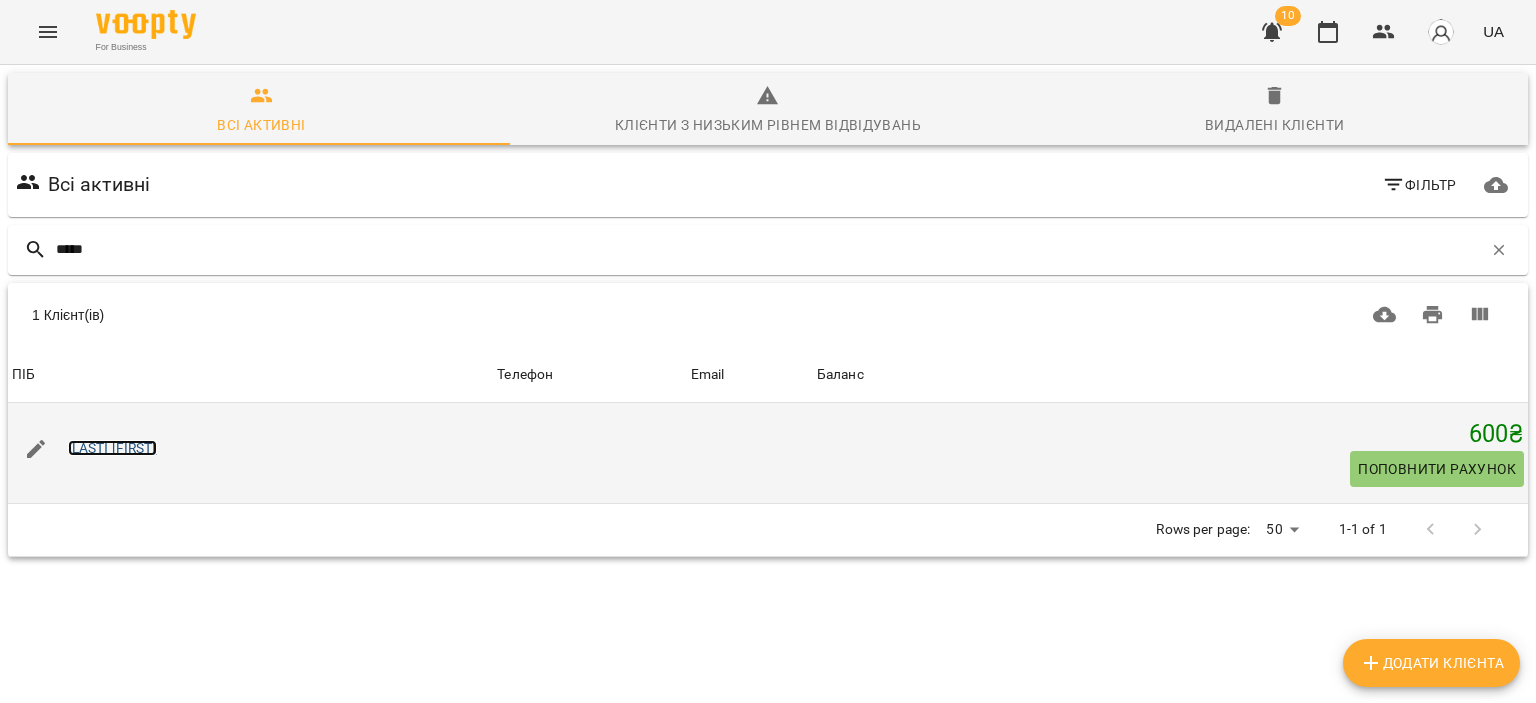 click on "Картушов Лев" at bounding box center (112, 448) 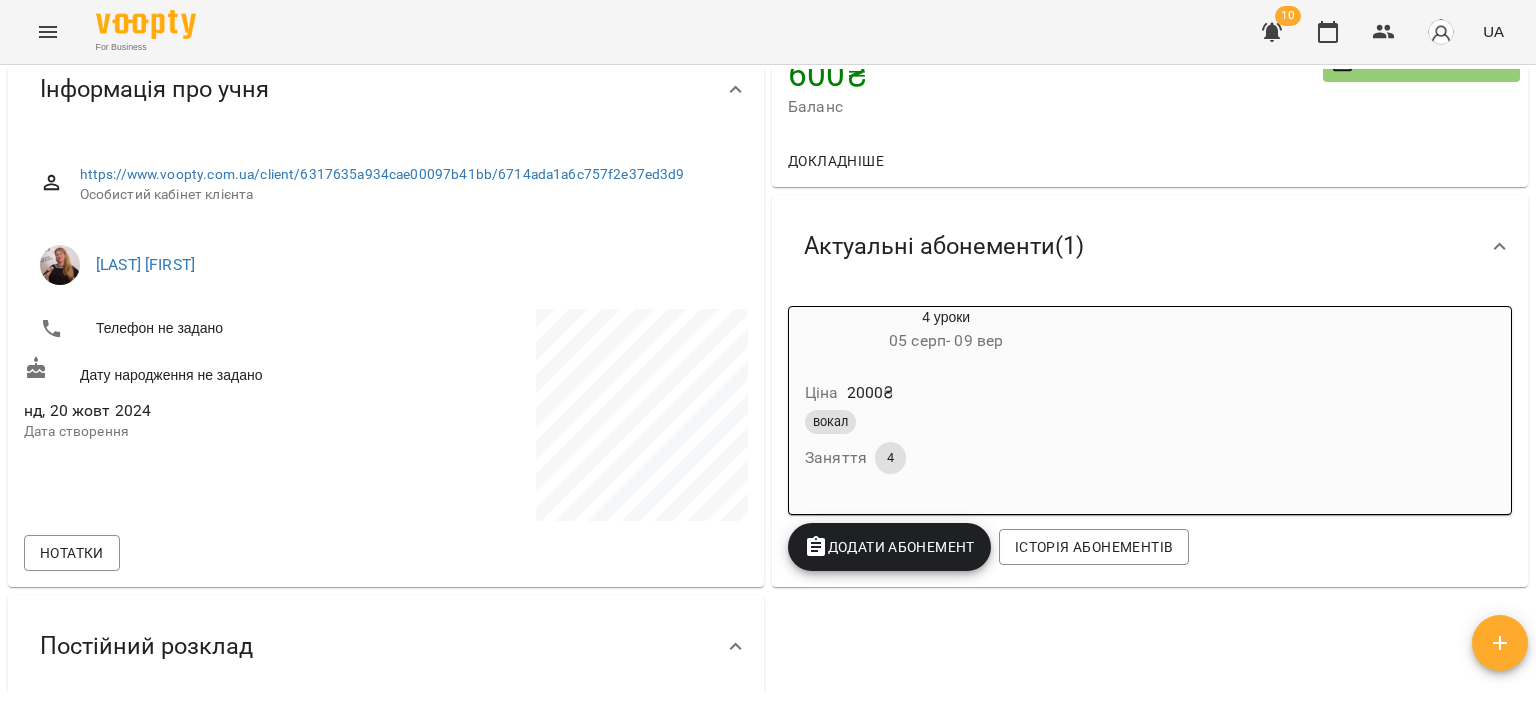 scroll, scrollTop: 0, scrollLeft: 0, axis: both 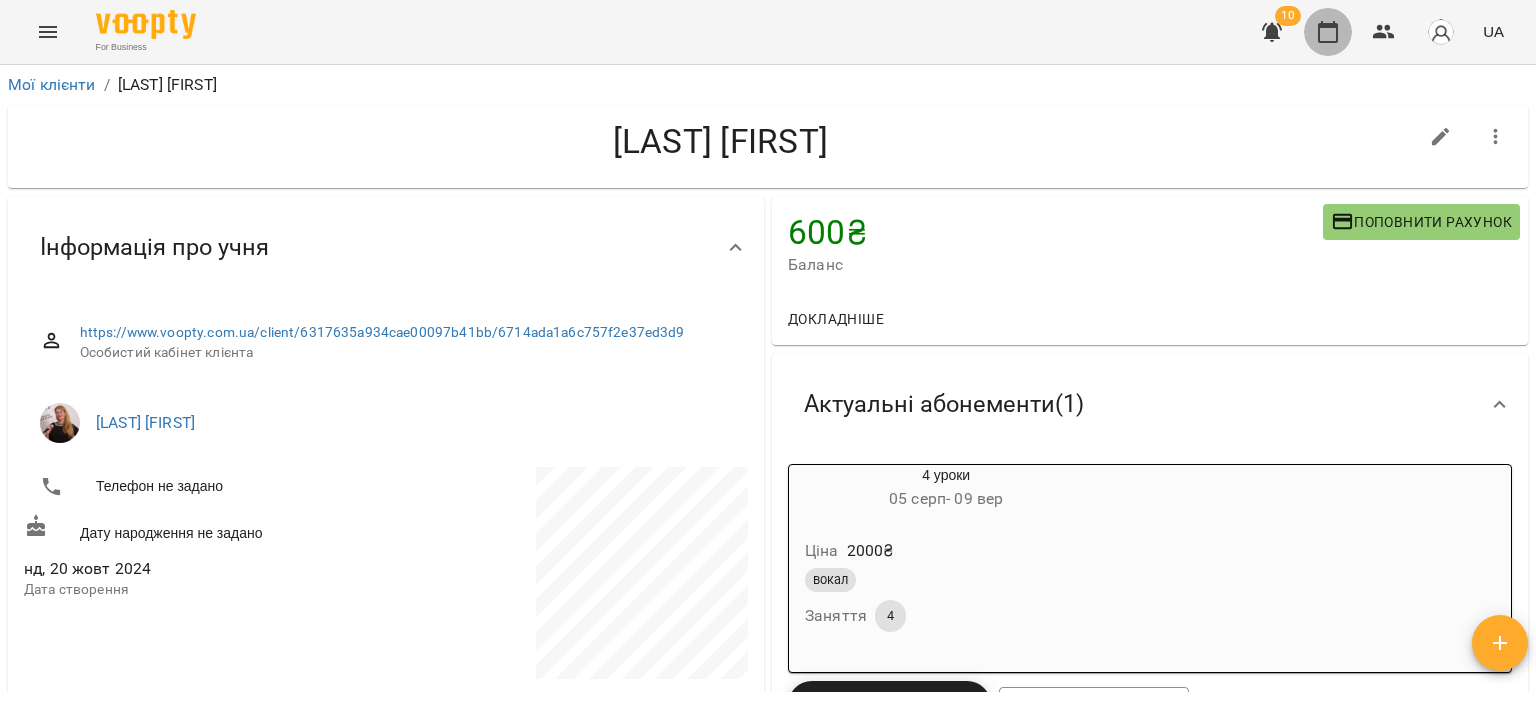 click 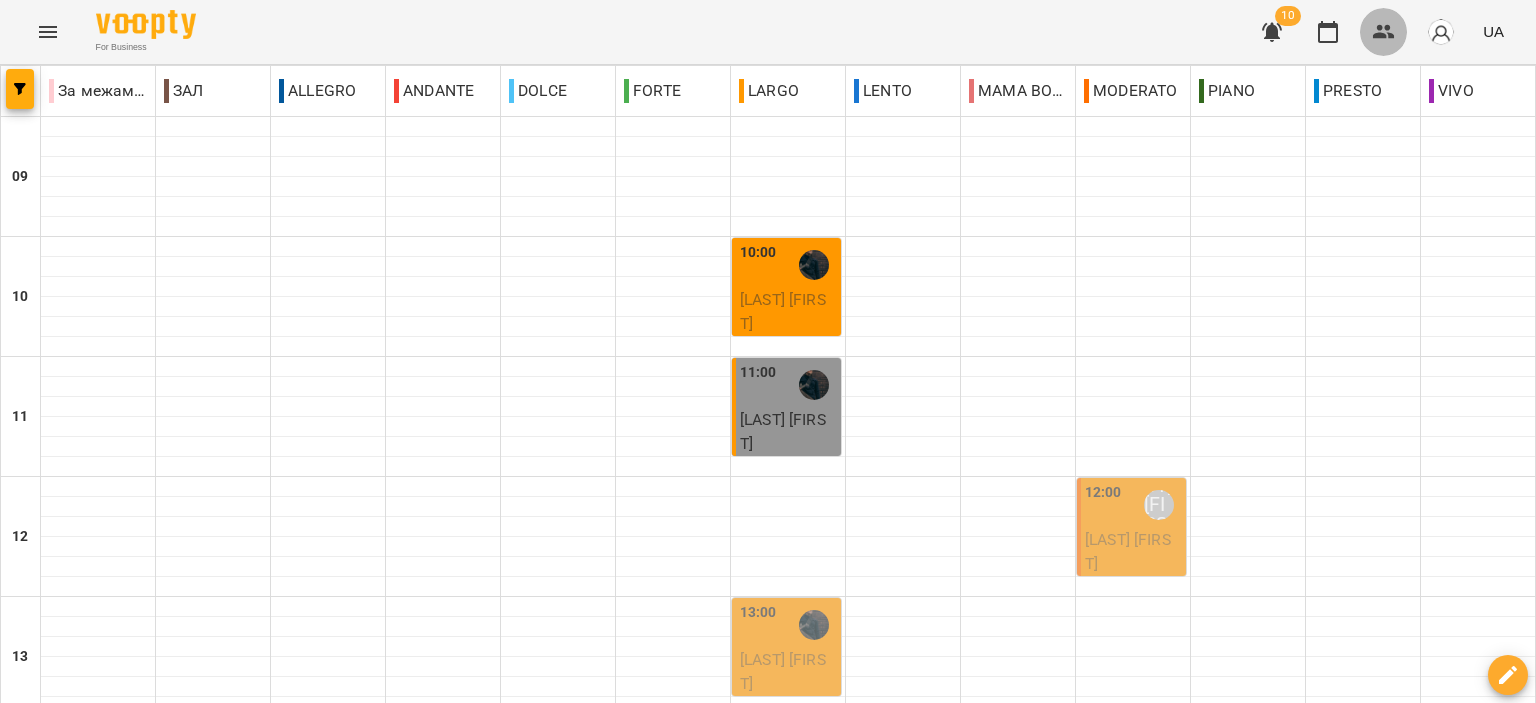 click 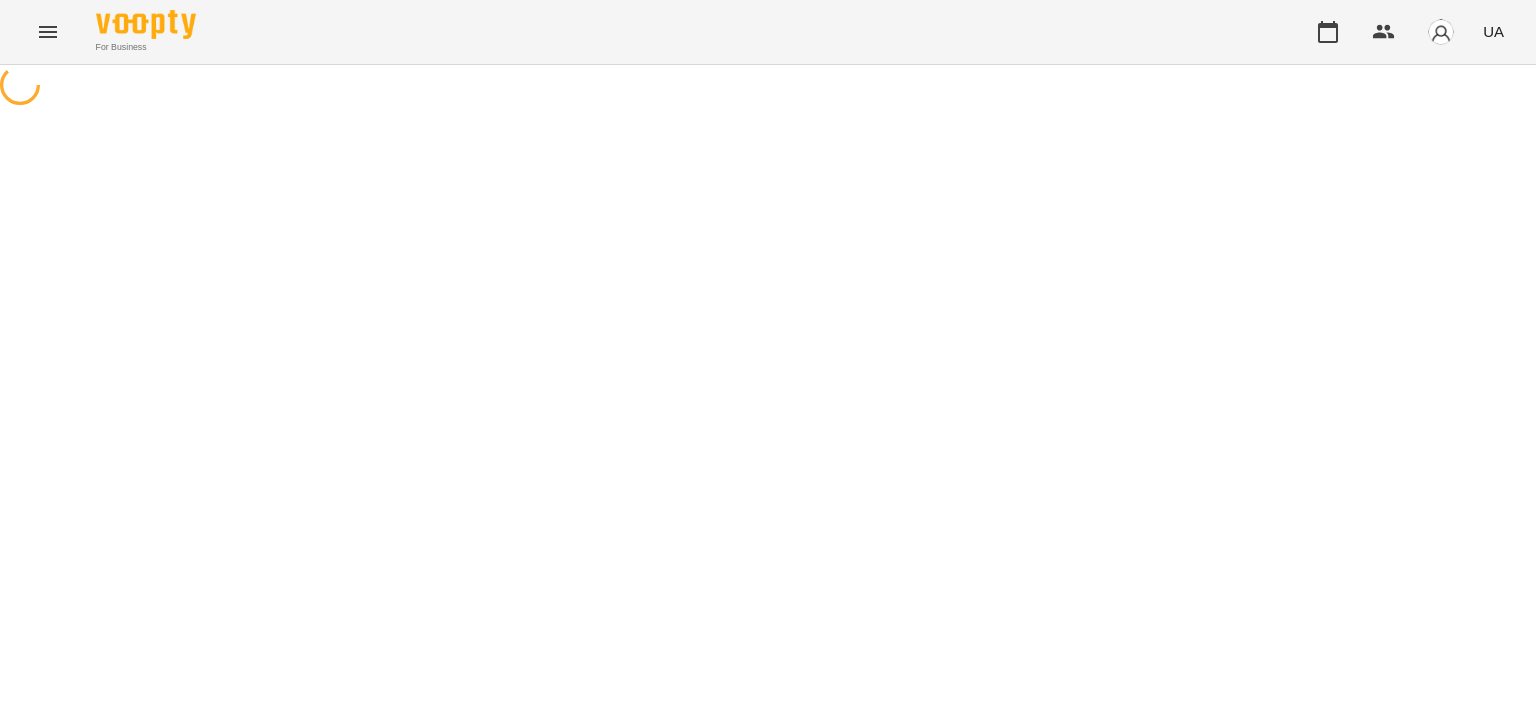 scroll, scrollTop: 0, scrollLeft: 0, axis: both 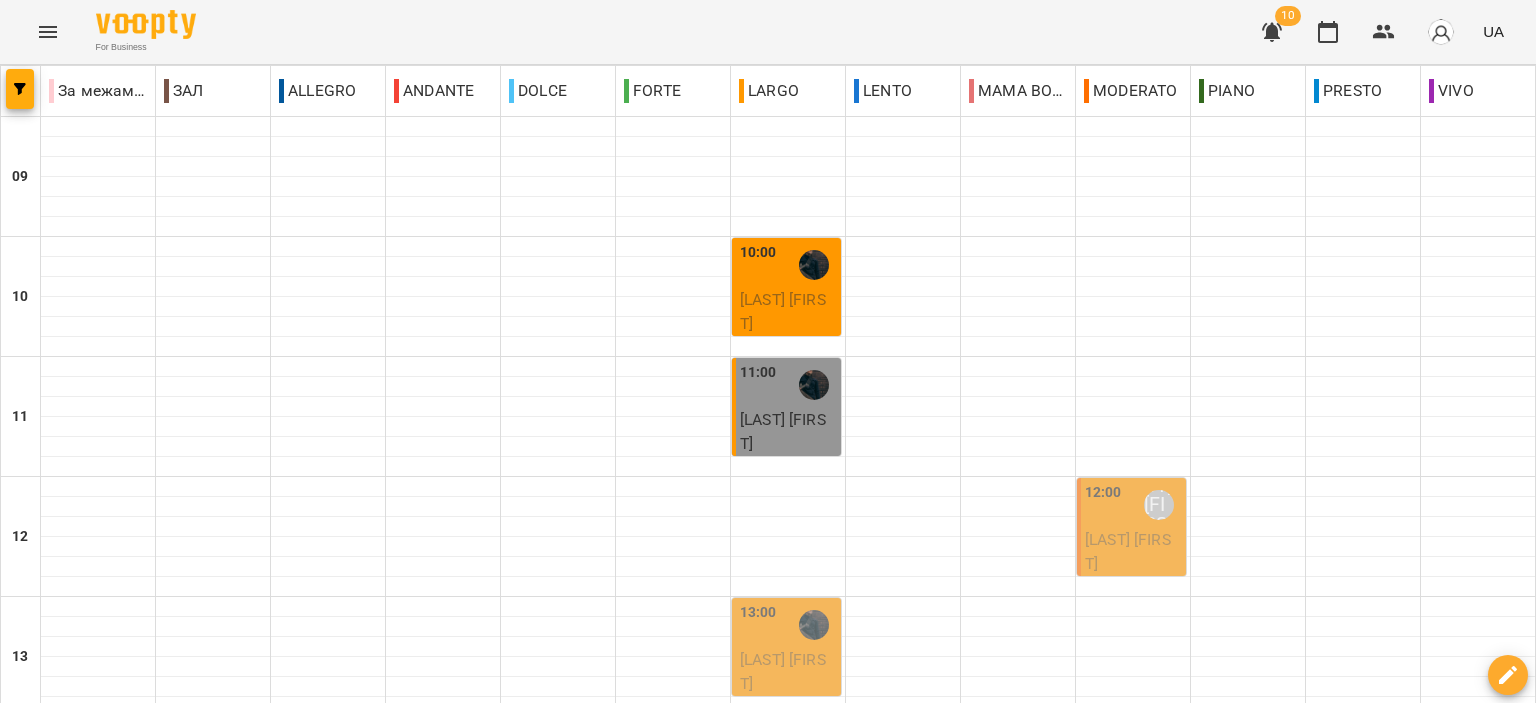 click on "[FIRST] [LAST]" at bounding box center (783, 311) 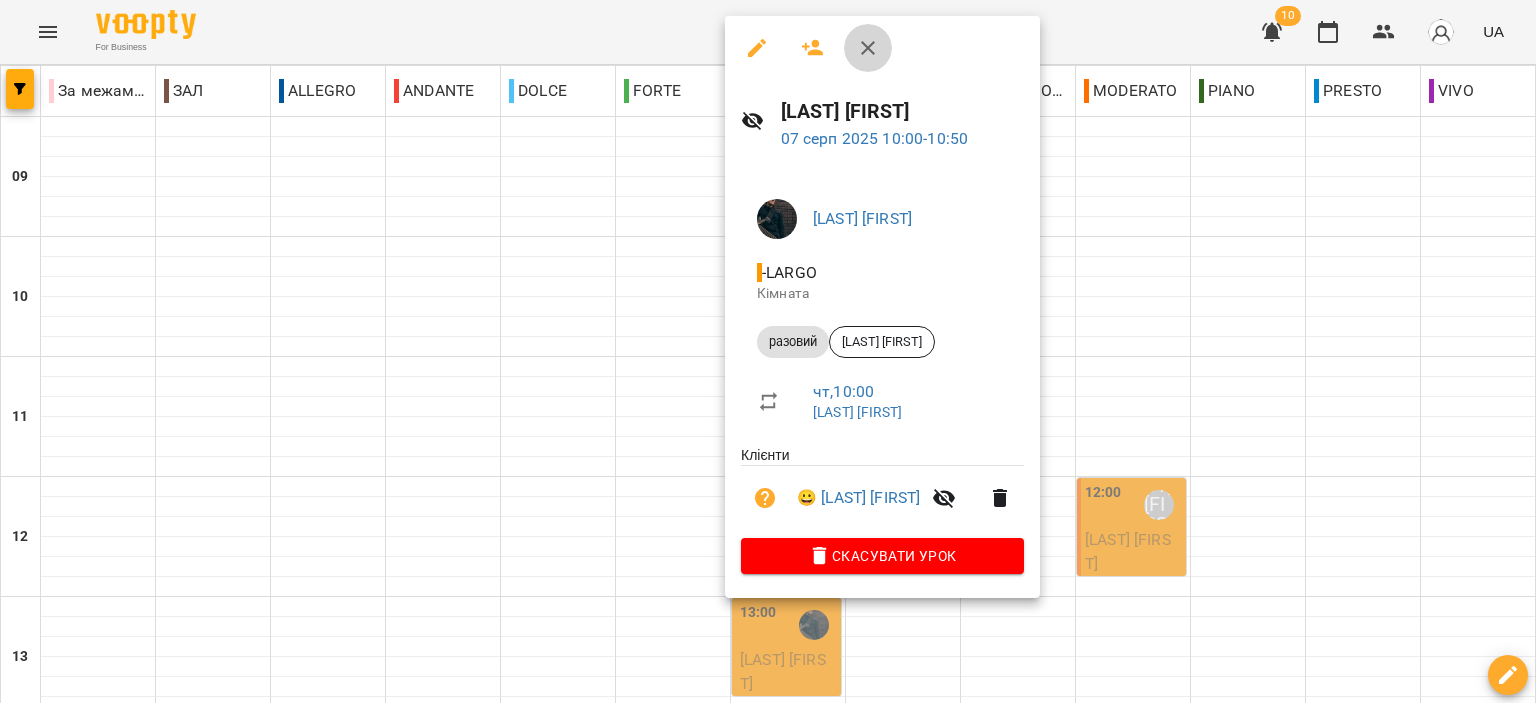click 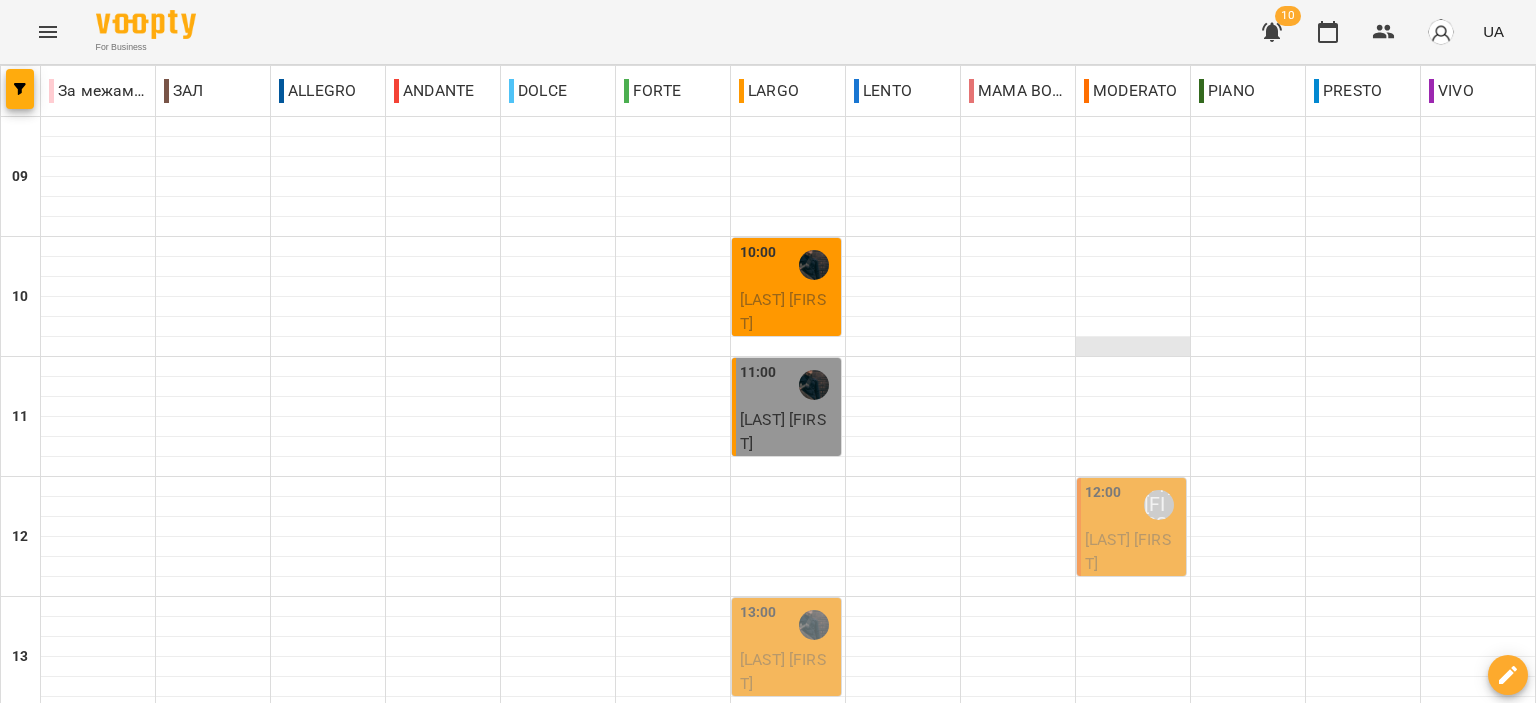 scroll, scrollTop: 200, scrollLeft: 0, axis: vertical 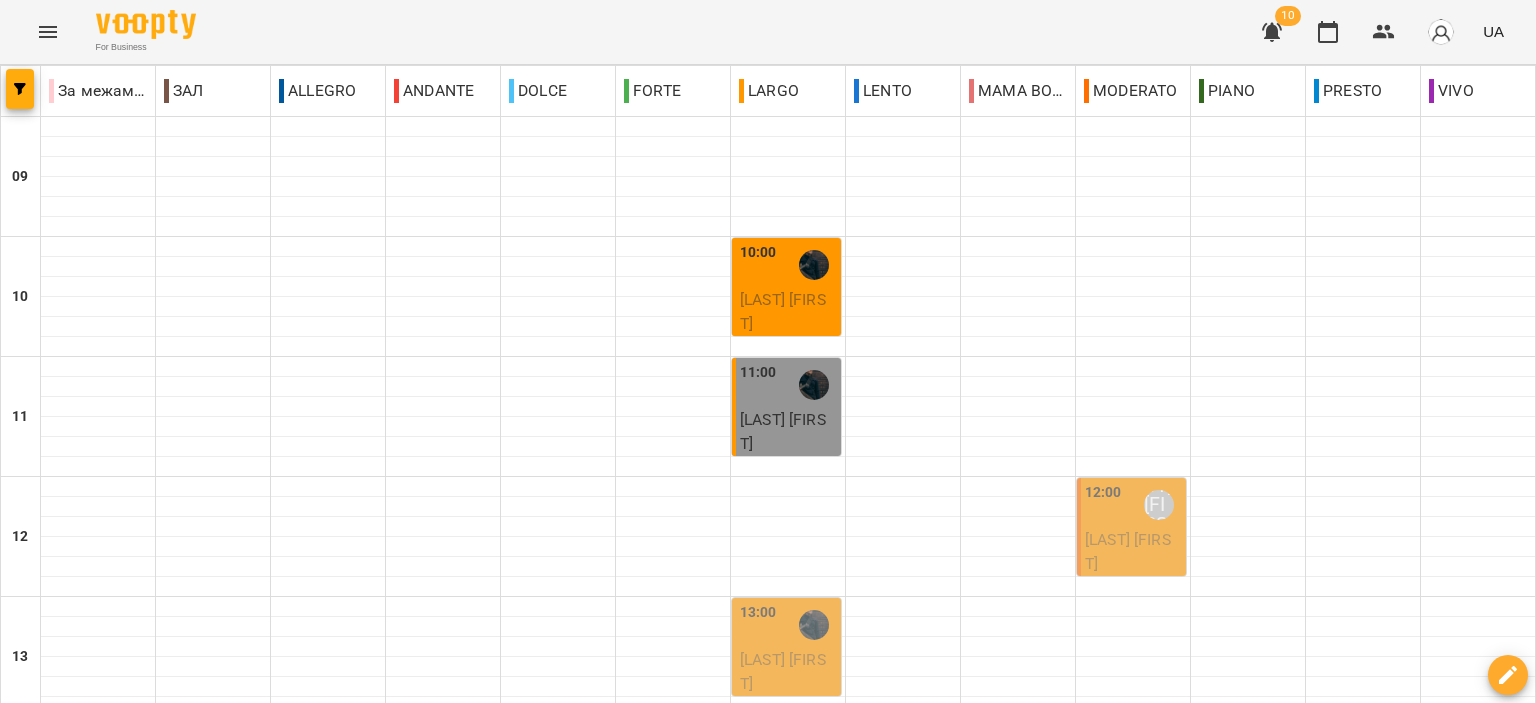 click on "[LAST] [FIRST]" at bounding box center (1133, 551) 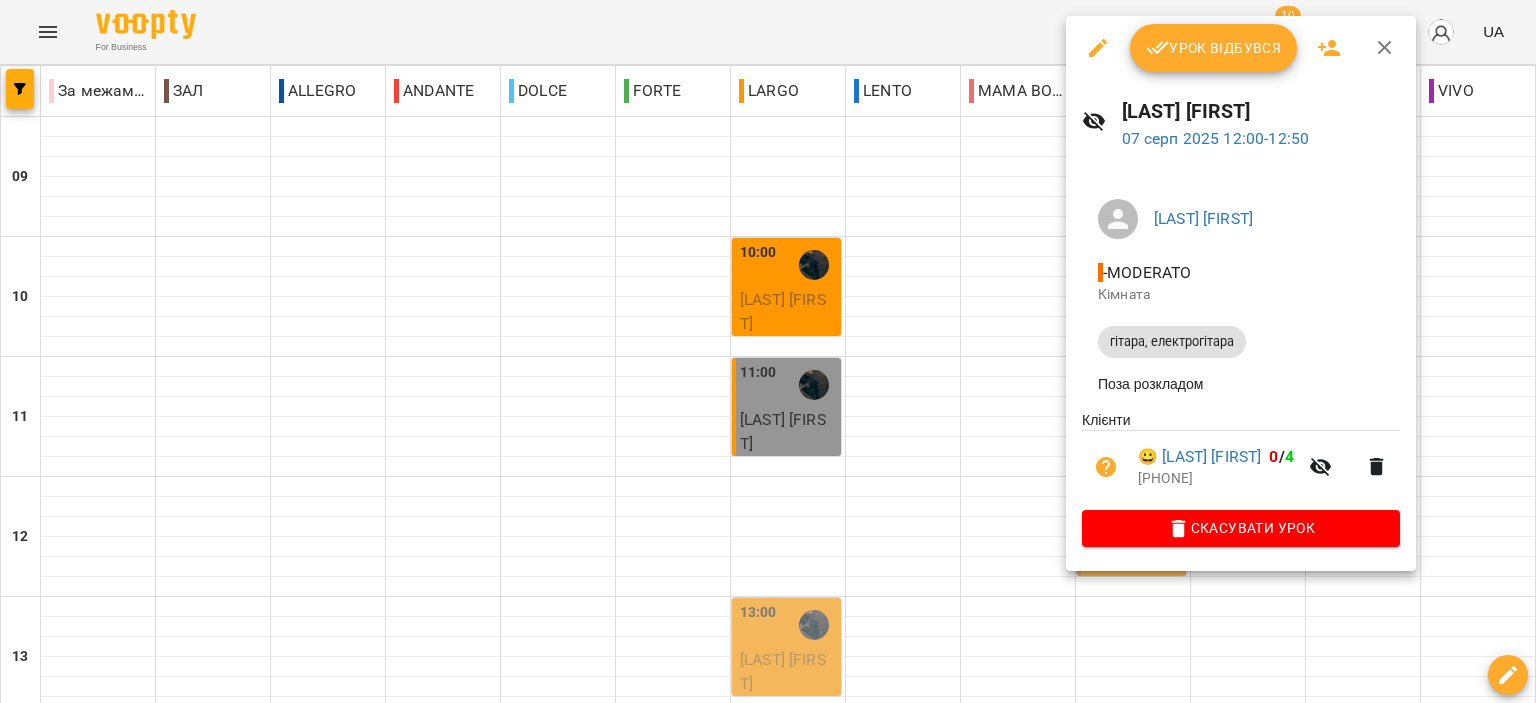 click on "Урок відбувся" at bounding box center [1214, 48] 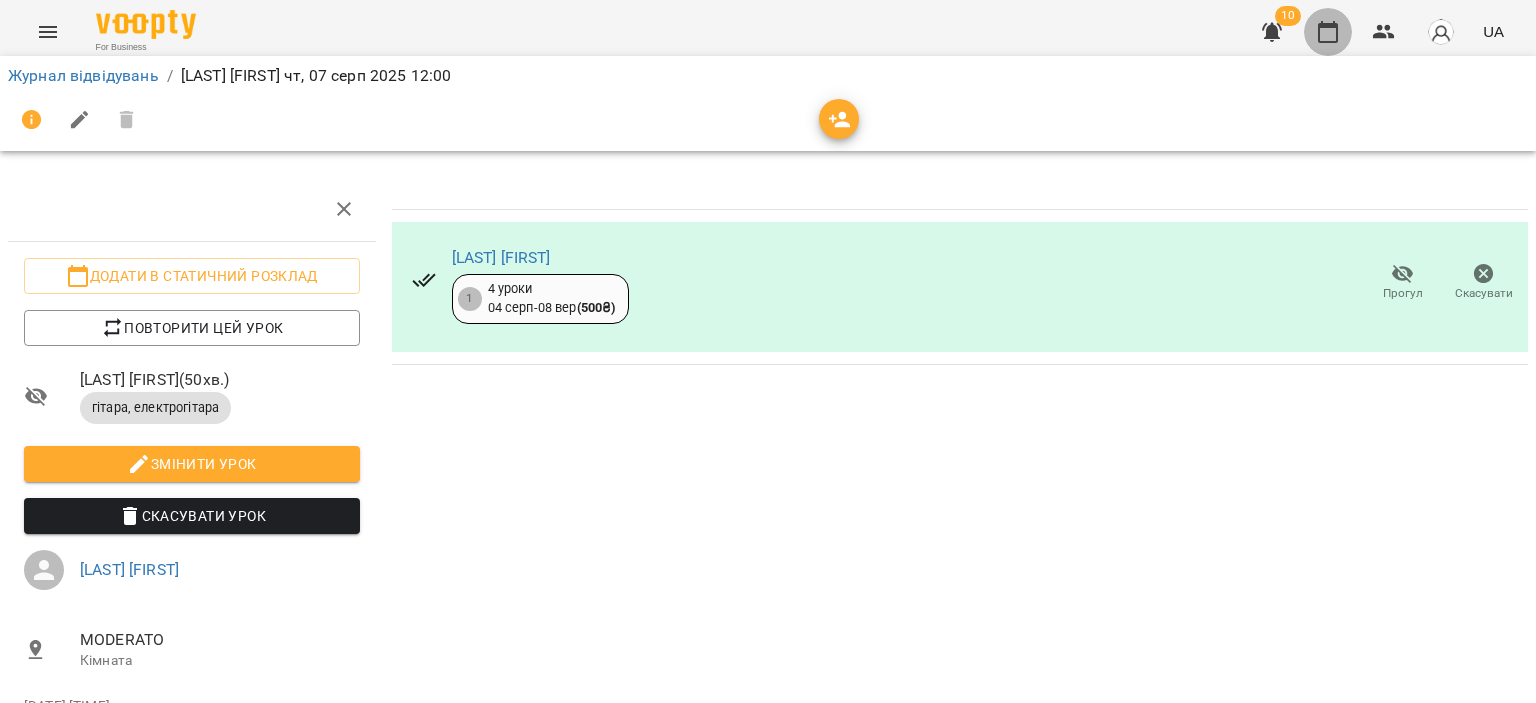 click 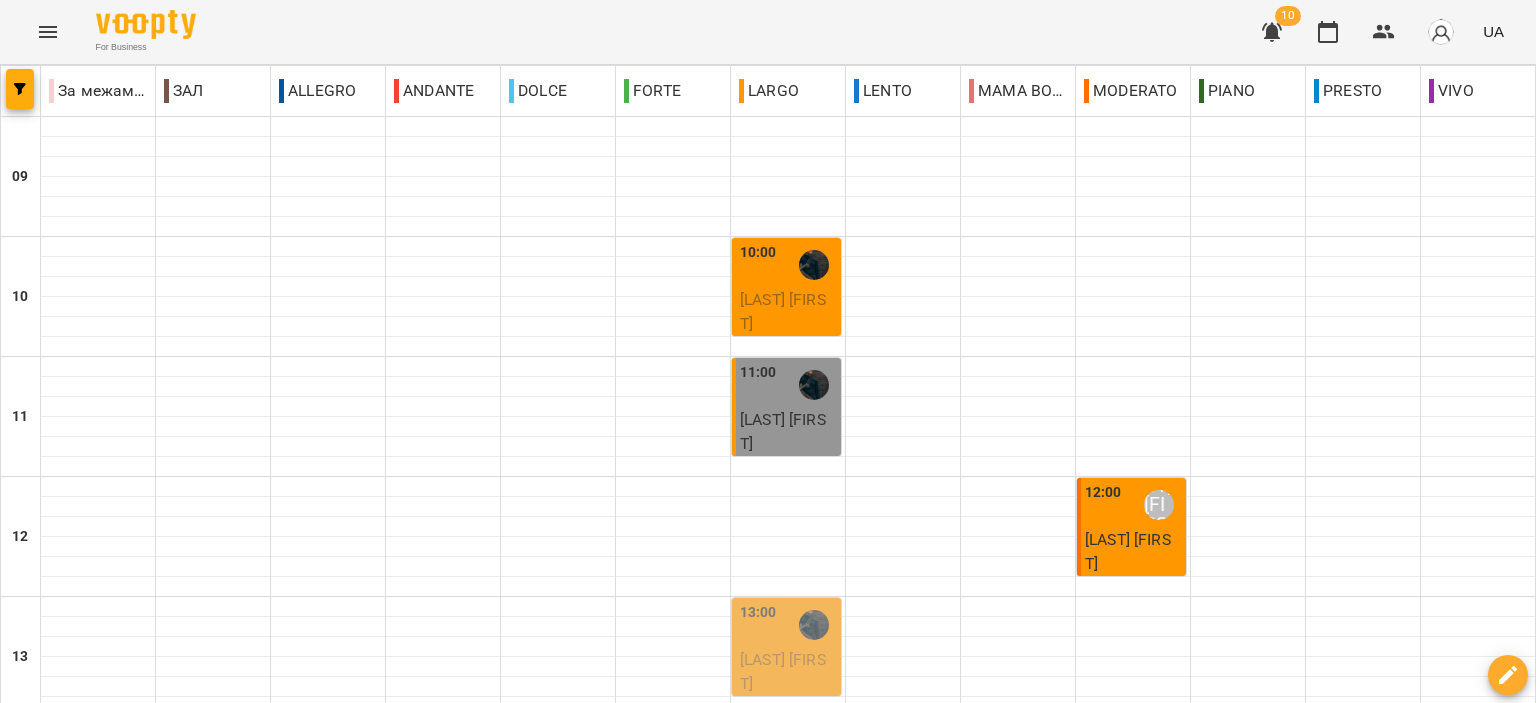 scroll, scrollTop: 300, scrollLeft: 0, axis: vertical 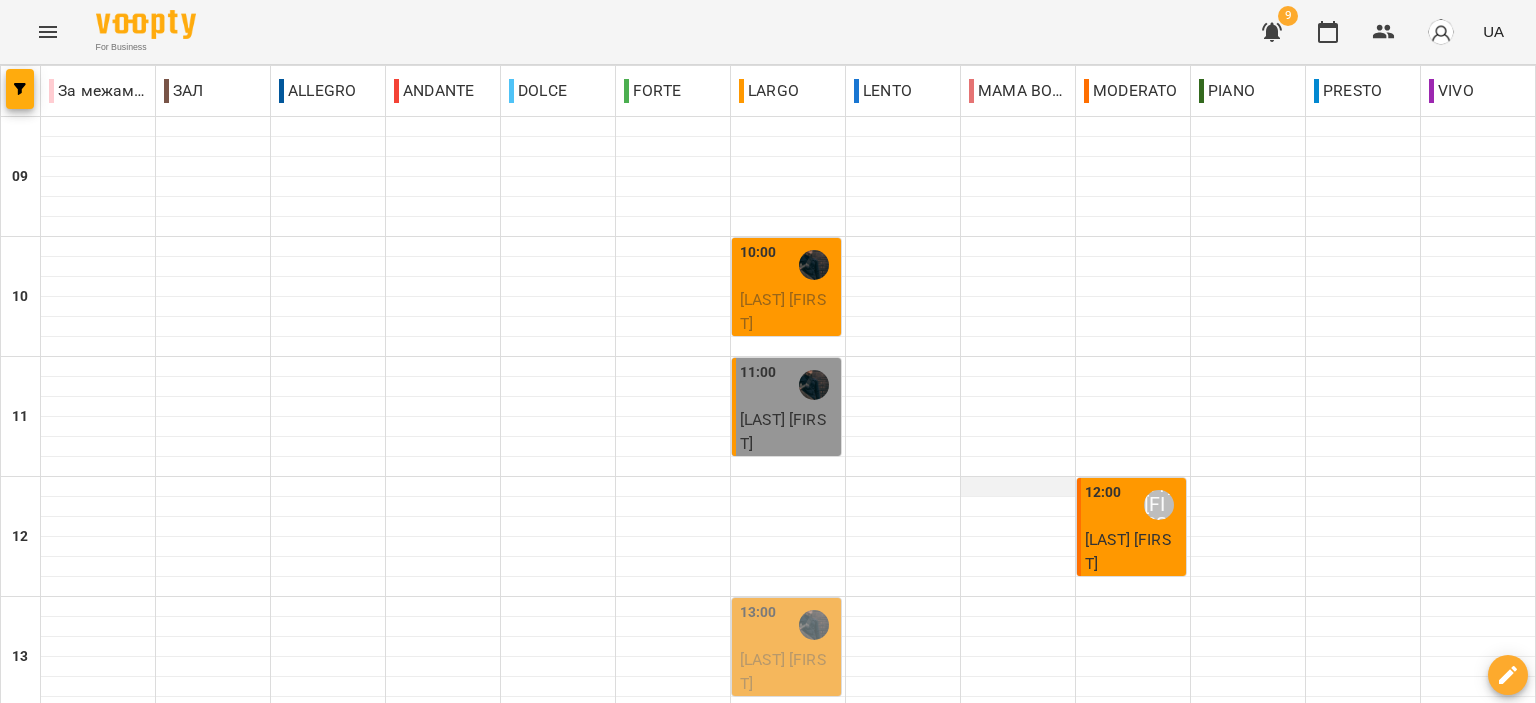 click at bounding box center [1018, 487] 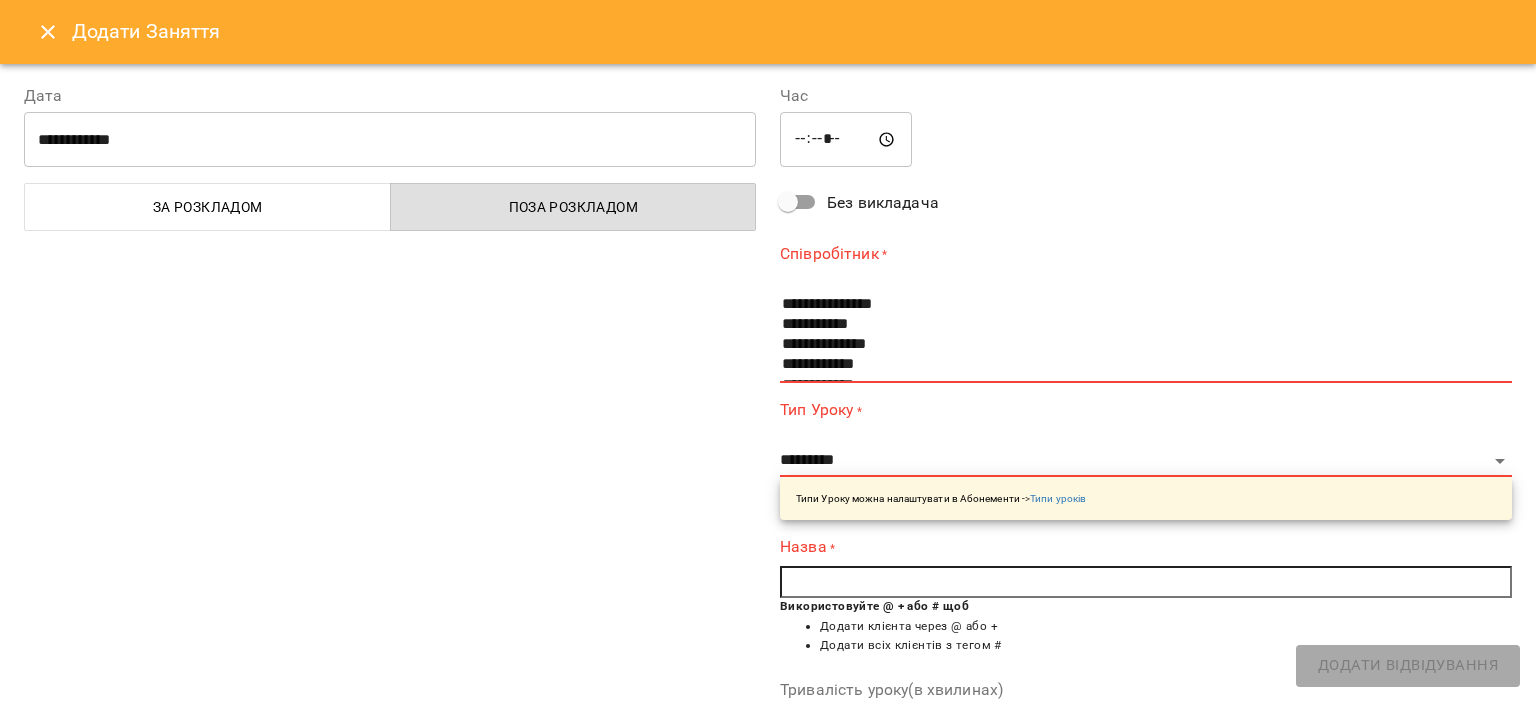 scroll, scrollTop: 200, scrollLeft: 0, axis: vertical 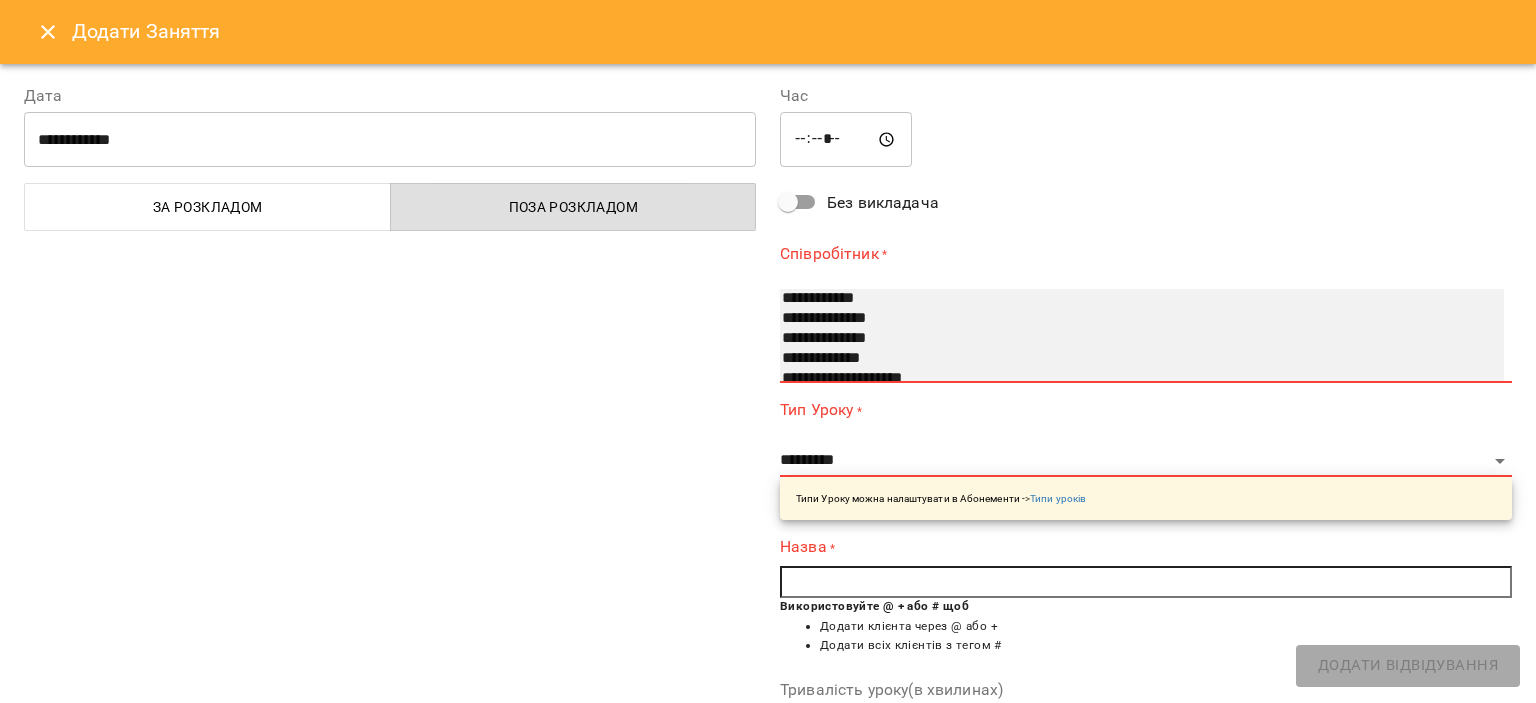select on "**********" 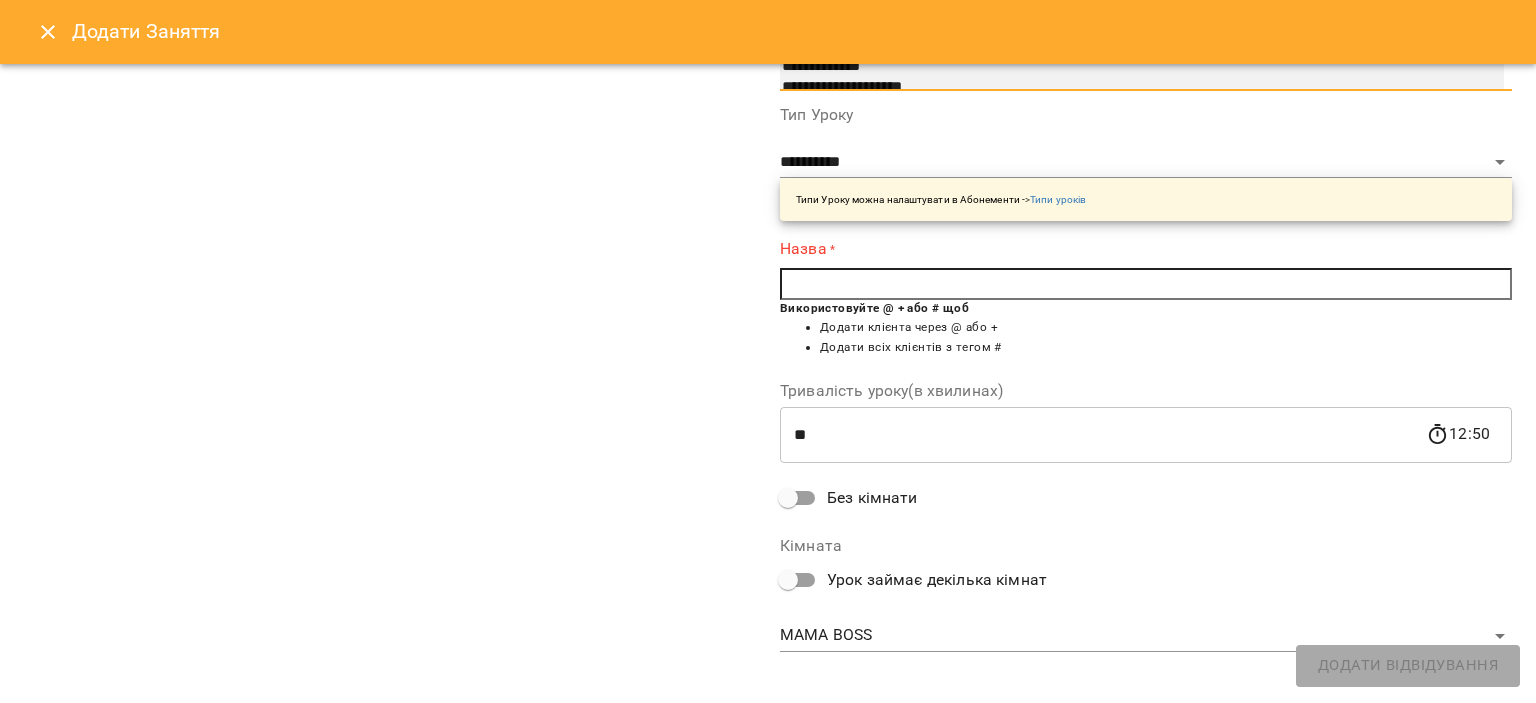 scroll, scrollTop: 300, scrollLeft: 0, axis: vertical 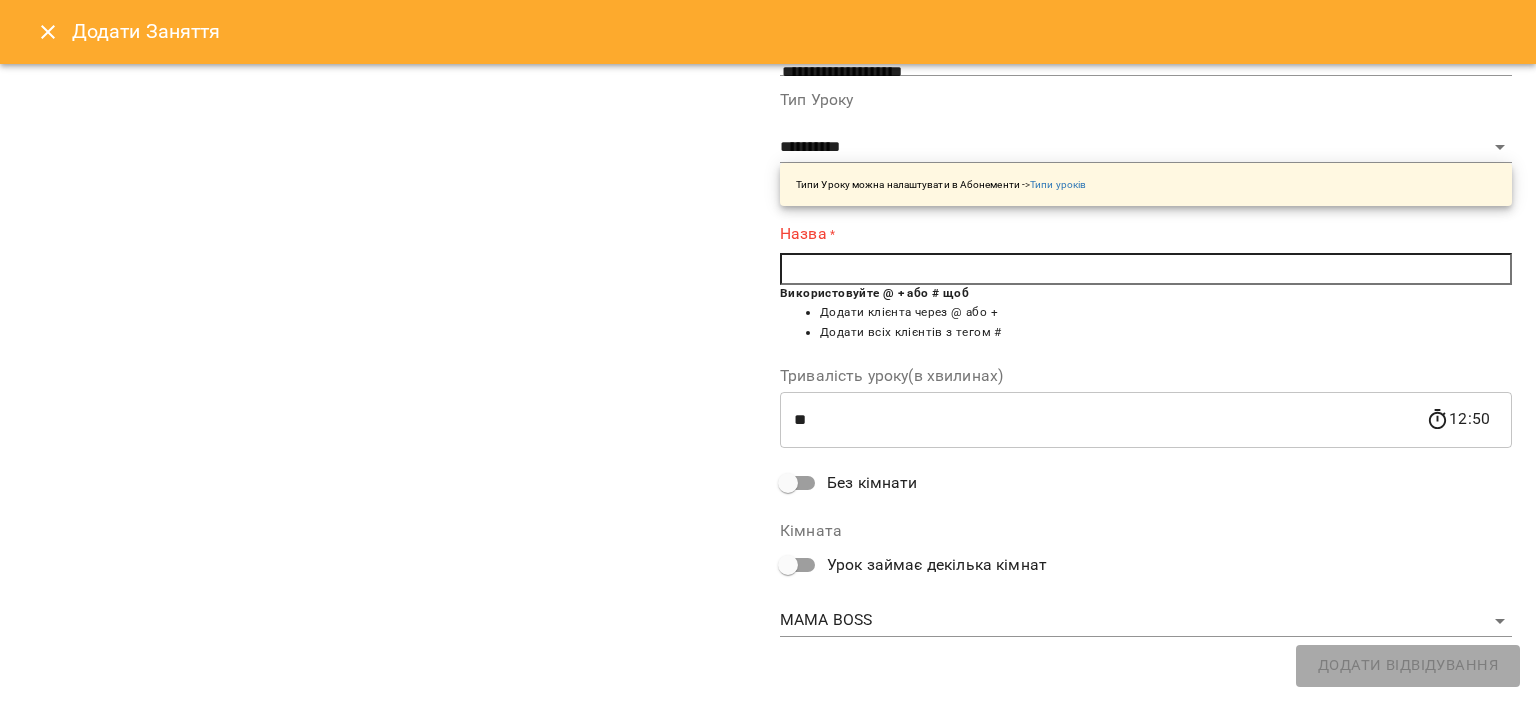 click at bounding box center [1146, 269] 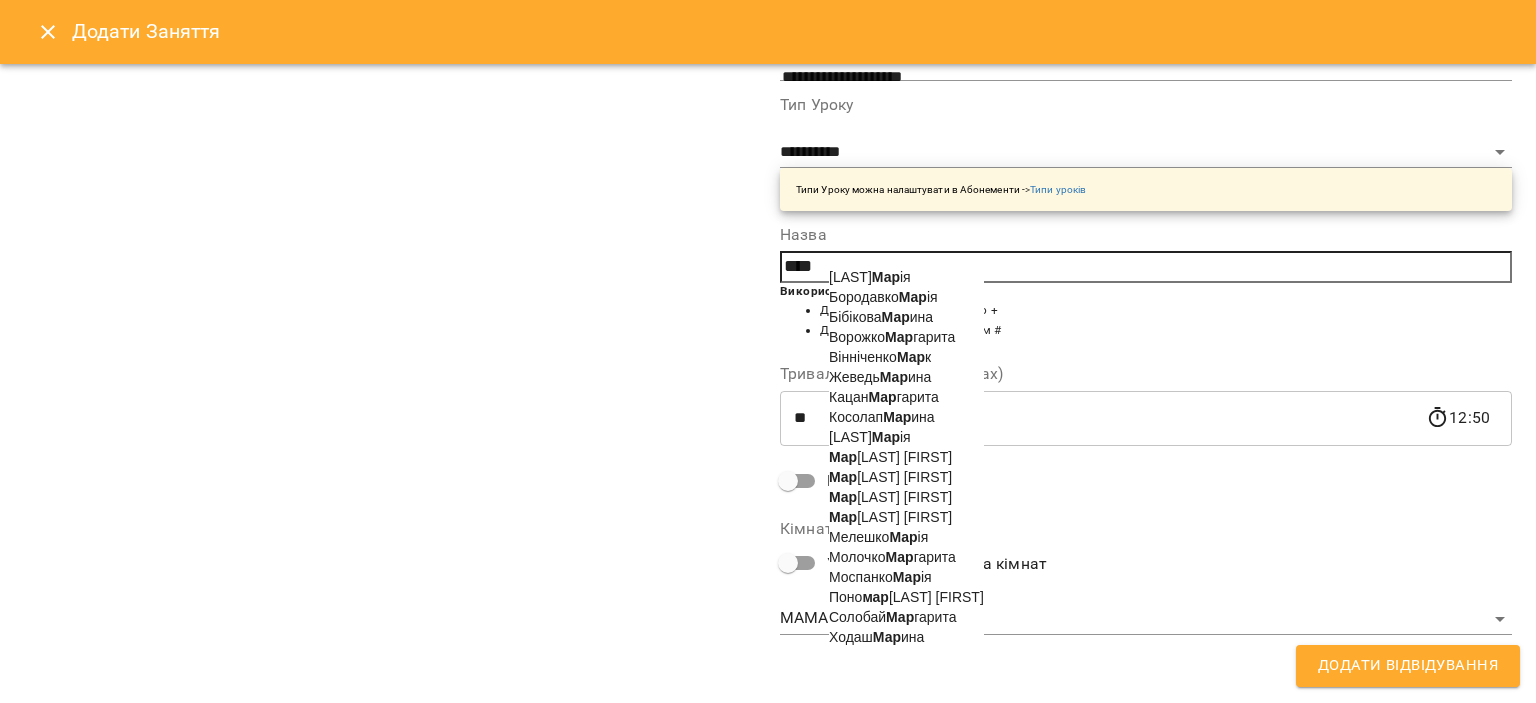 scroll, scrollTop: 295, scrollLeft: 0, axis: vertical 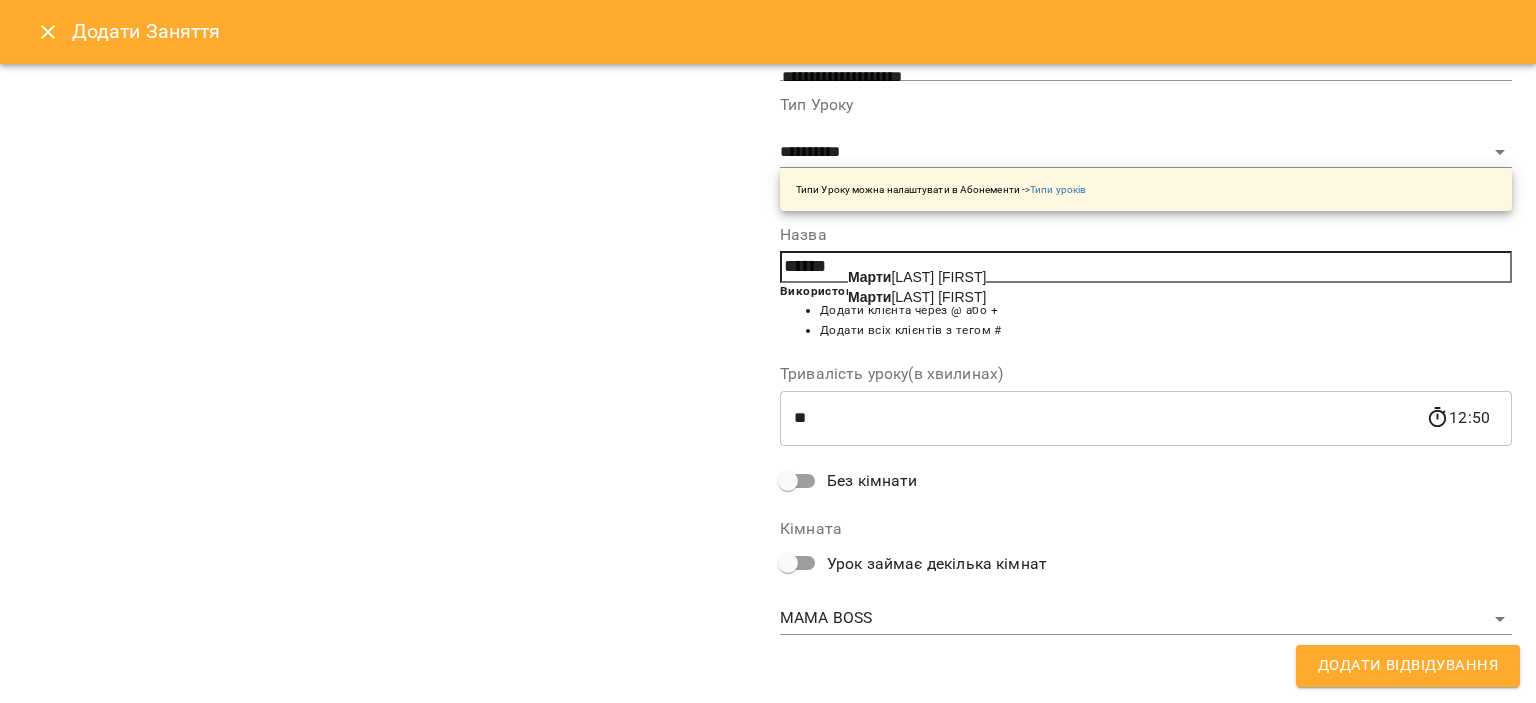 click on "Марти ненко Арсеній" at bounding box center (917, 277) 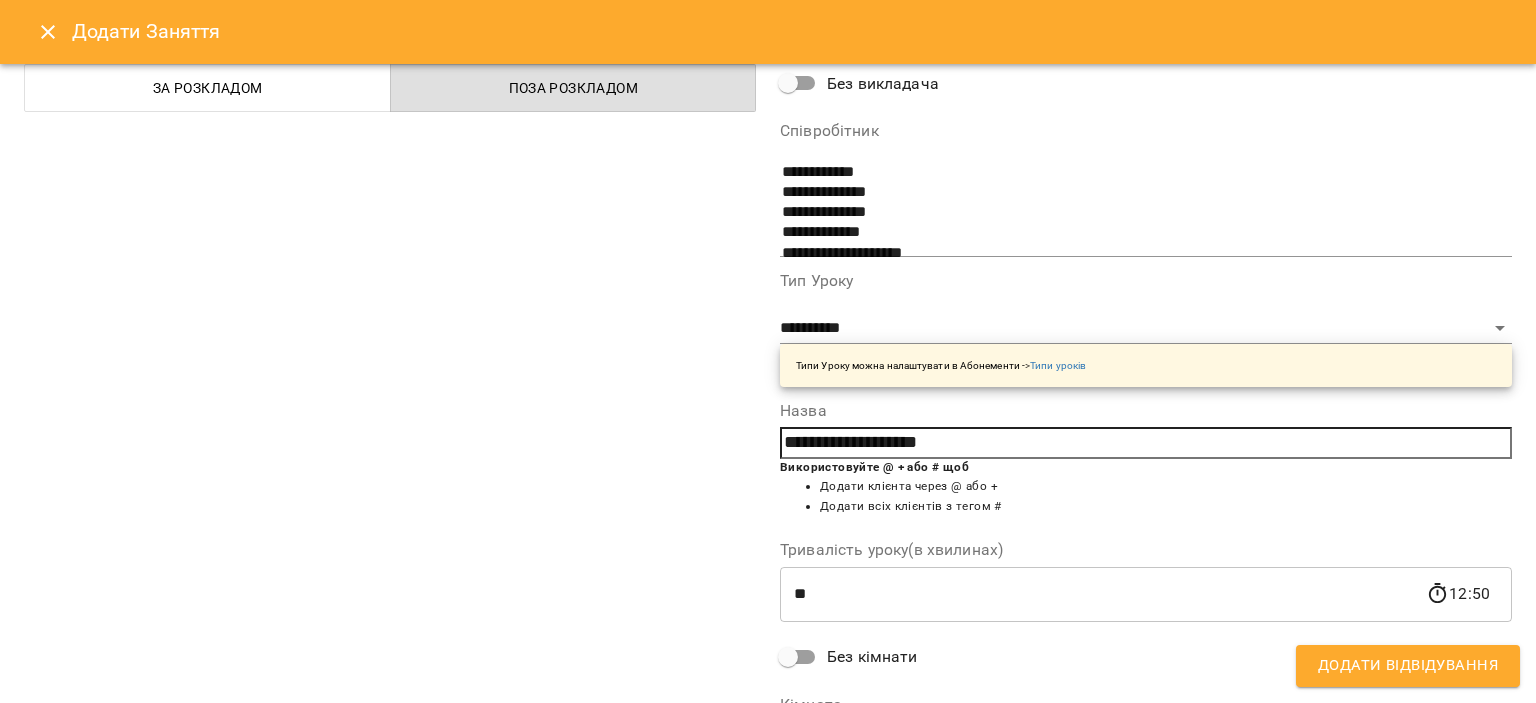 scroll, scrollTop: 295, scrollLeft: 0, axis: vertical 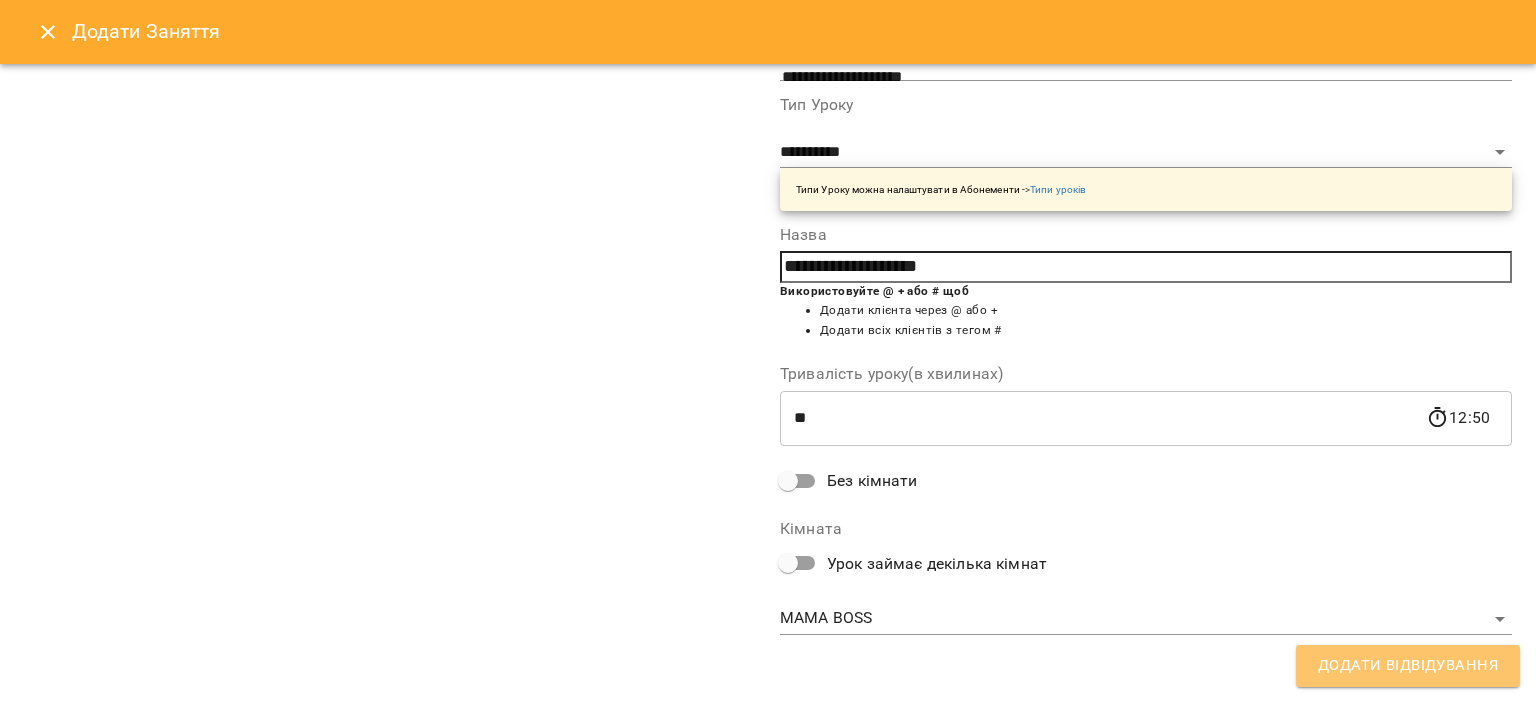 click on "Додати Відвідування" at bounding box center (1408, 666) 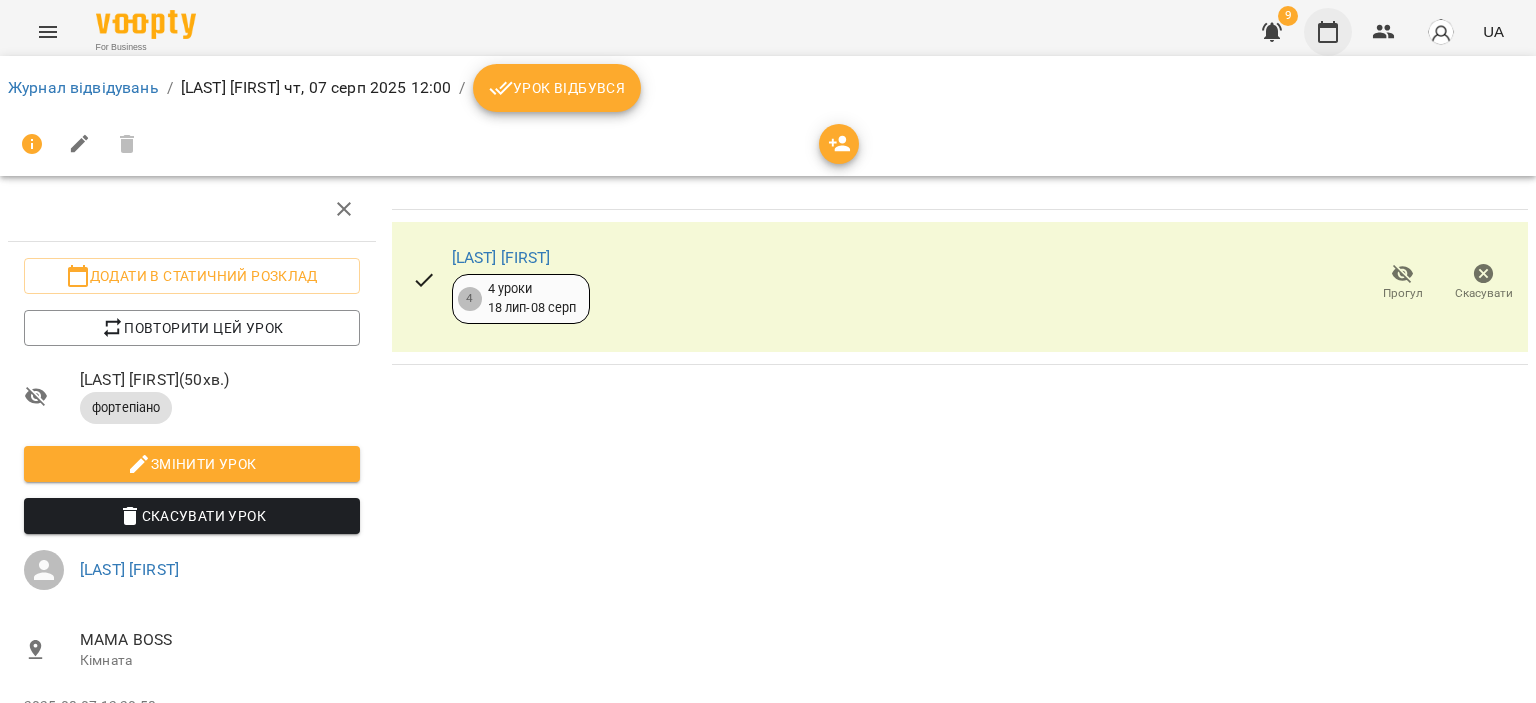 click 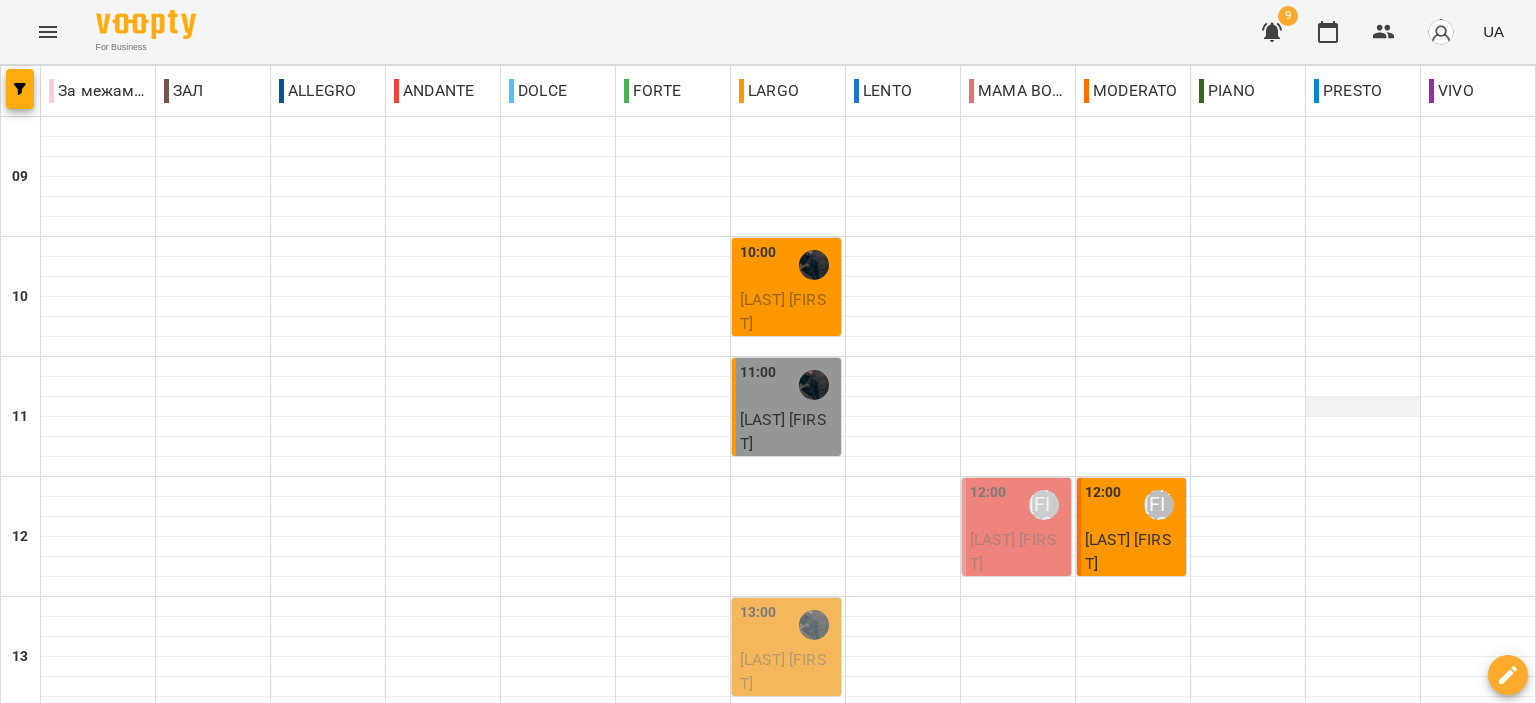 scroll, scrollTop: 86, scrollLeft: 0, axis: vertical 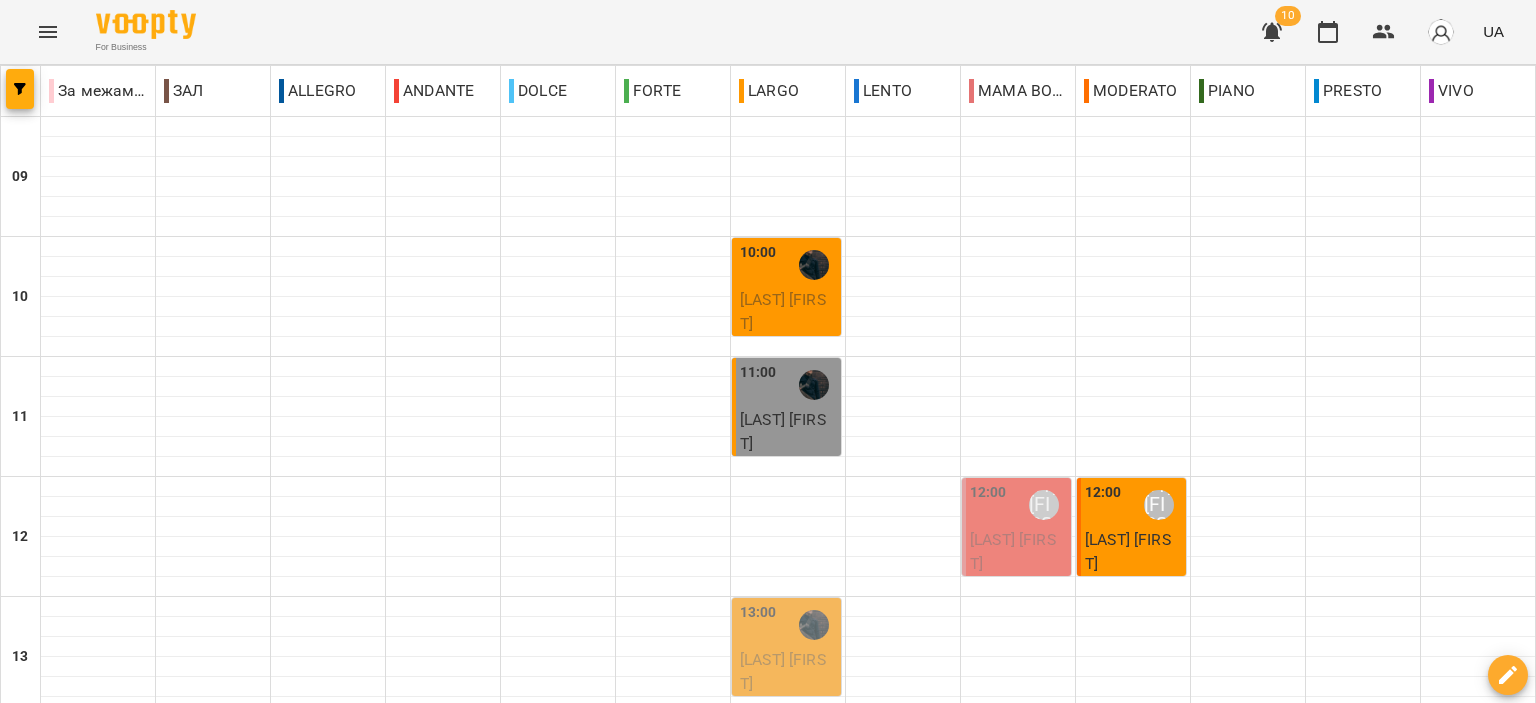 click on "[LAST] [FIRST]" at bounding box center (783, 671) 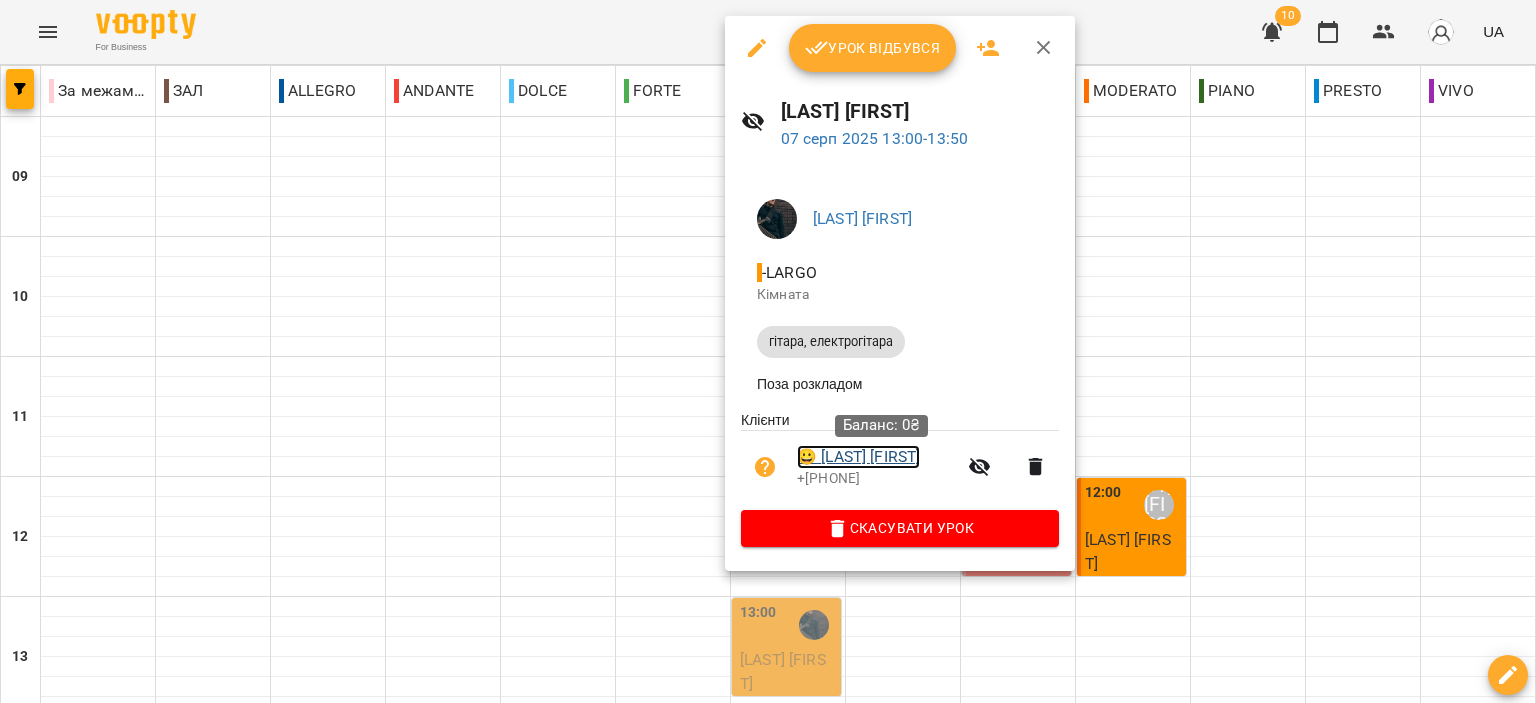 click on "😀   Сіушкін Владислав" at bounding box center (858, 457) 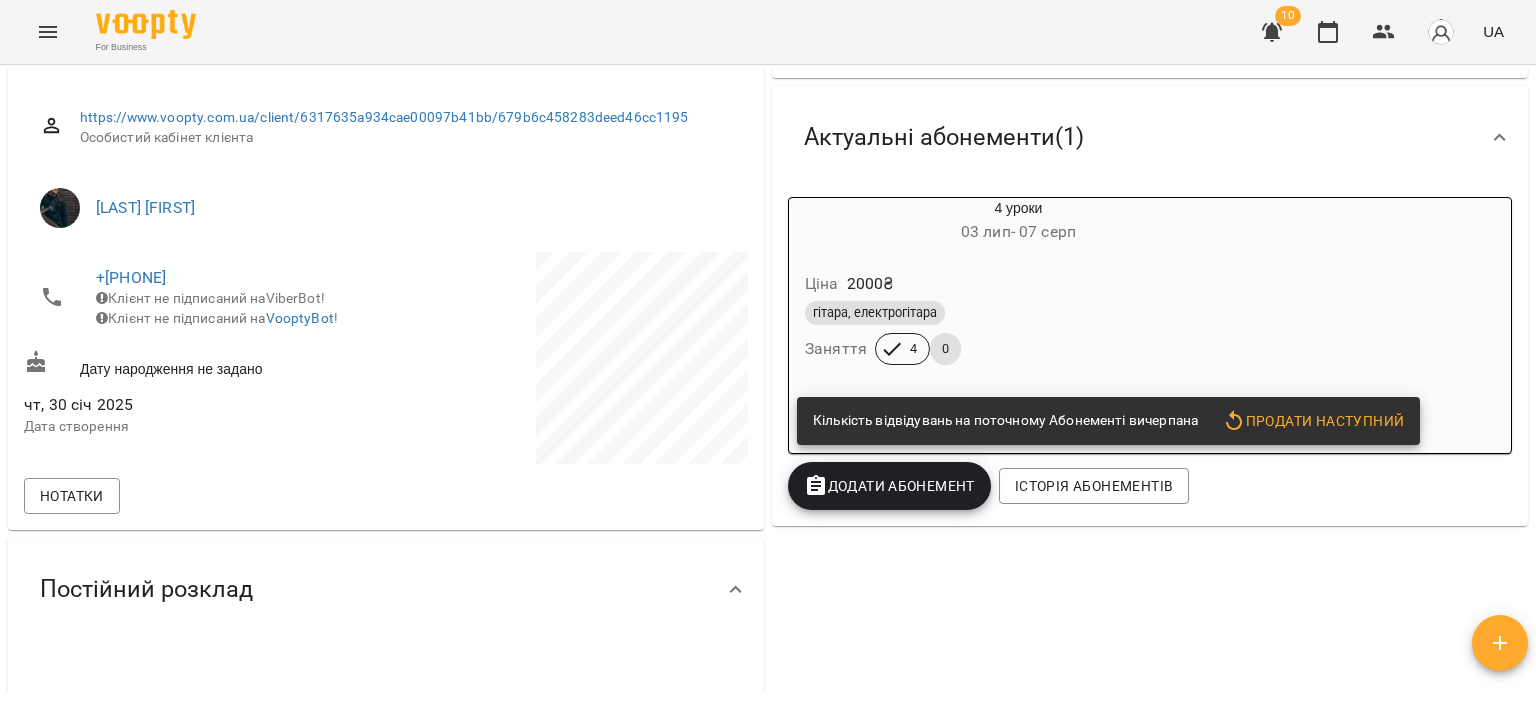 scroll, scrollTop: 0, scrollLeft: 0, axis: both 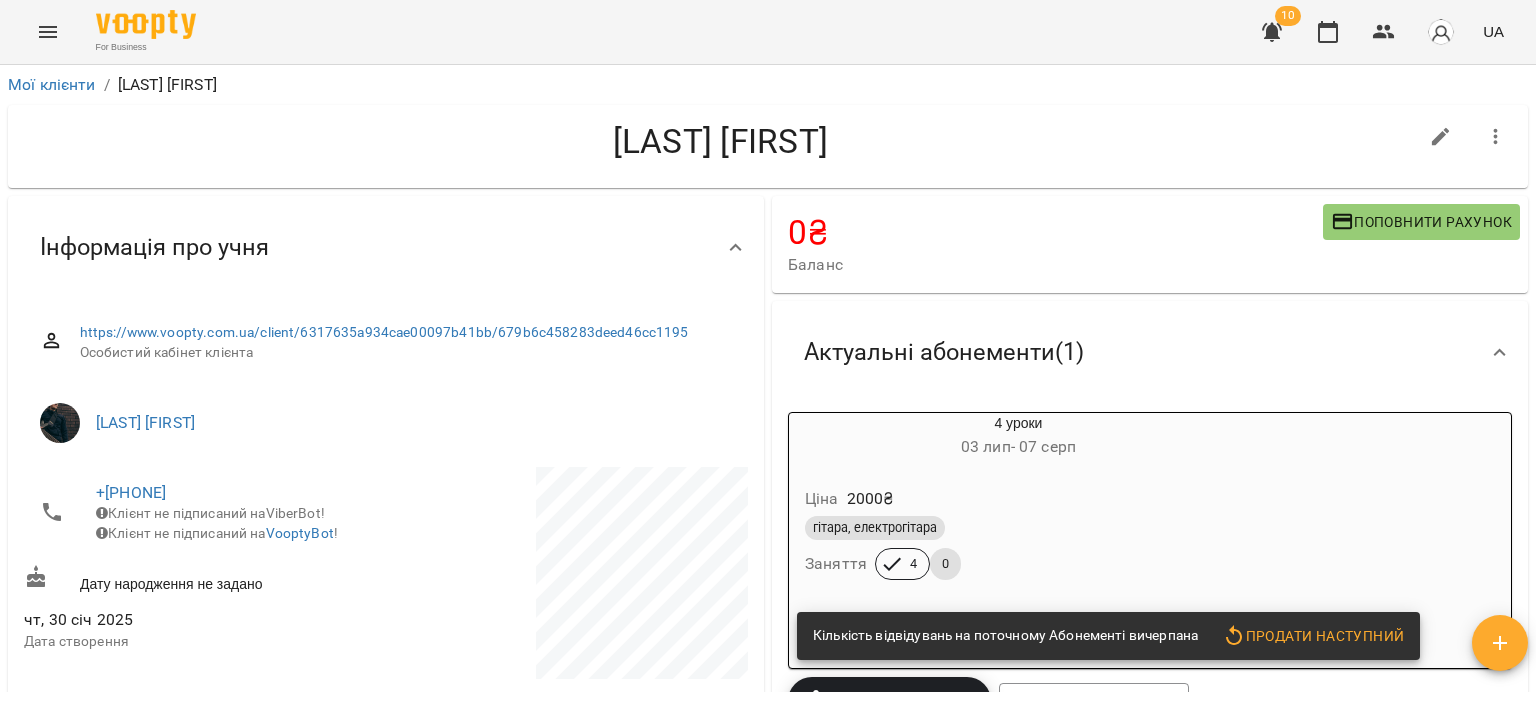 click on "гітара, електрогітара" at bounding box center [1018, 528] 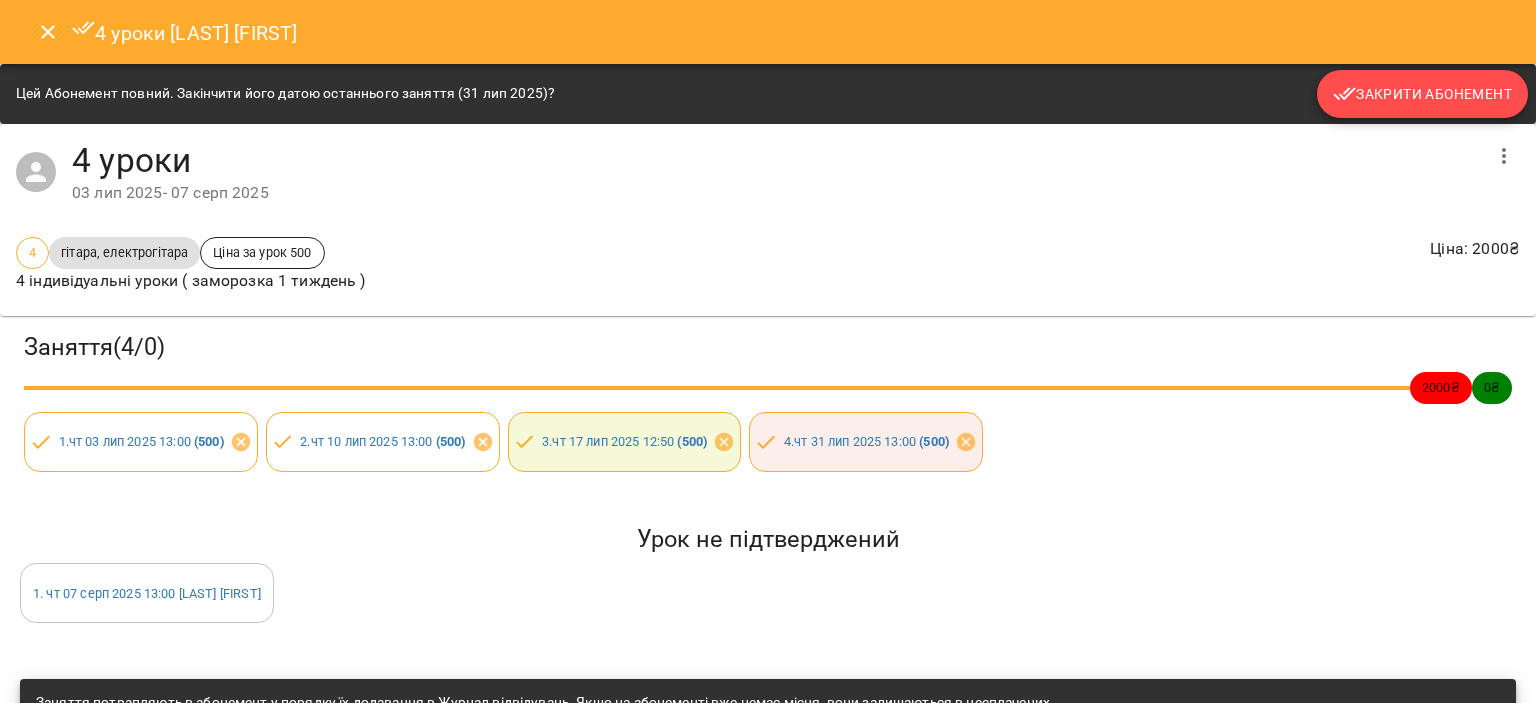 click on "Закрити Абонемент" at bounding box center (1422, 94) 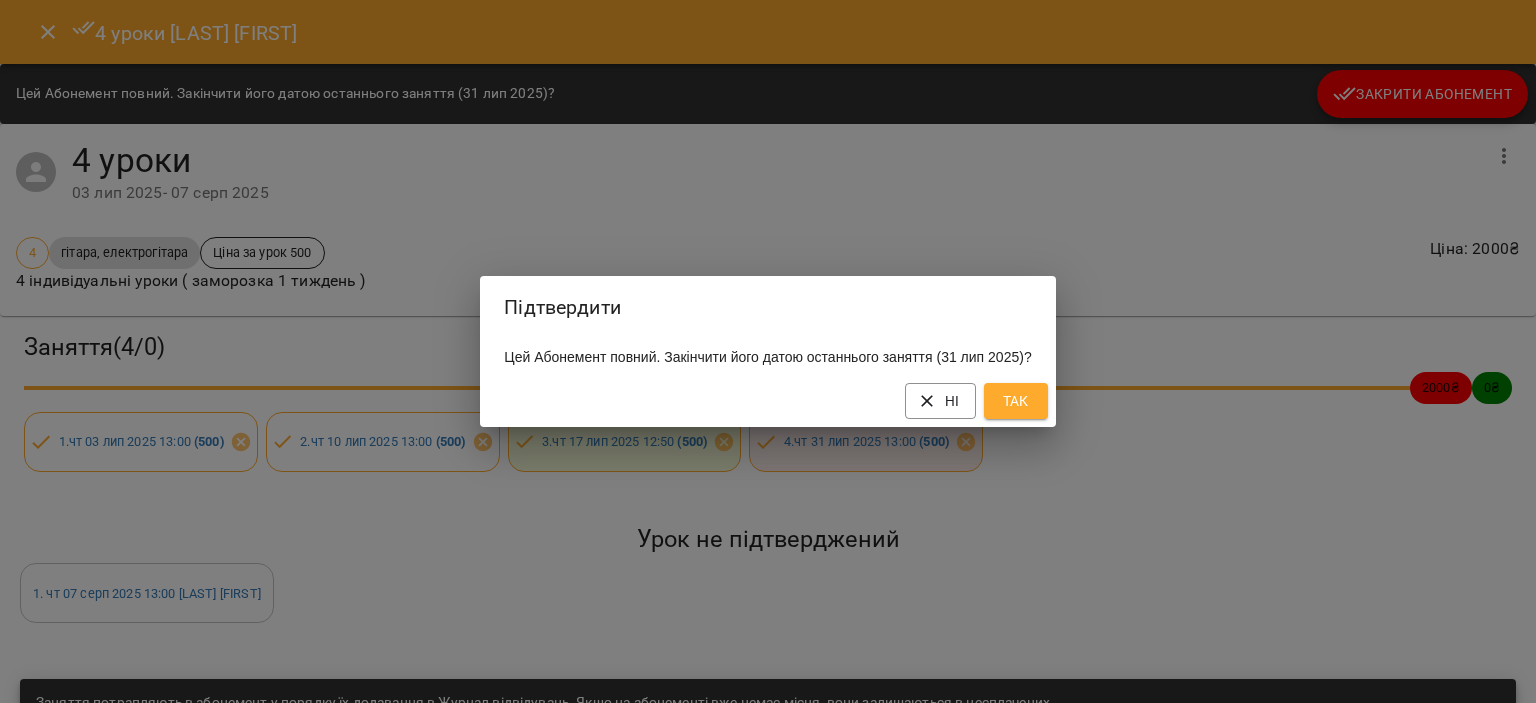 click on "Так" at bounding box center [1016, 401] 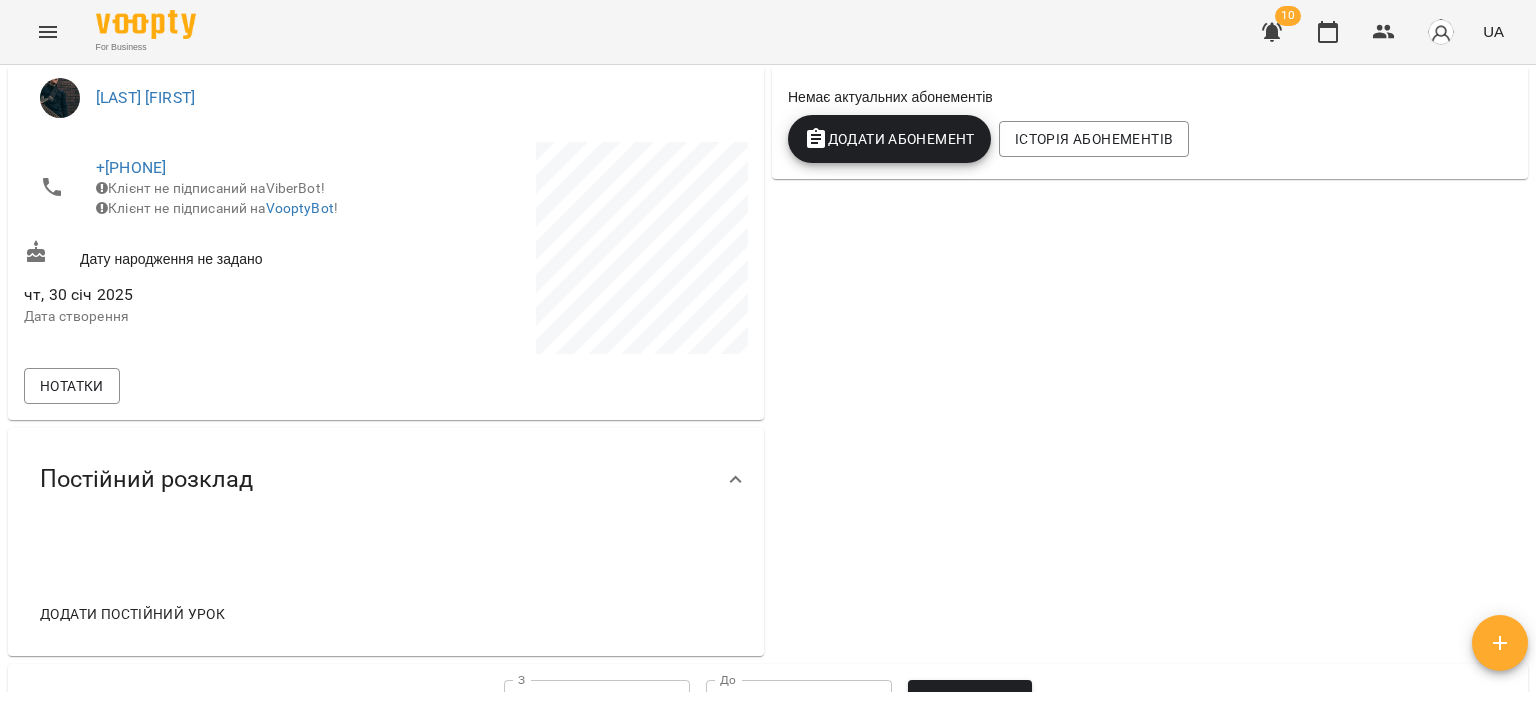 scroll, scrollTop: 0, scrollLeft: 0, axis: both 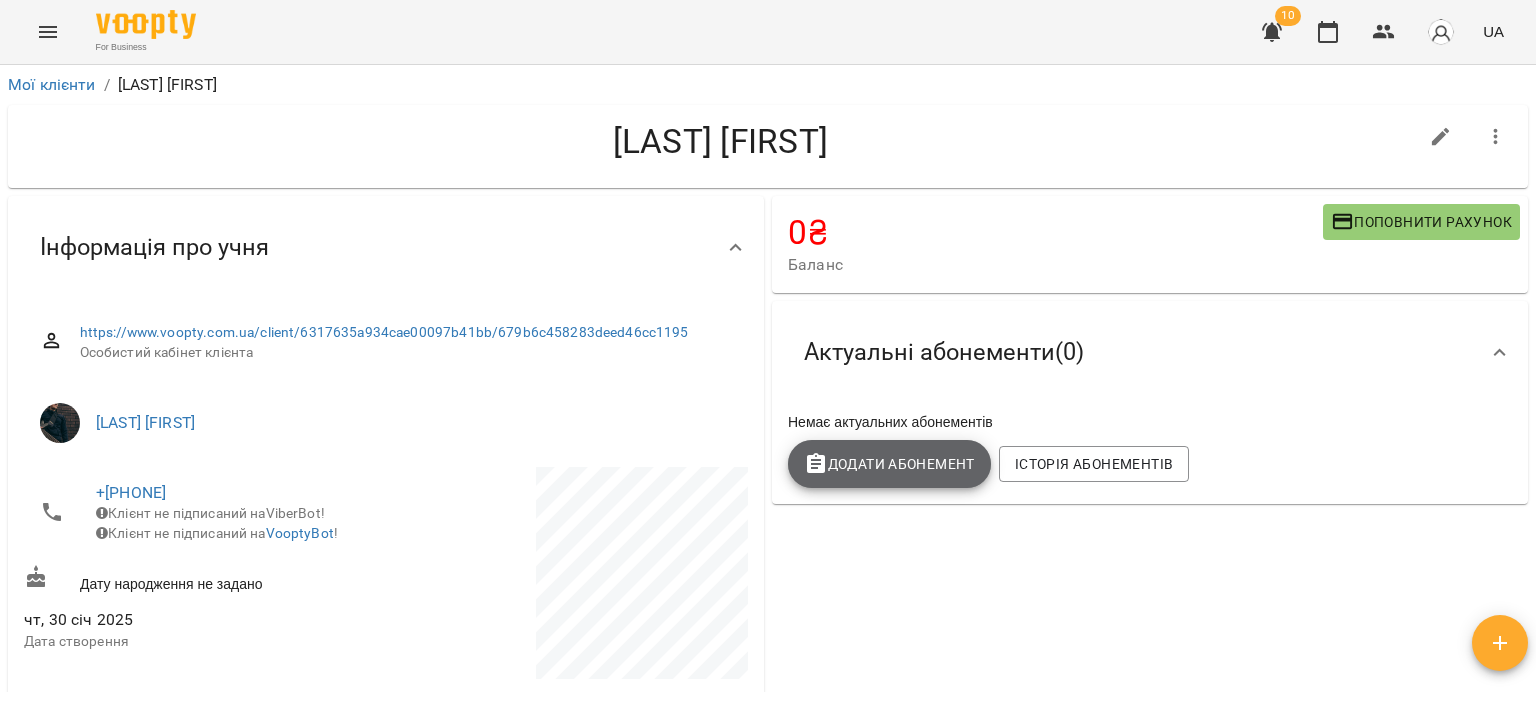 click on "Додати Абонемент" at bounding box center (889, 464) 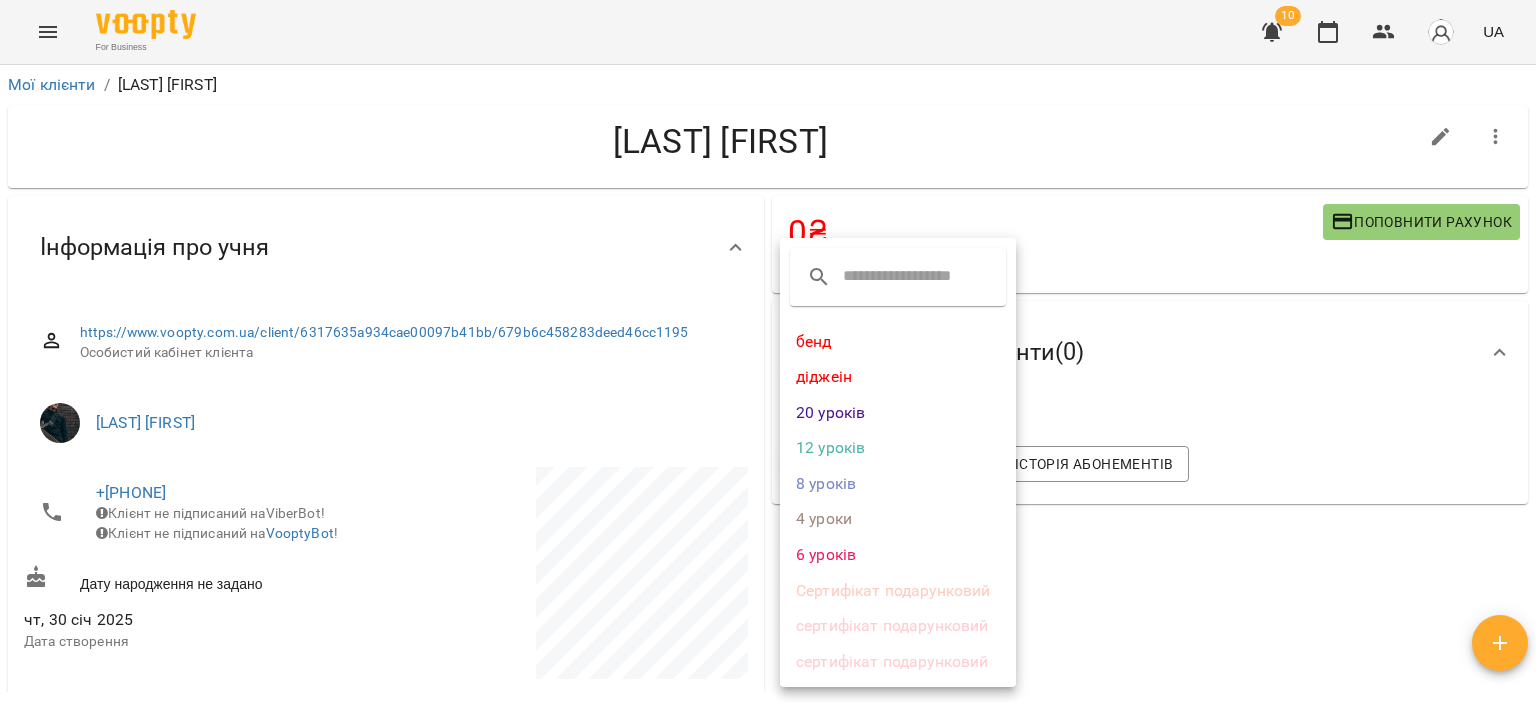 click on "4 уроки" at bounding box center [898, 519] 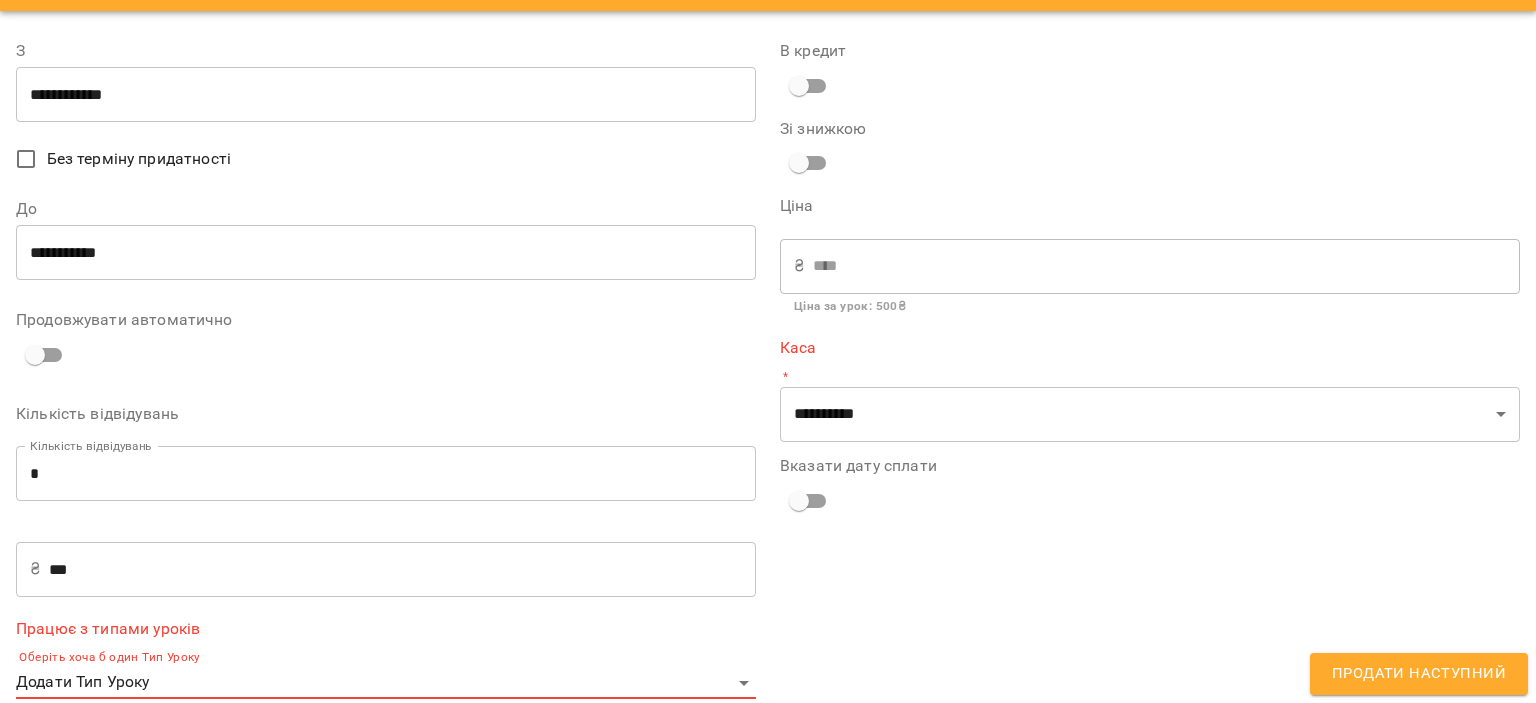 scroll, scrollTop: 80, scrollLeft: 0, axis: vertical 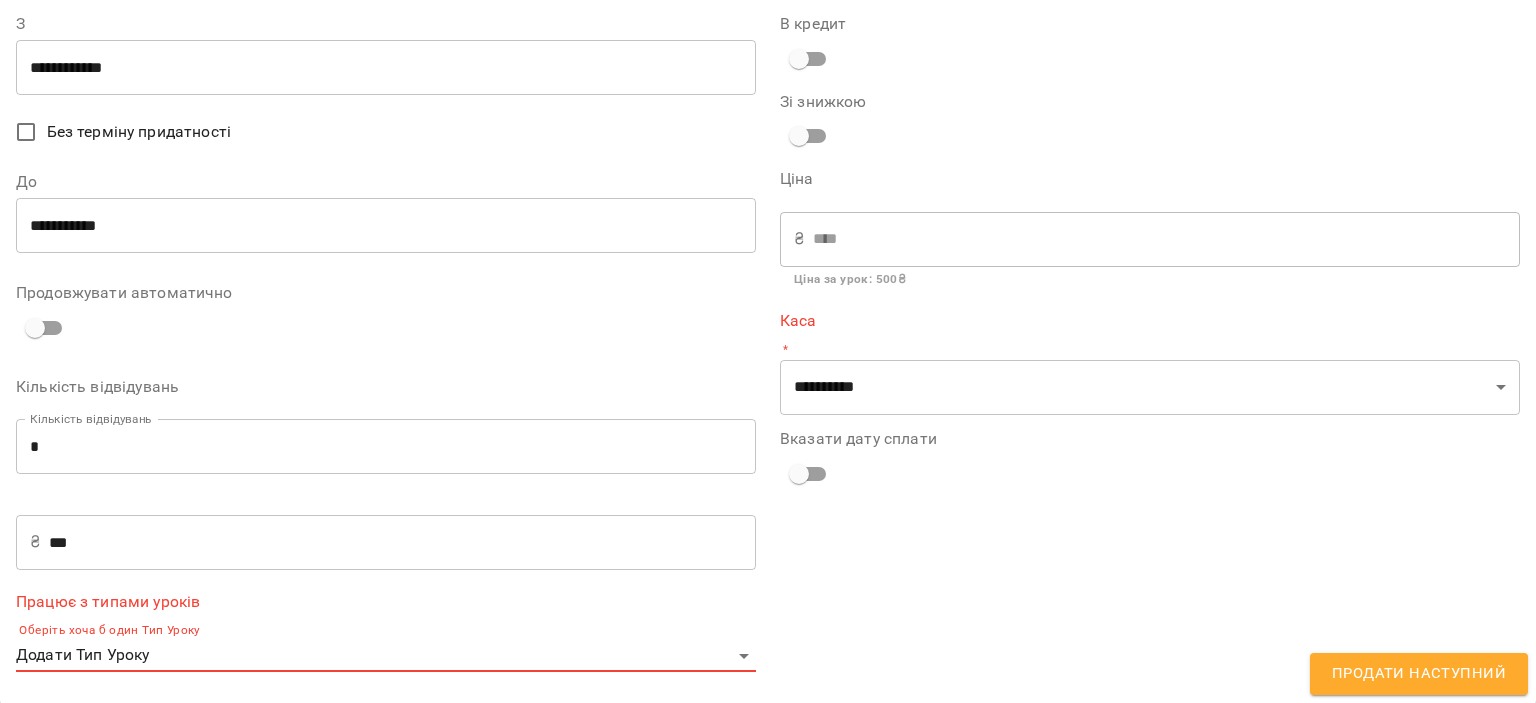 click on "**********" at bounding box center [768, 384] 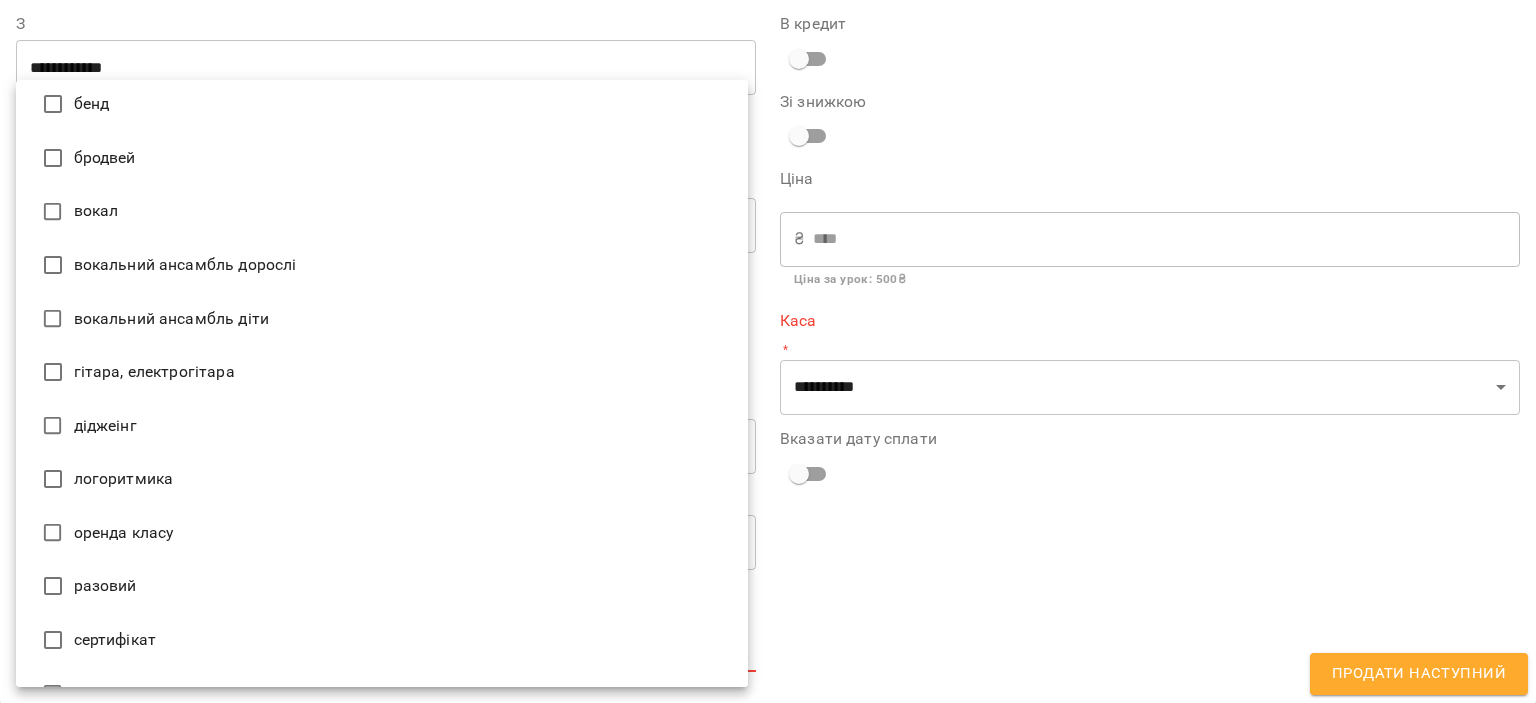 scroll, scrollTop: 400, scrollLeft: 0, axis: vertical 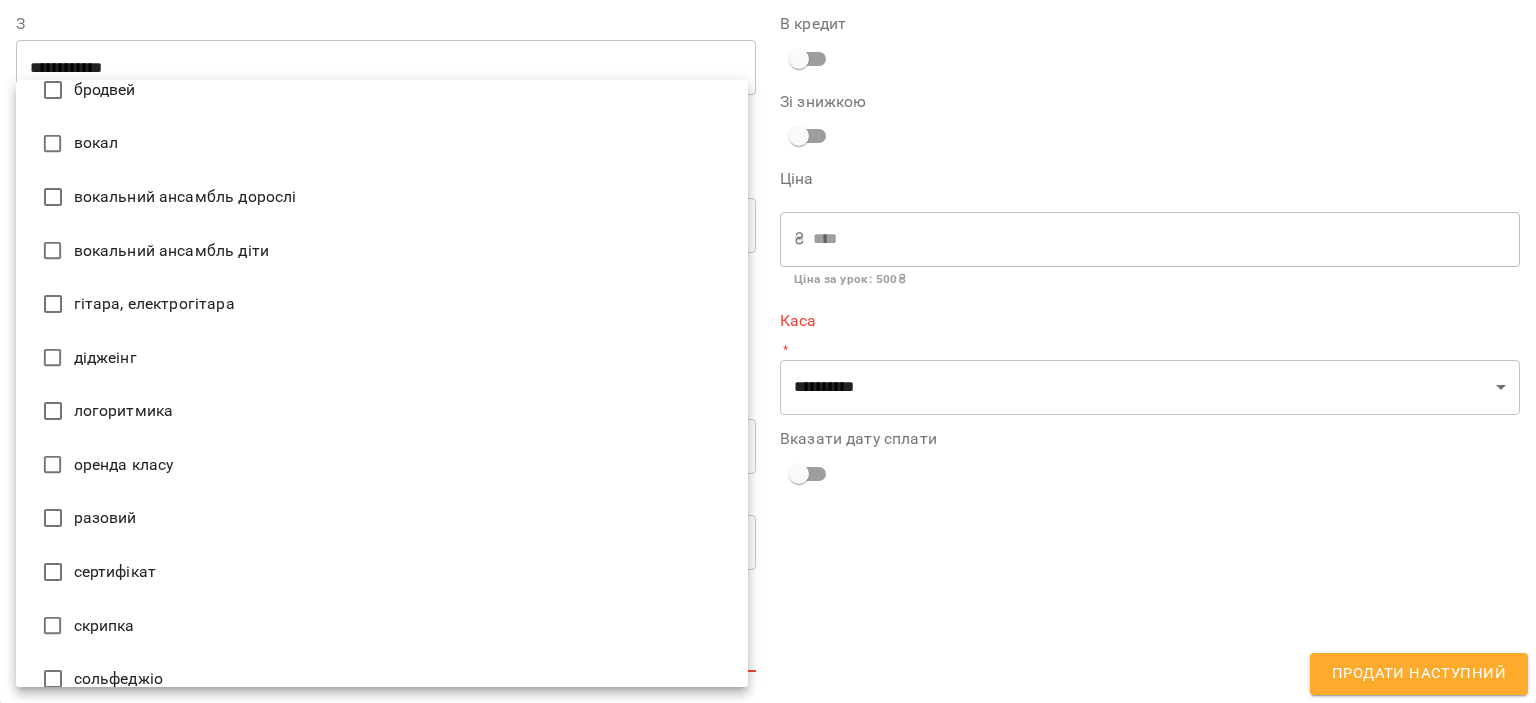 click on "гітара, електрогітара" at bounding box center [382, 304] 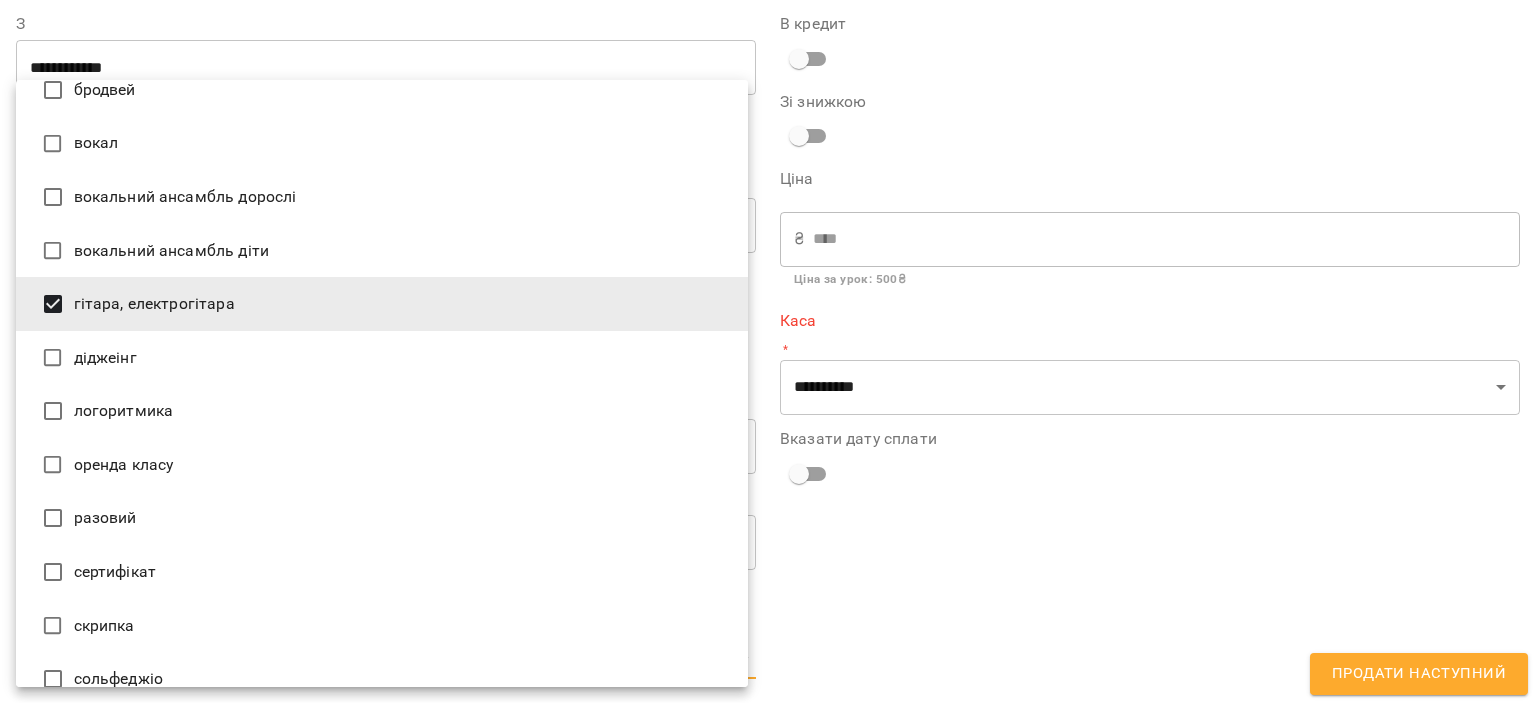 click at bounding box center [768, 351] 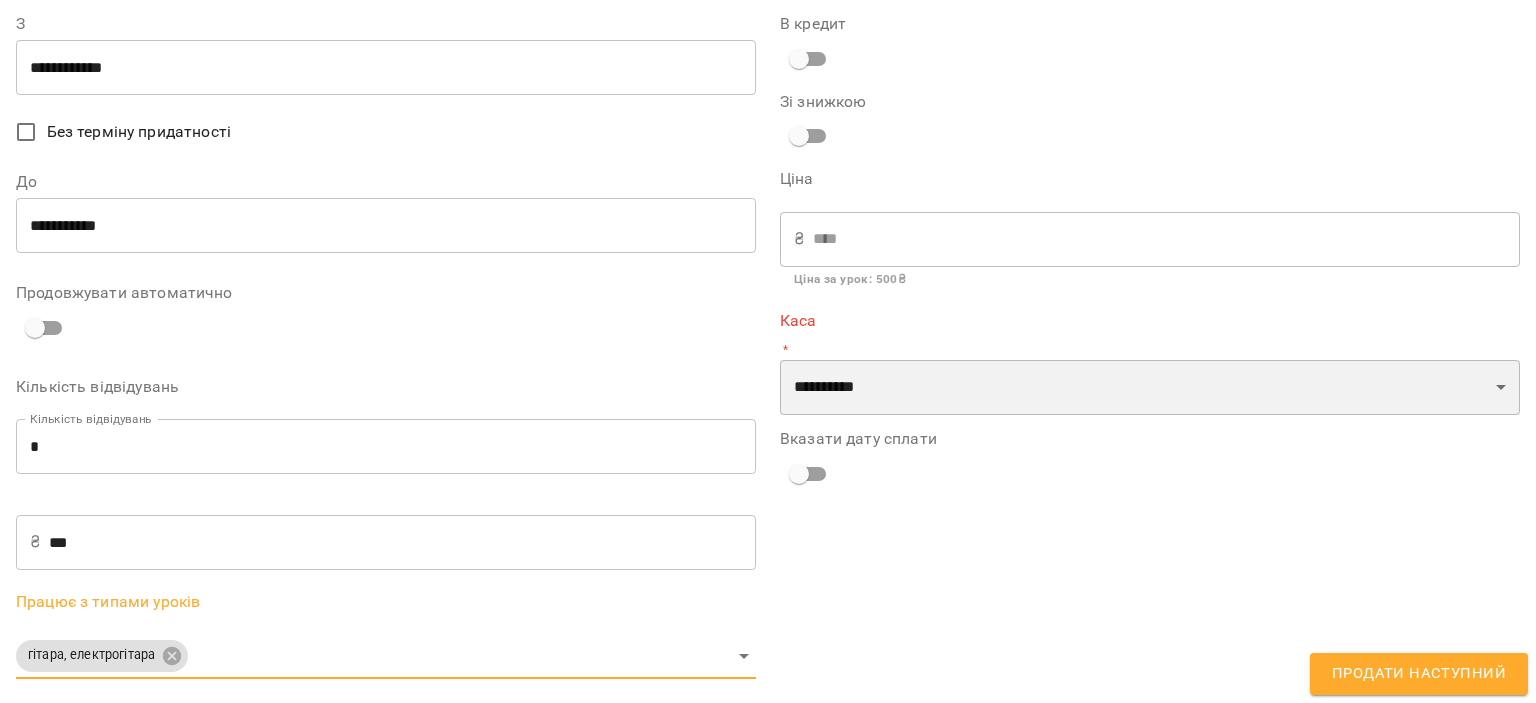 click on "**********" at bounding box center [1150, 388] 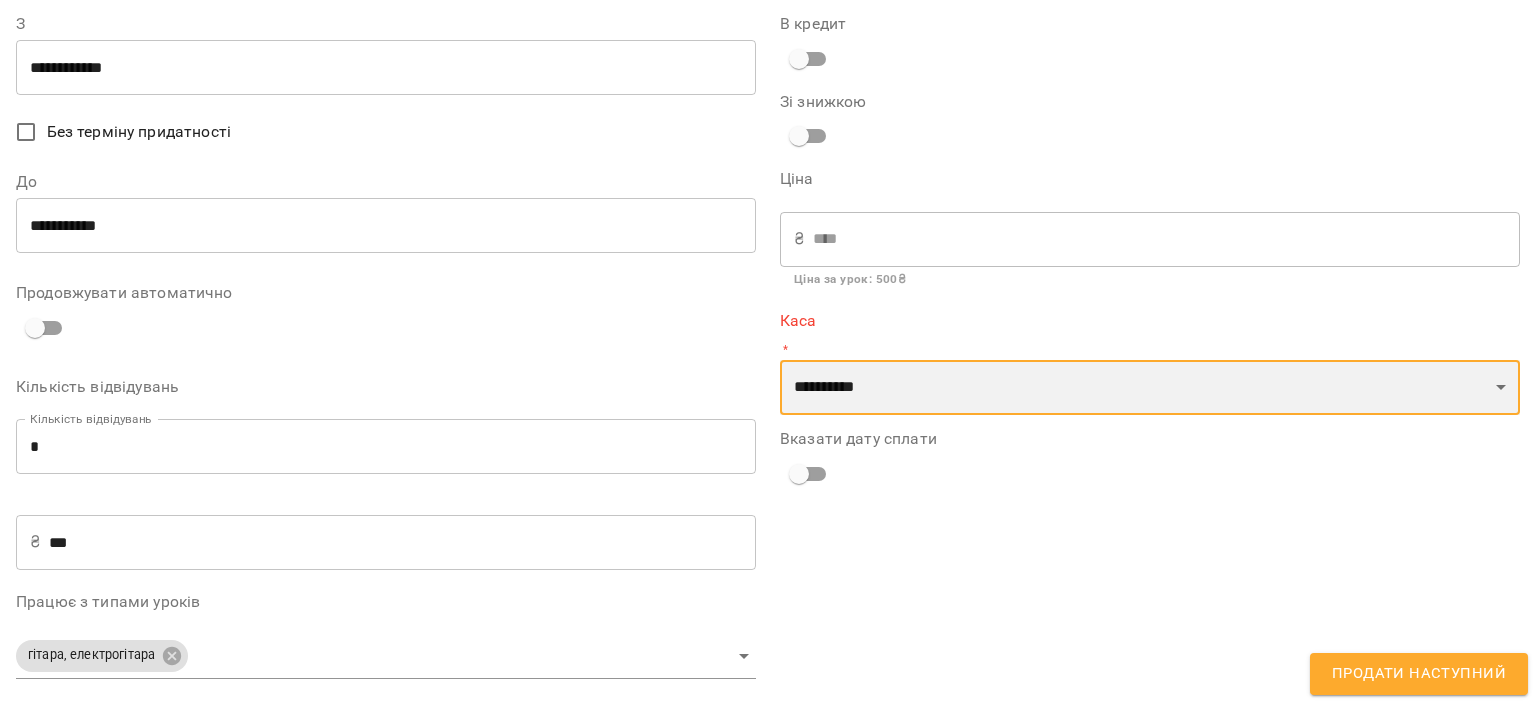 select on "****" 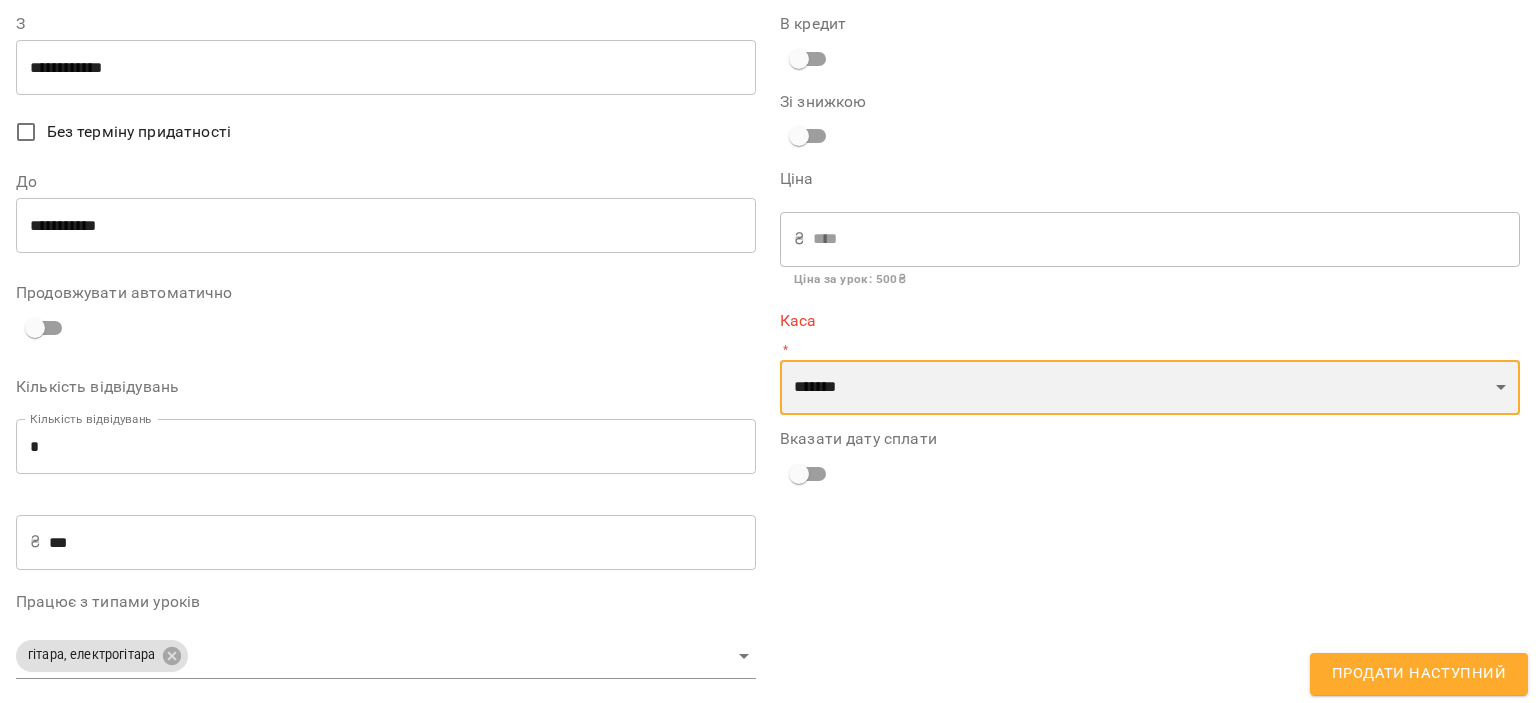 click on "**********" at bounding box center (1150, 388) 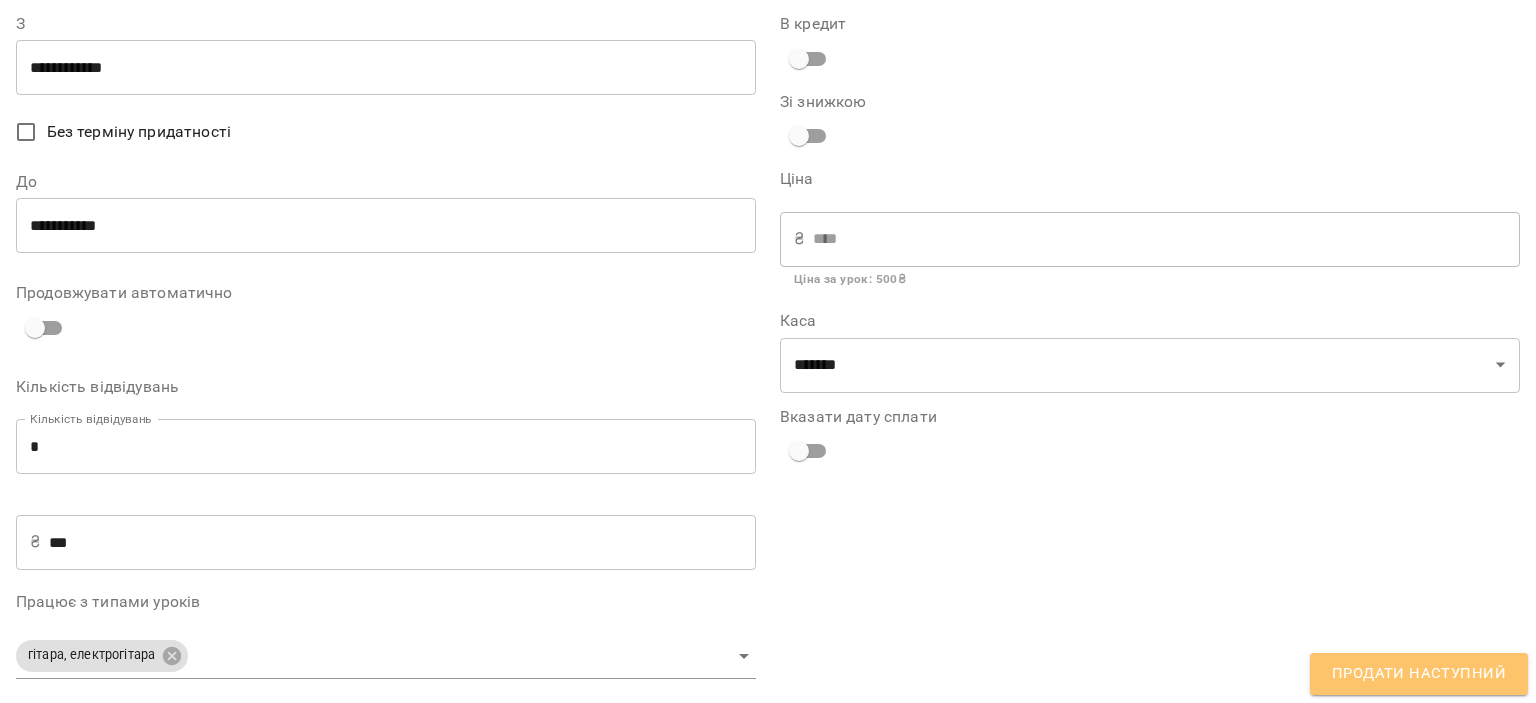 click on "Продати наступний" at bounding box center [1419, 674] 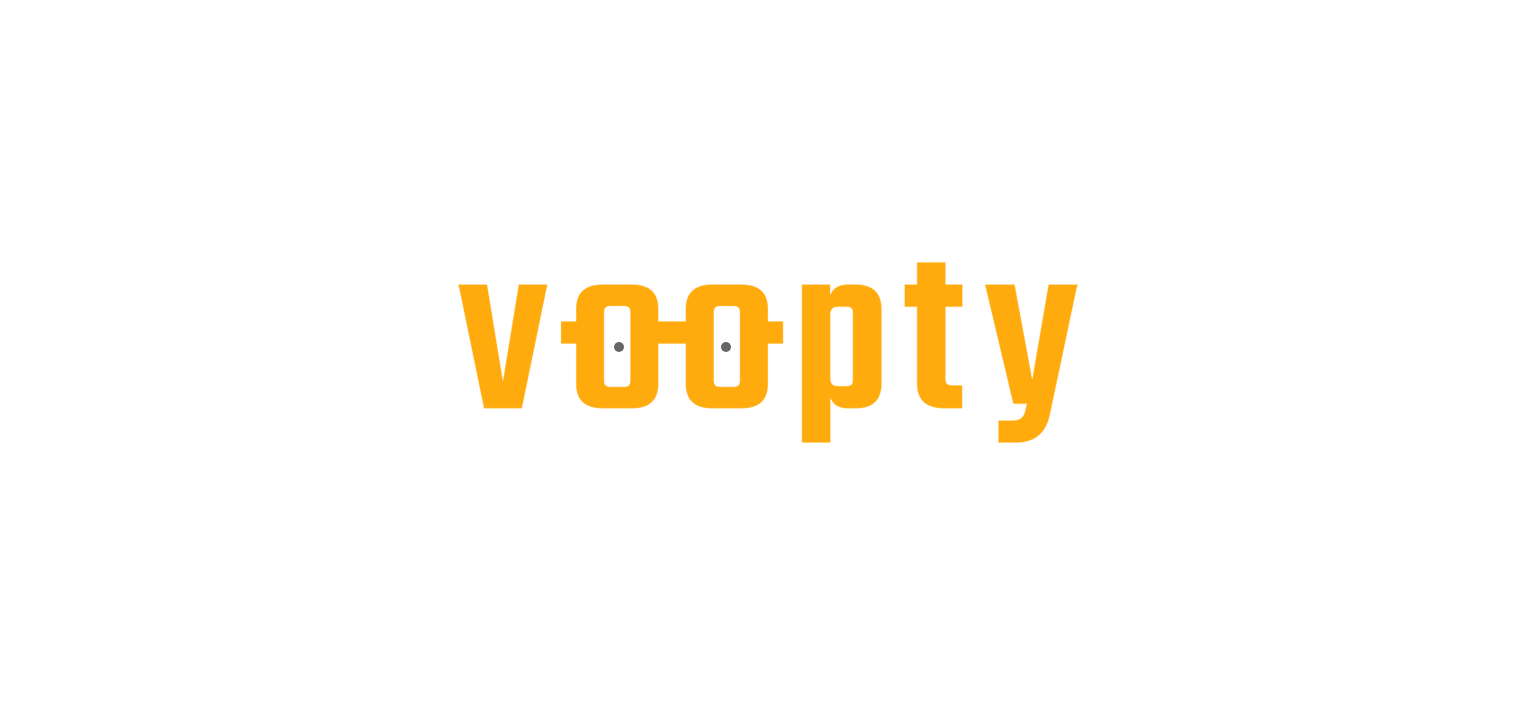 scroll, scrollTop: 0, scrollLeft: 0, axis: both 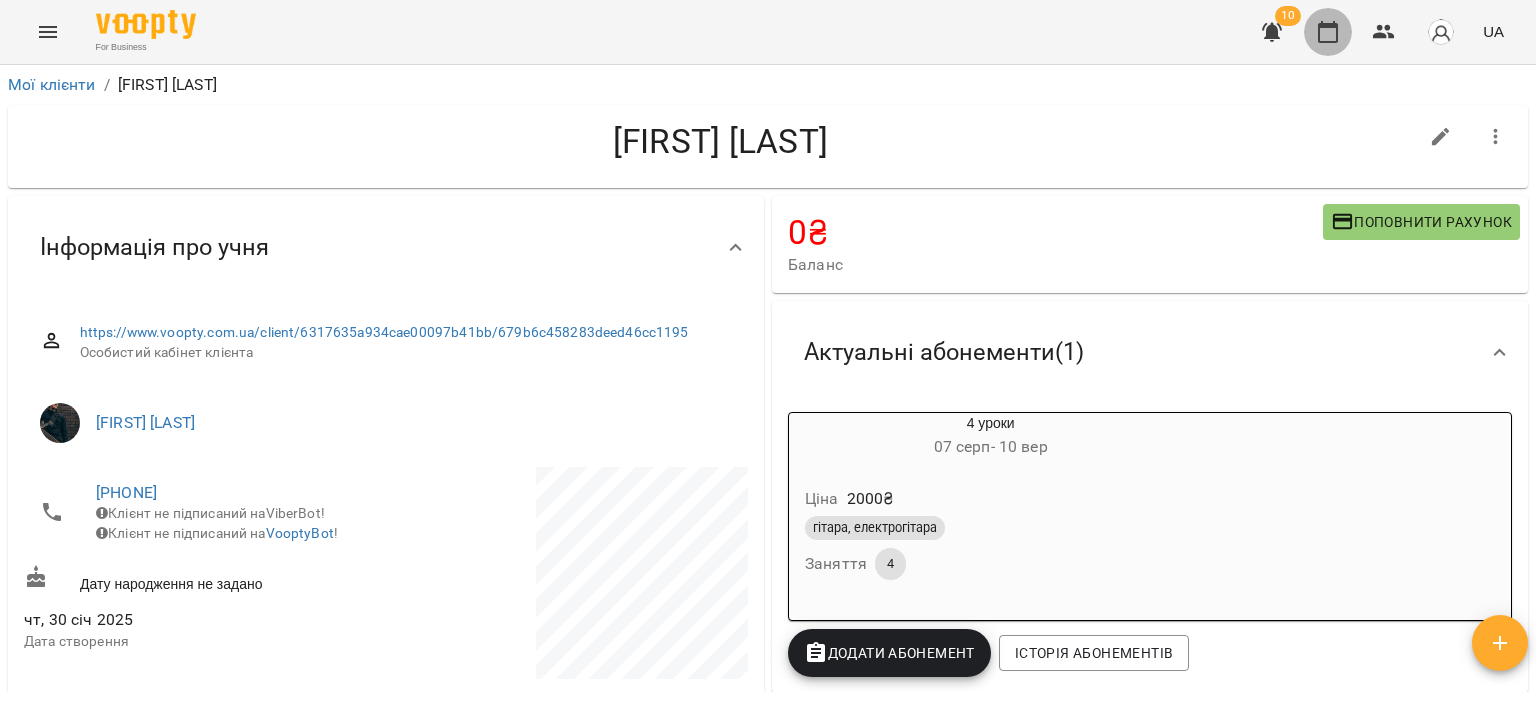 click 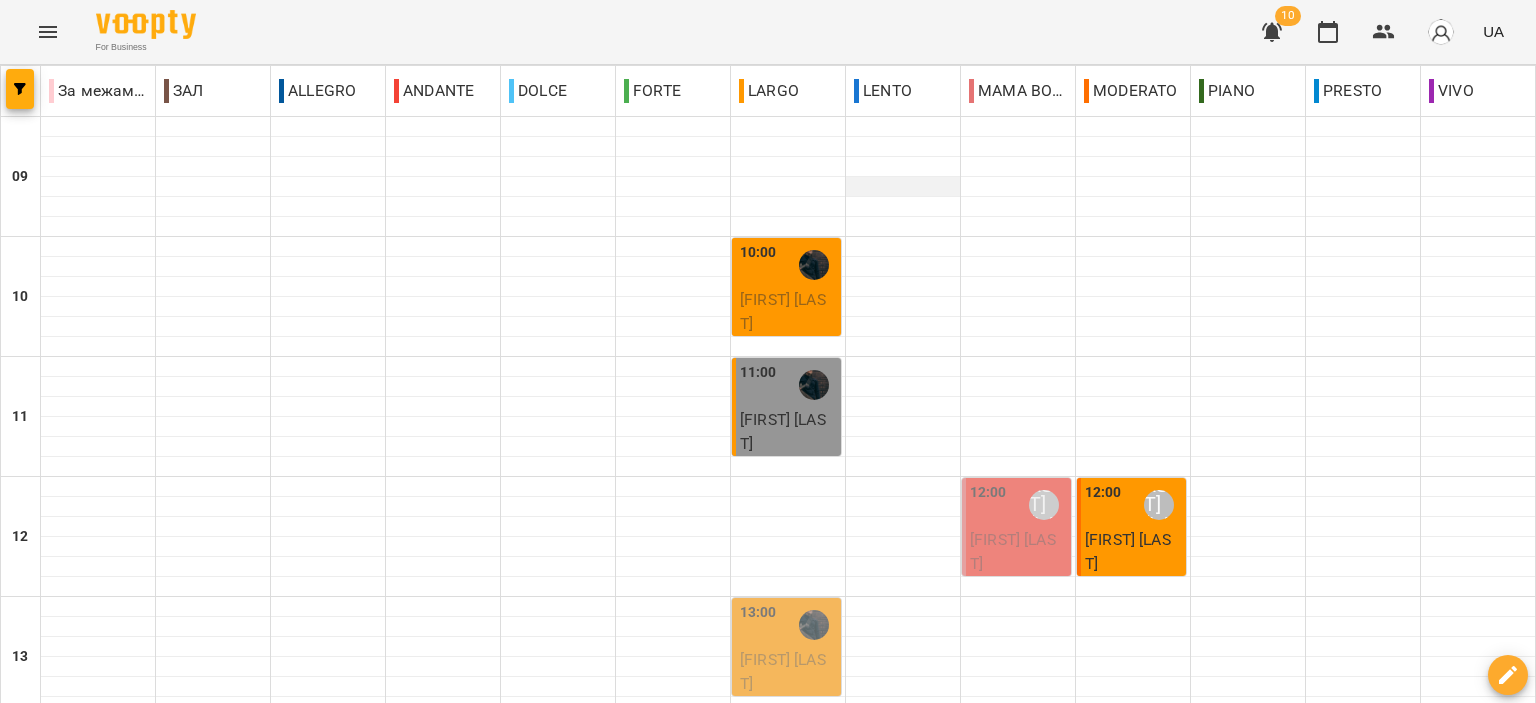 scroll, scrollTop: 0, scrollLeft: 0, axis: both 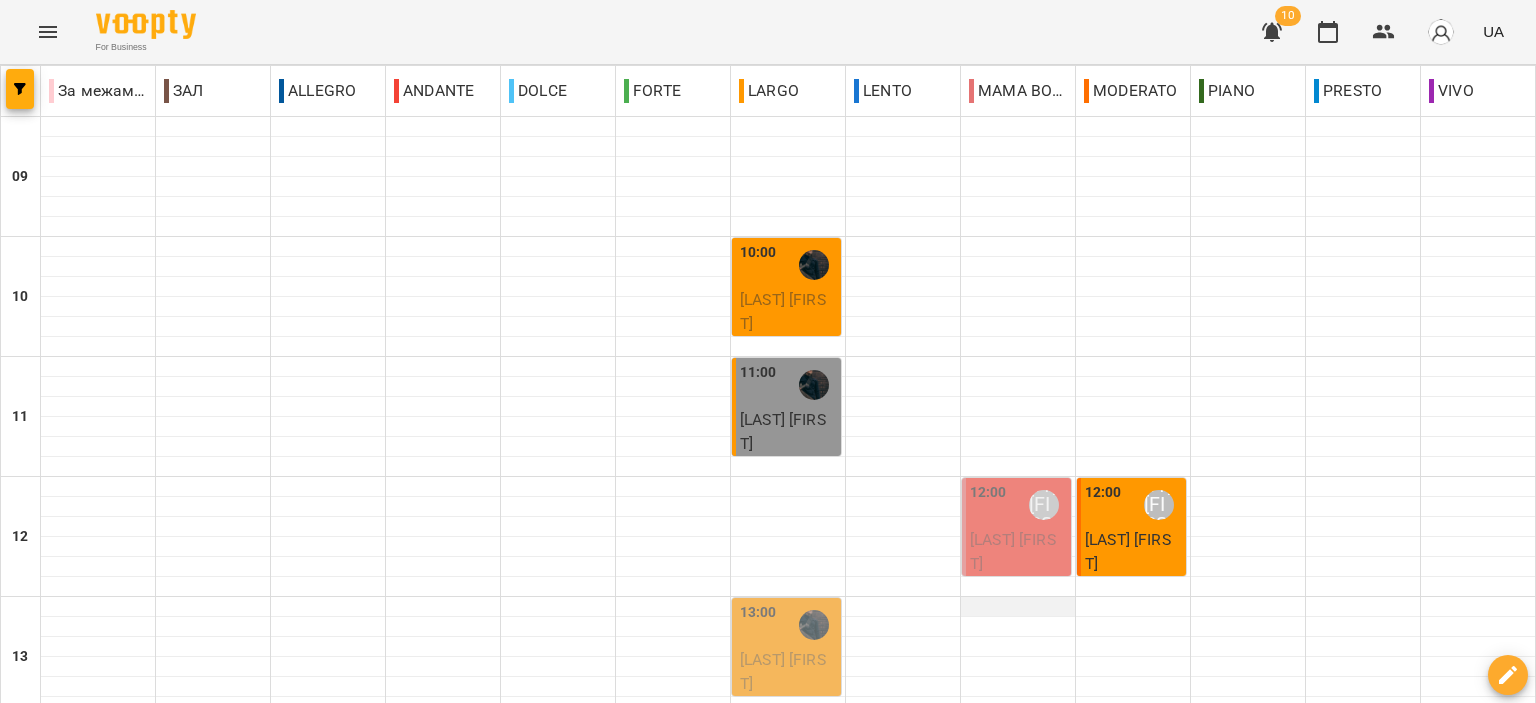 click at bounding box center [1018, 607] 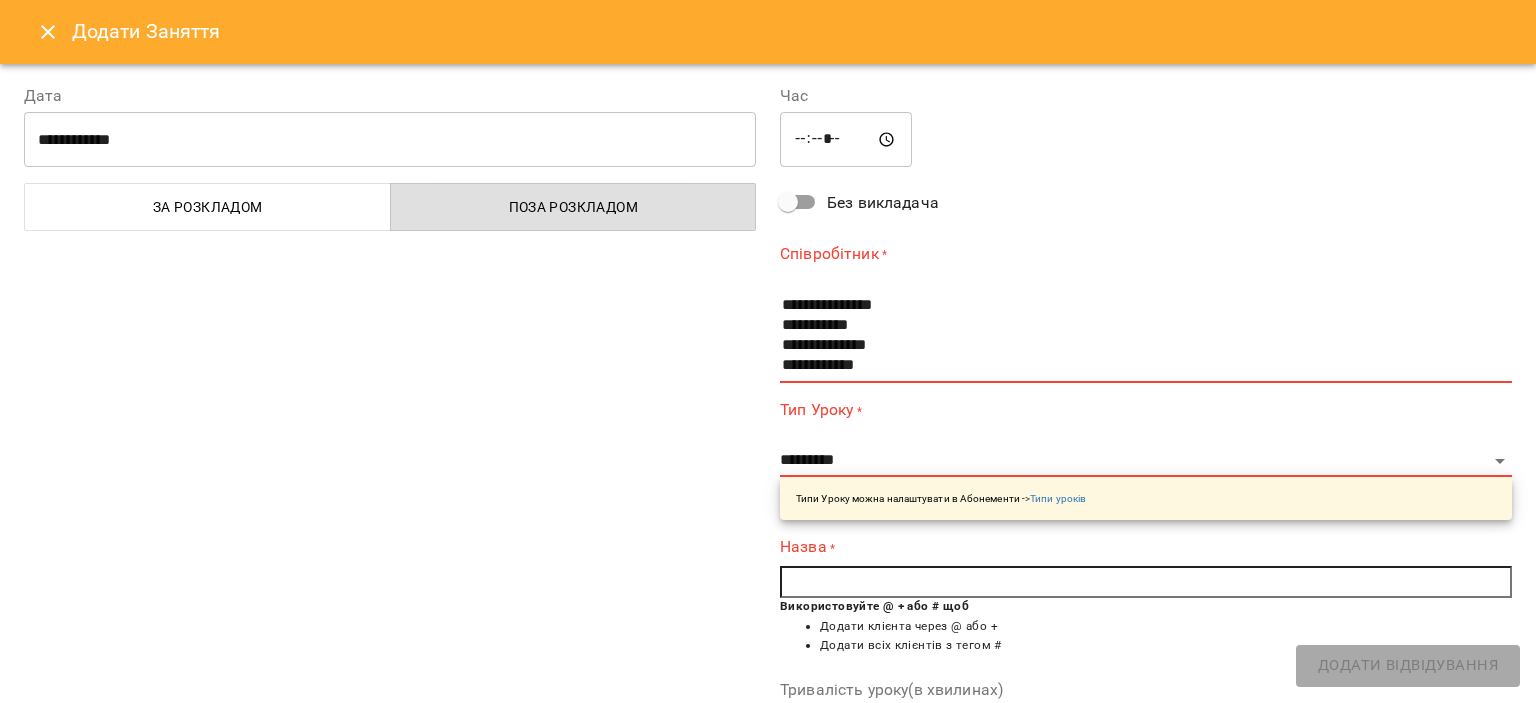 scroll, scrollTop: 200, scrollLeft: 0, axis: vertical 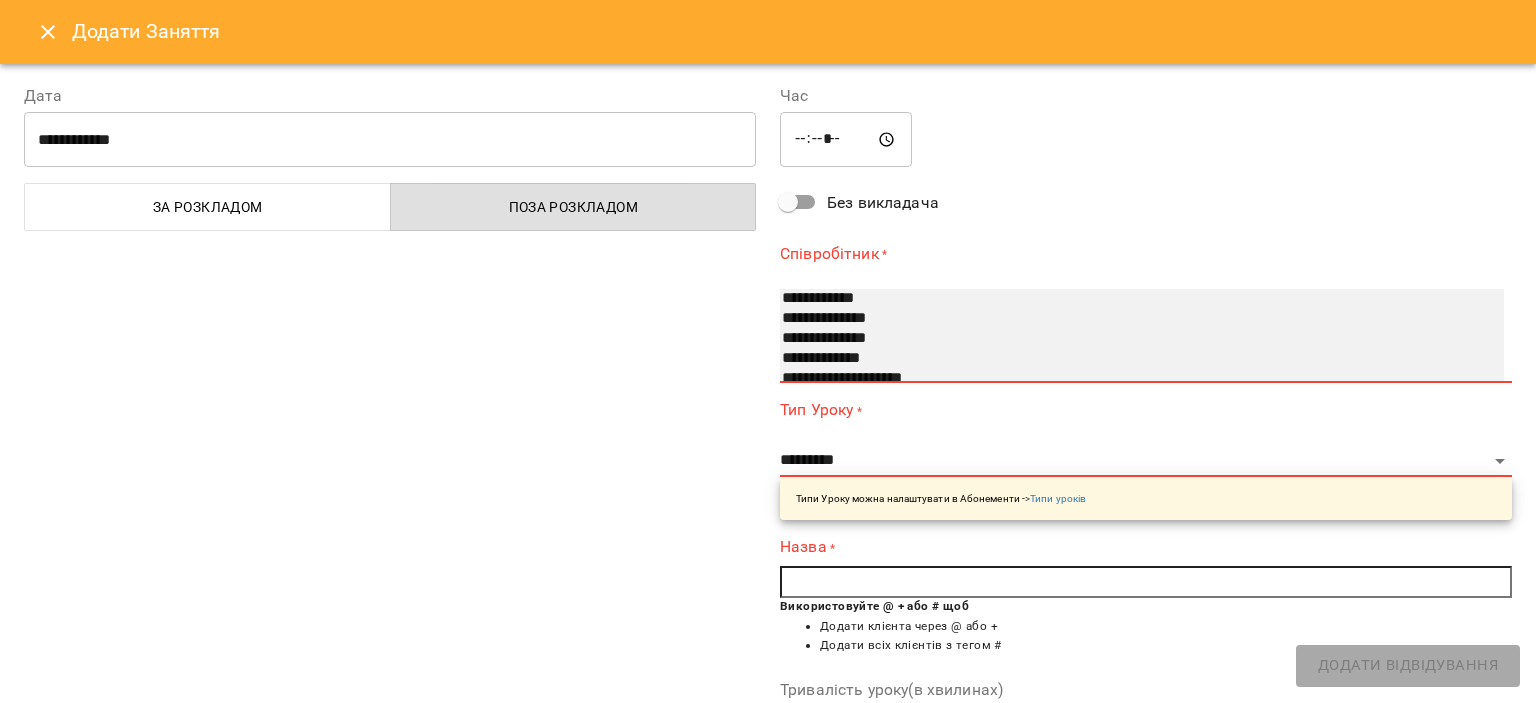select on "**********" 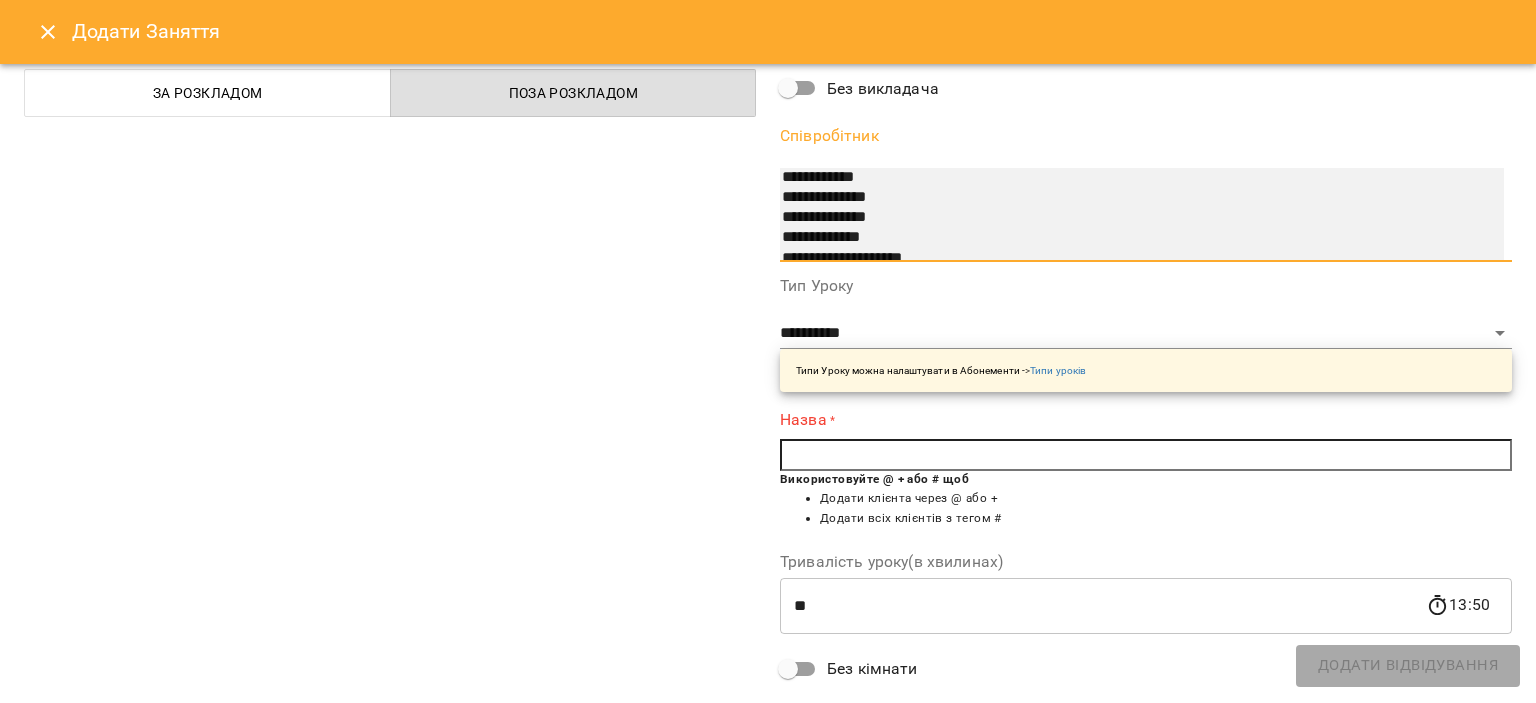 scroll, scrollTop: 200, scrollLeft: 0, axis: vertical 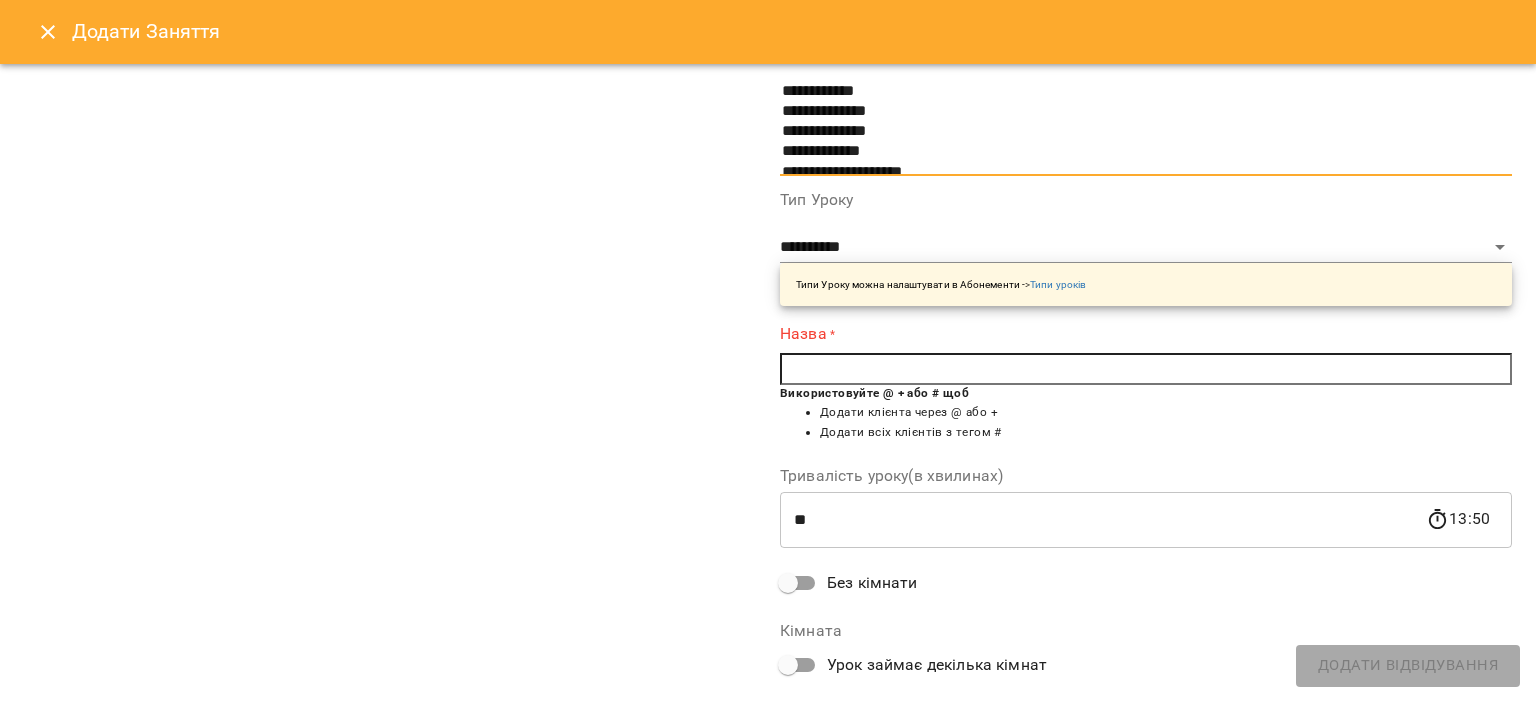 click at bounding box center [1146, 369] 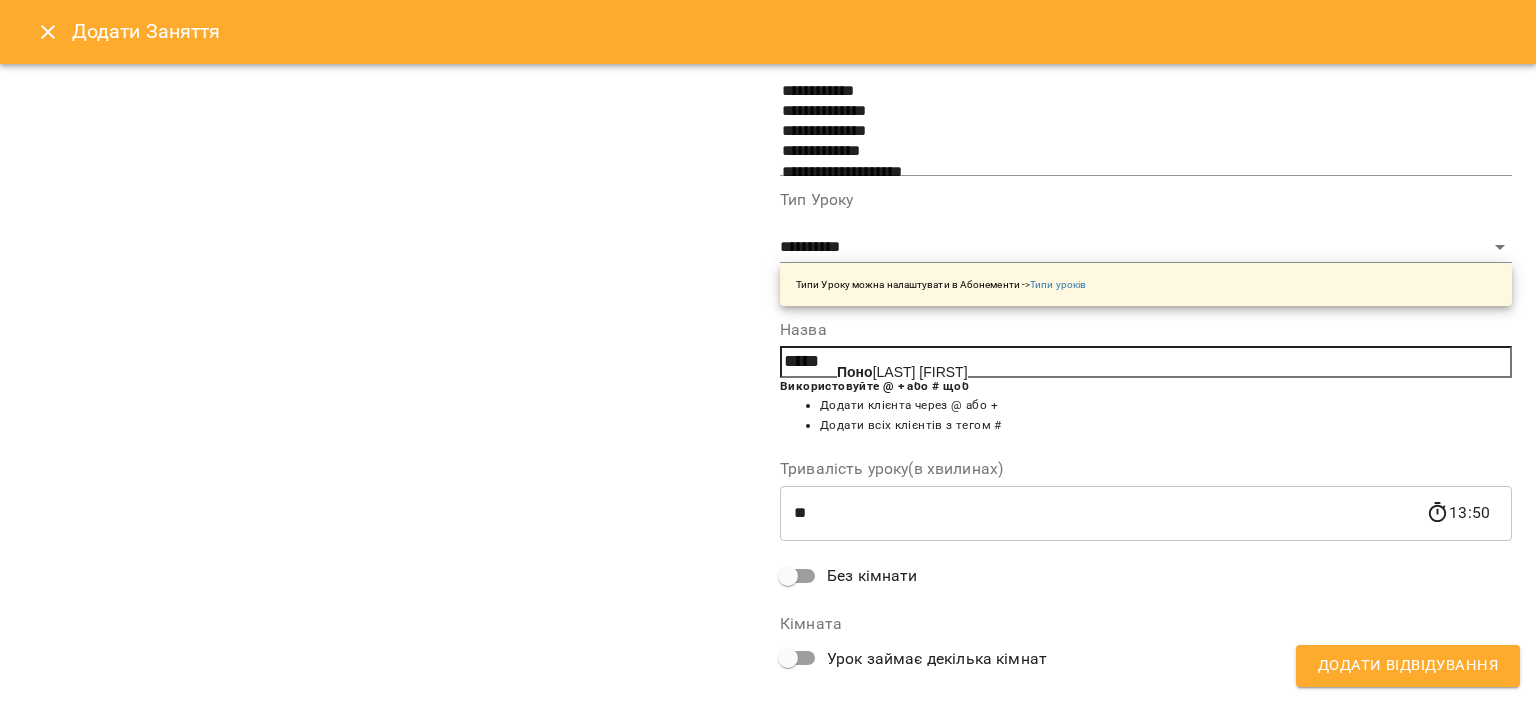 click on "Поно маренко Поліна" at bounding box center (902, 372) 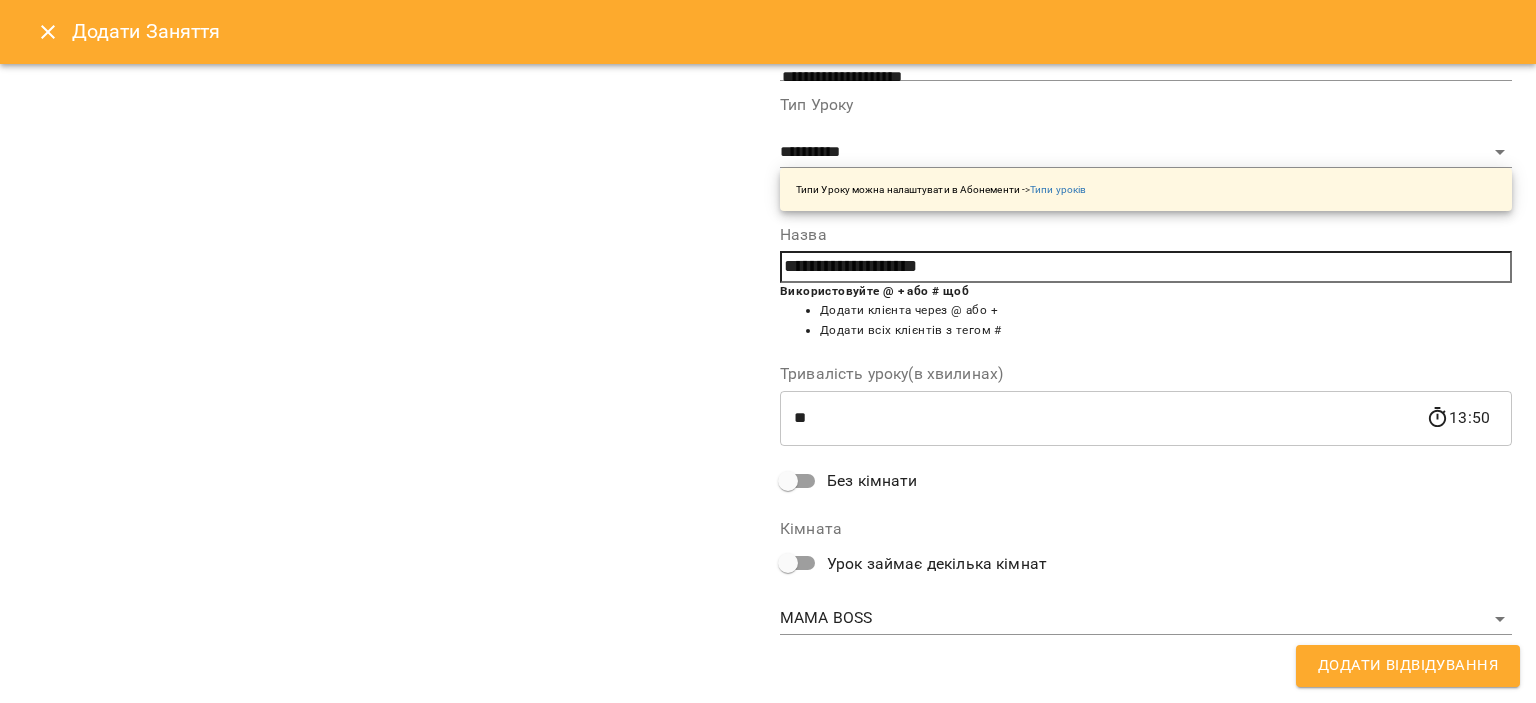 scroll, scrollTop: 0, scrollLeft: 0, axis: both 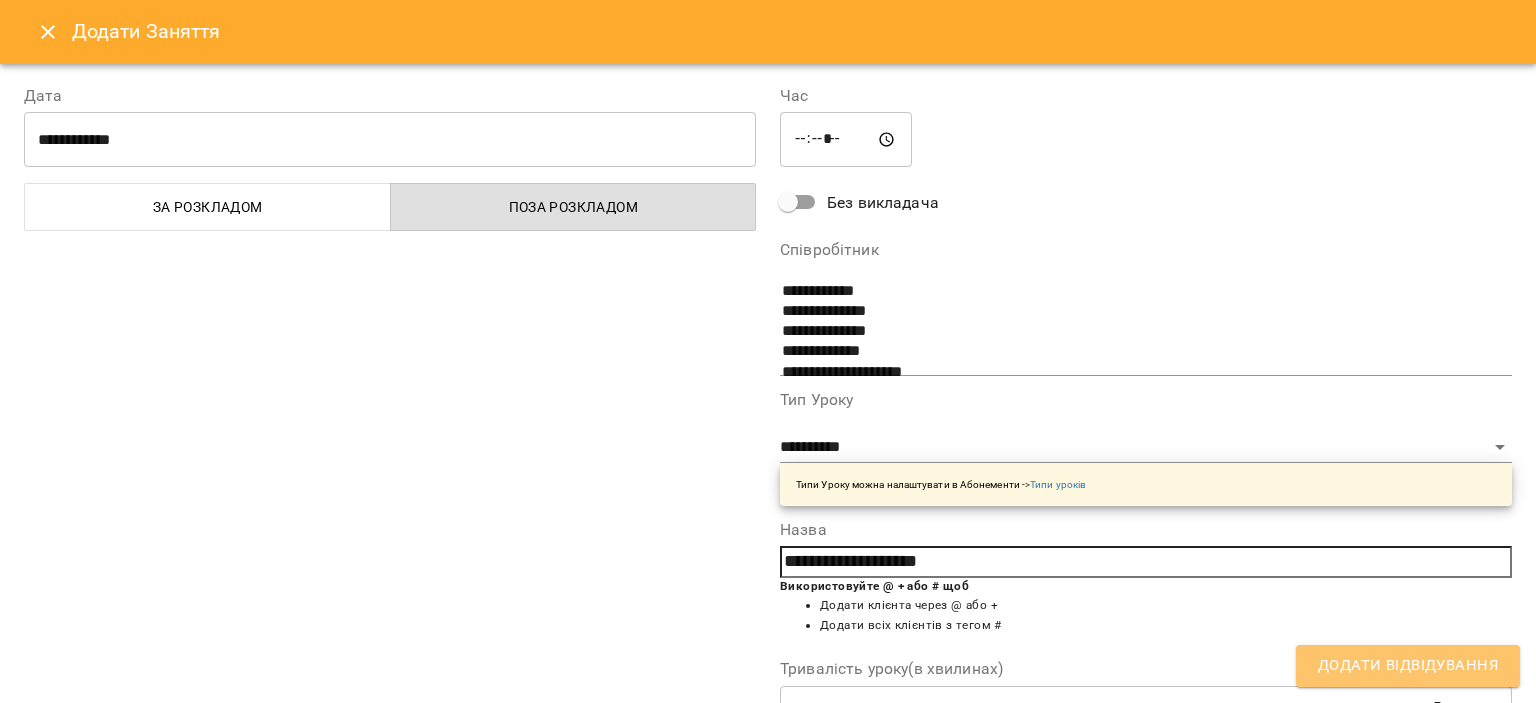 click on "Додати Відвідування" at bounding box center (1408, 666) 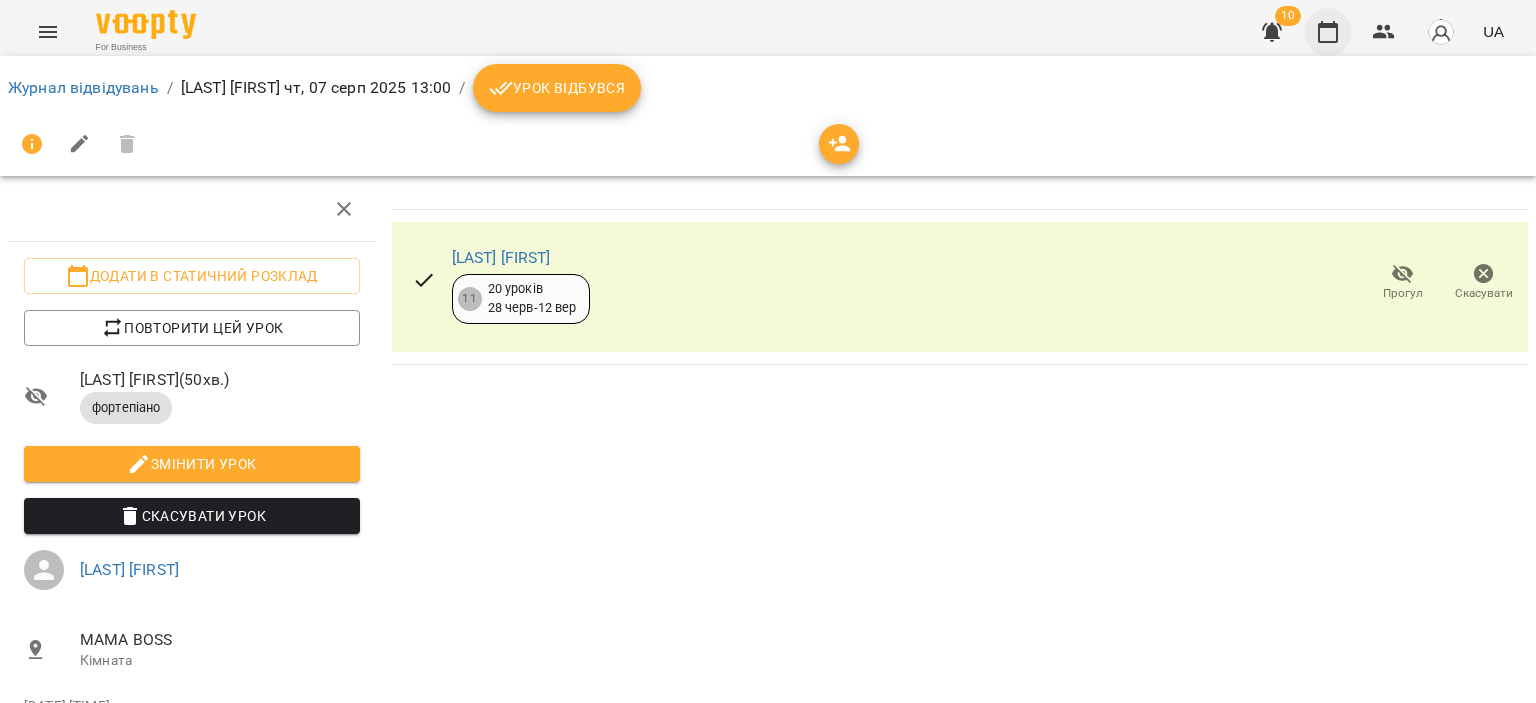 click at bounding box center [1328, 32] 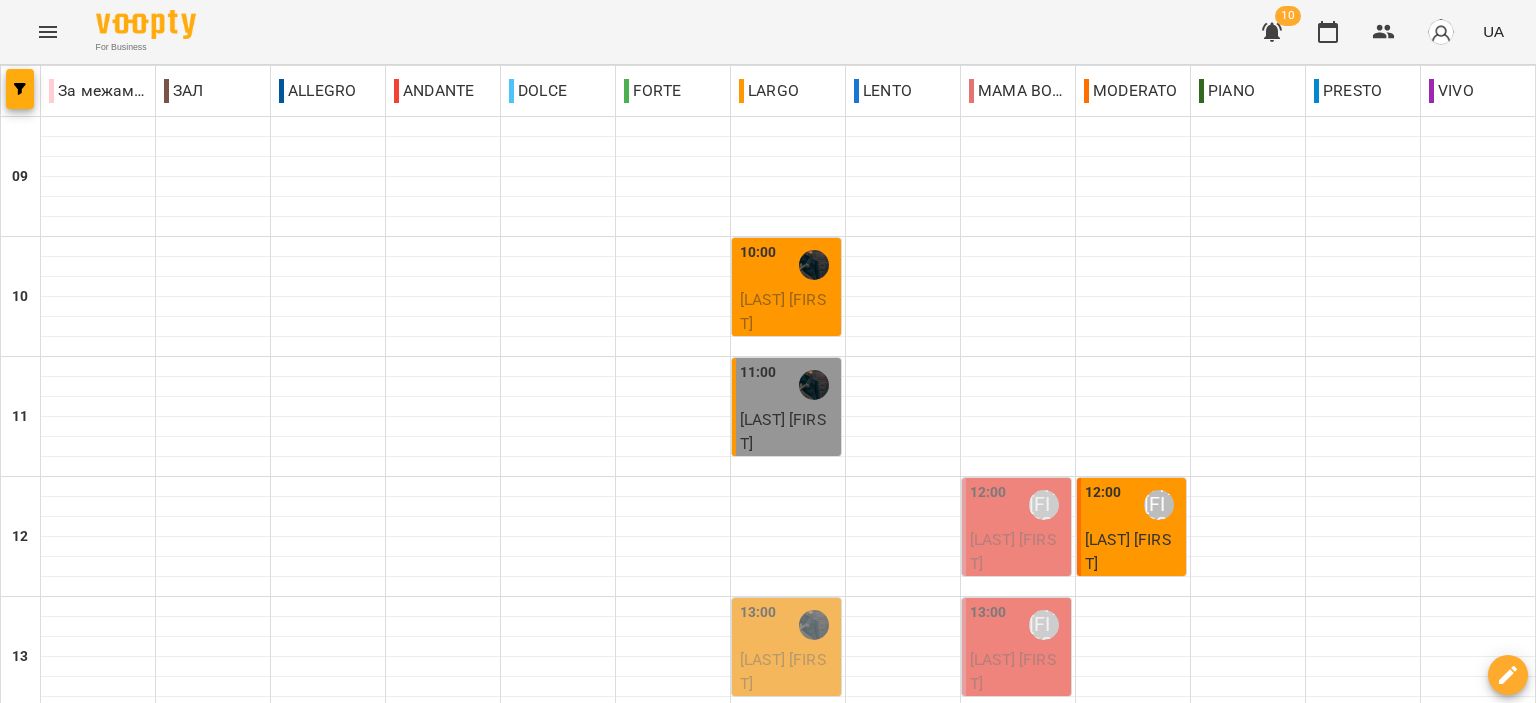 scroll, scrollTop: 200, scrollLeft: 0, axis: vertical 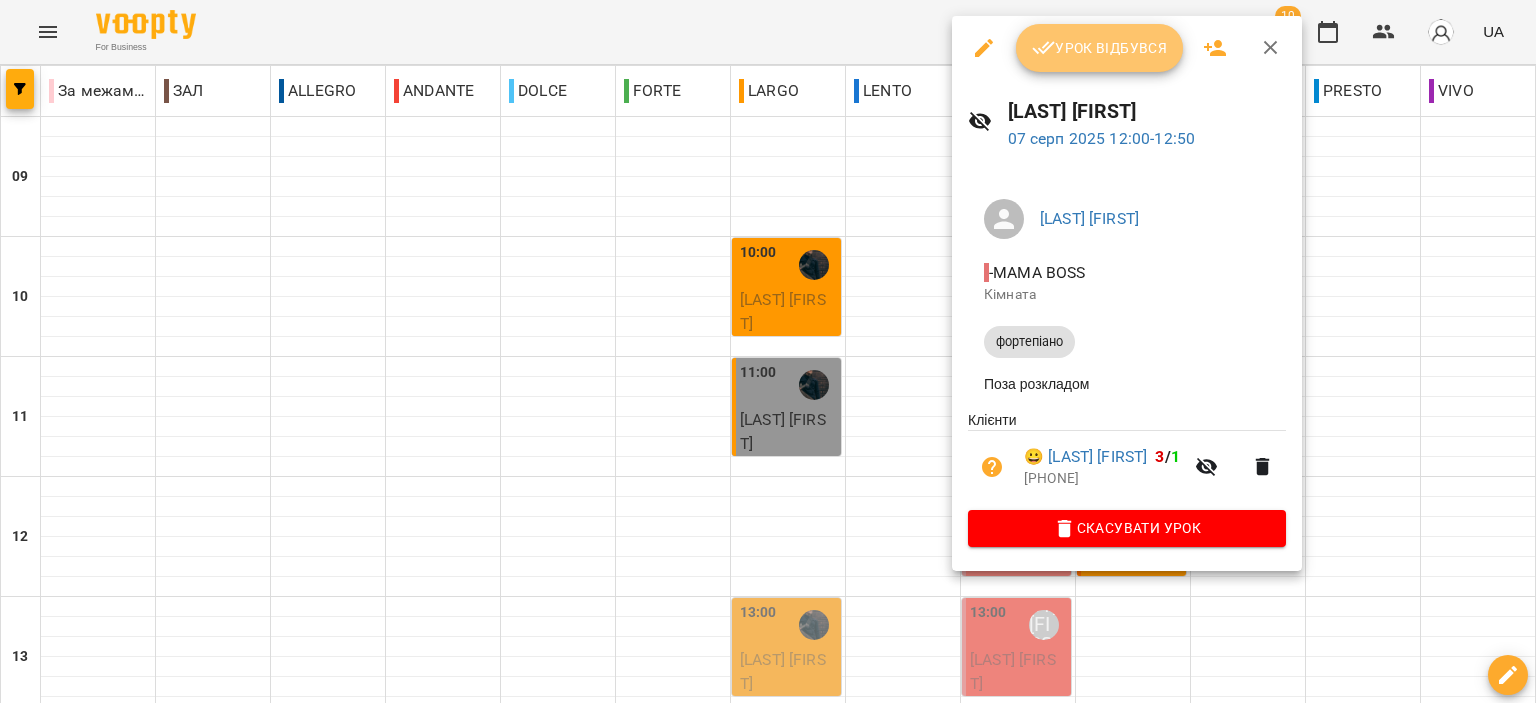click on "Урок відбувся" at bounding box center [1100, 48] 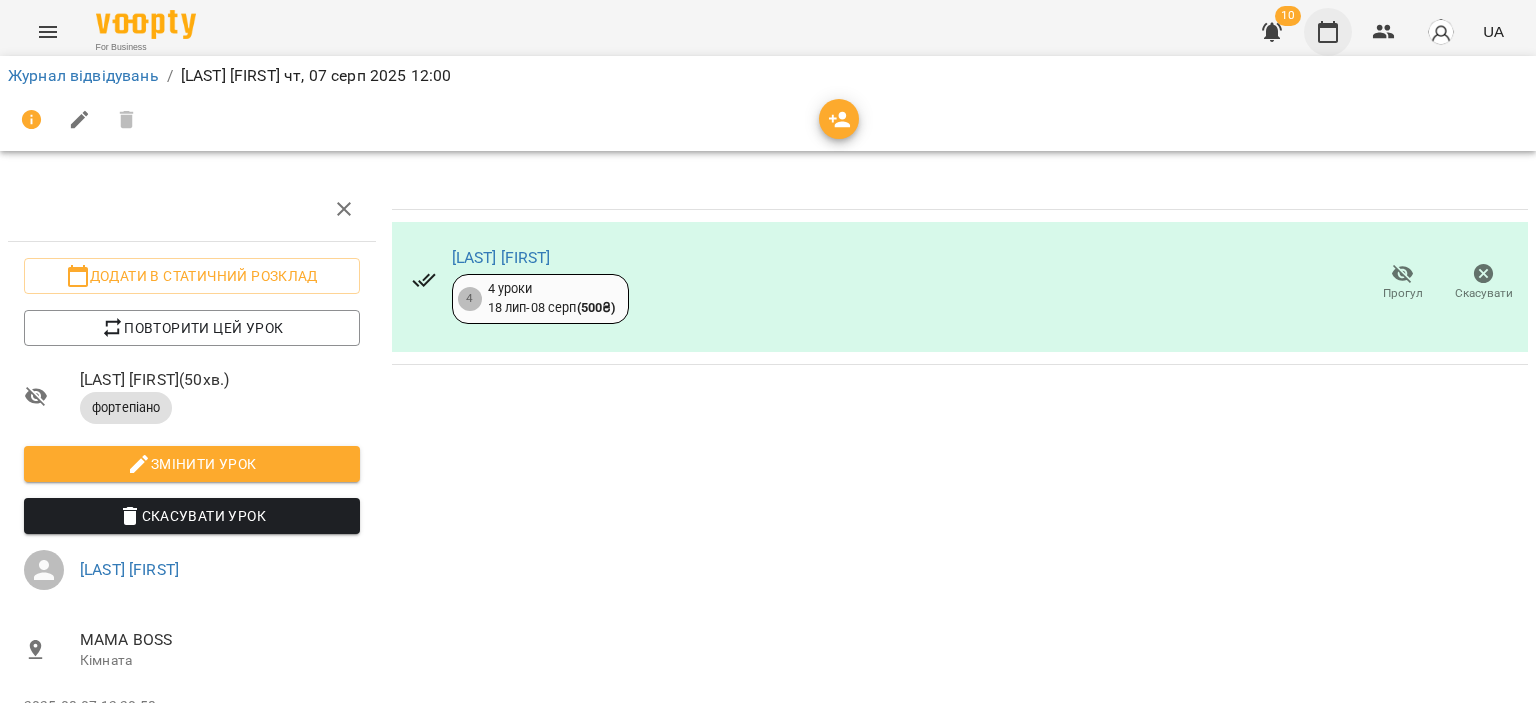 click 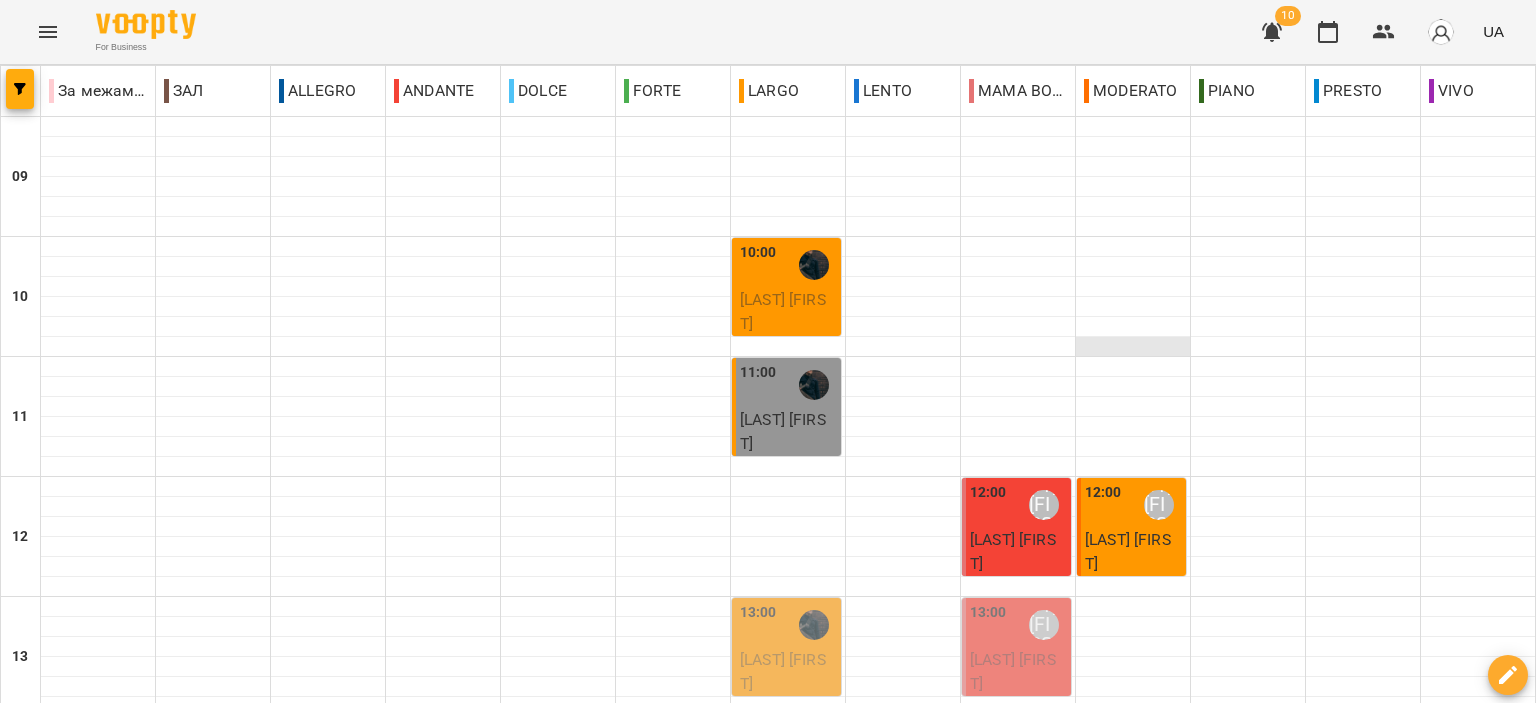 scroll, scrollTop: 300, scrollLeft: 0, axis: vertical 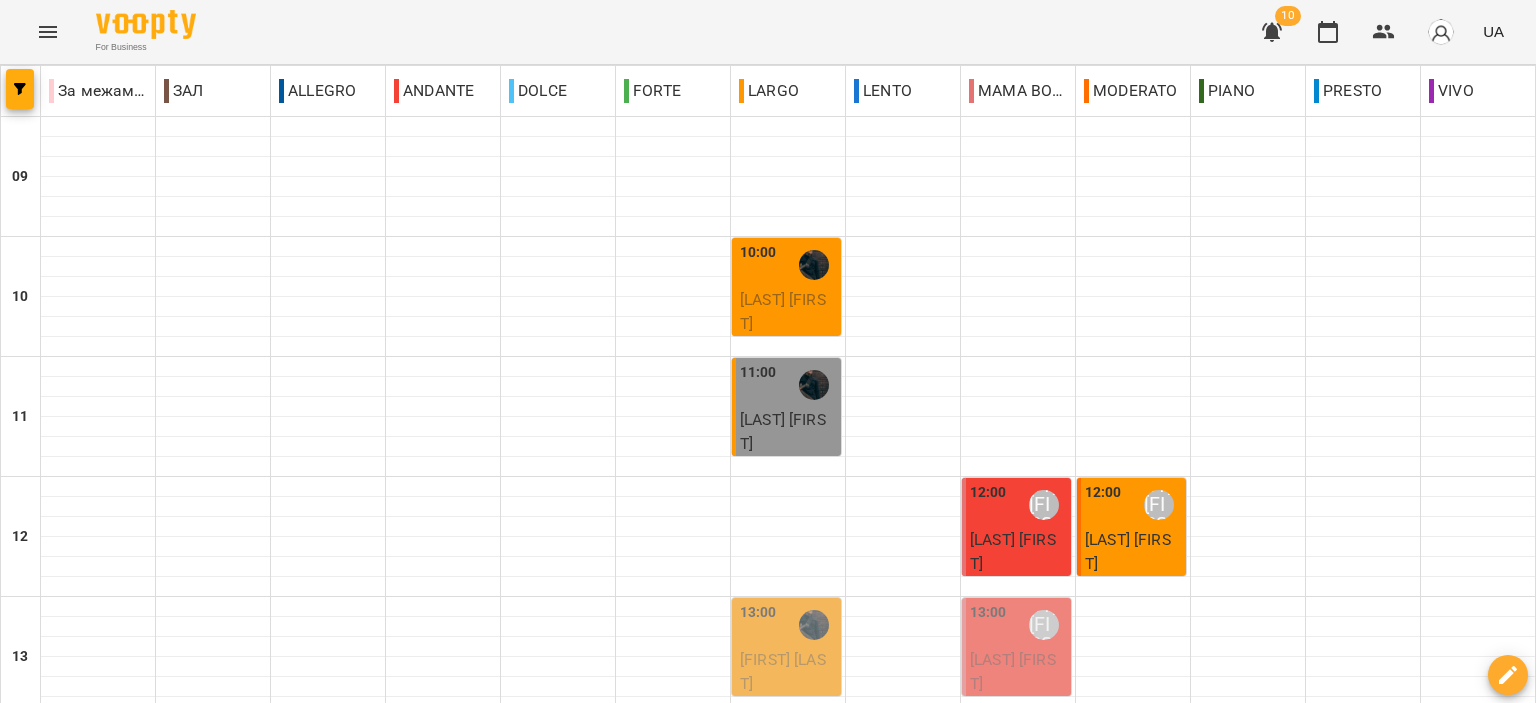 click on "[LAST] [FIRST]" at bounding box center (1013, 671) 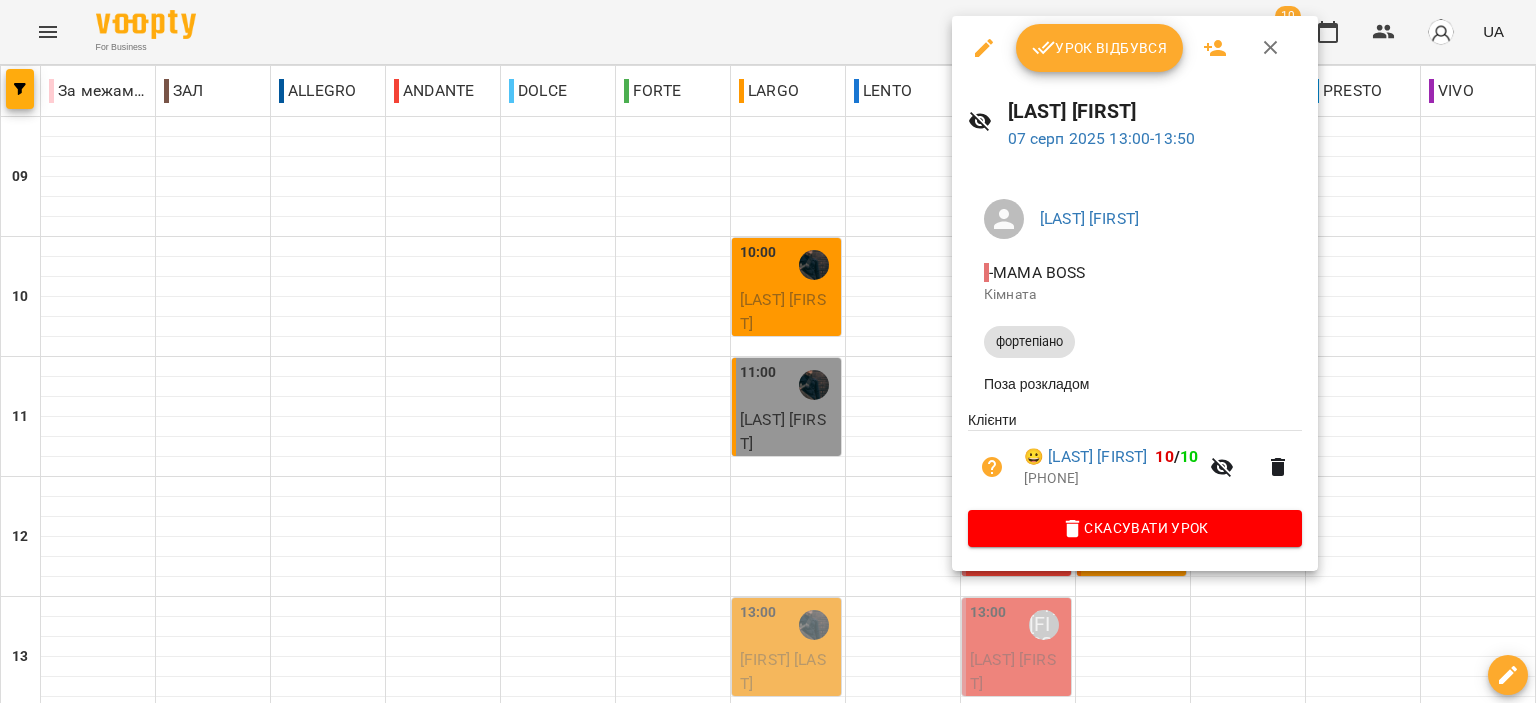 click on "Урок відбувся" at bounding box center [1100, 48] 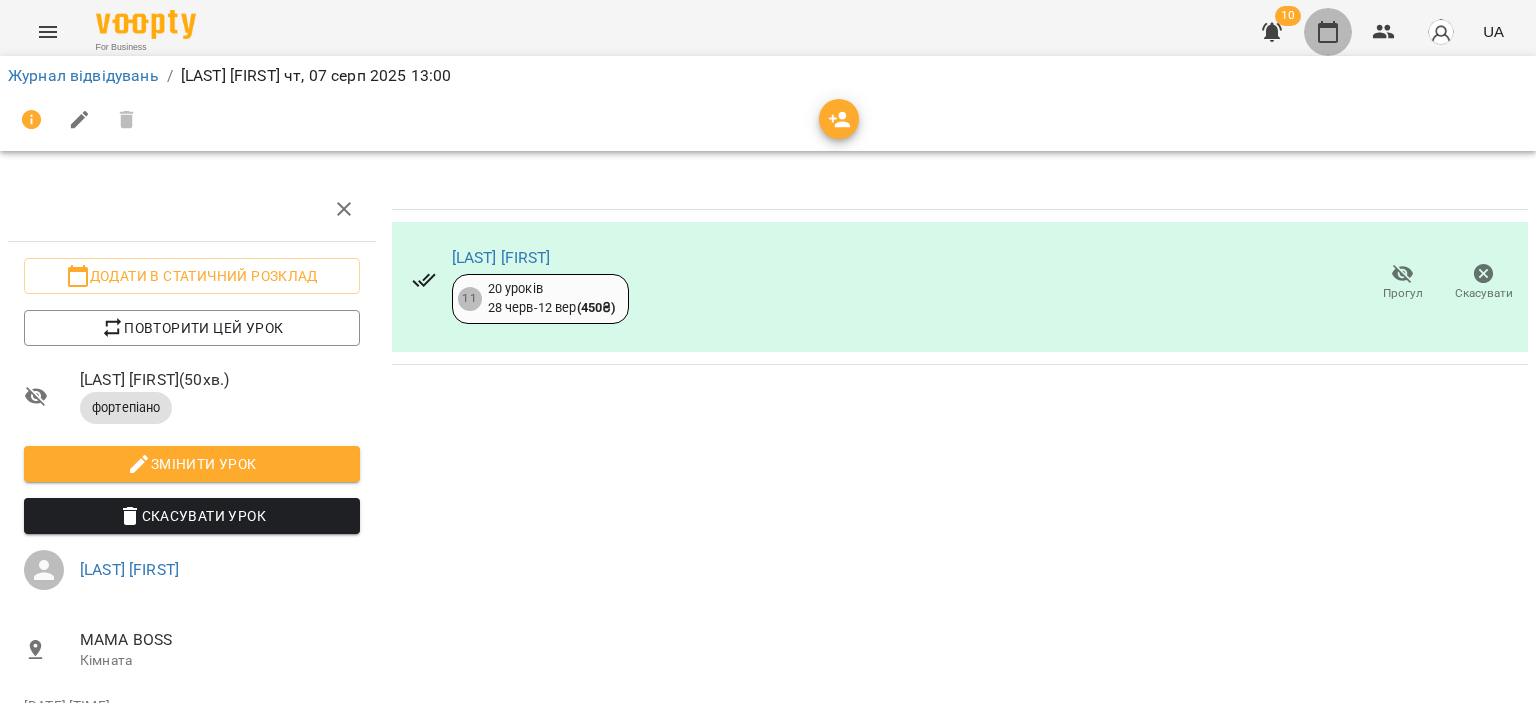 click at bounding box center [1328, 32] 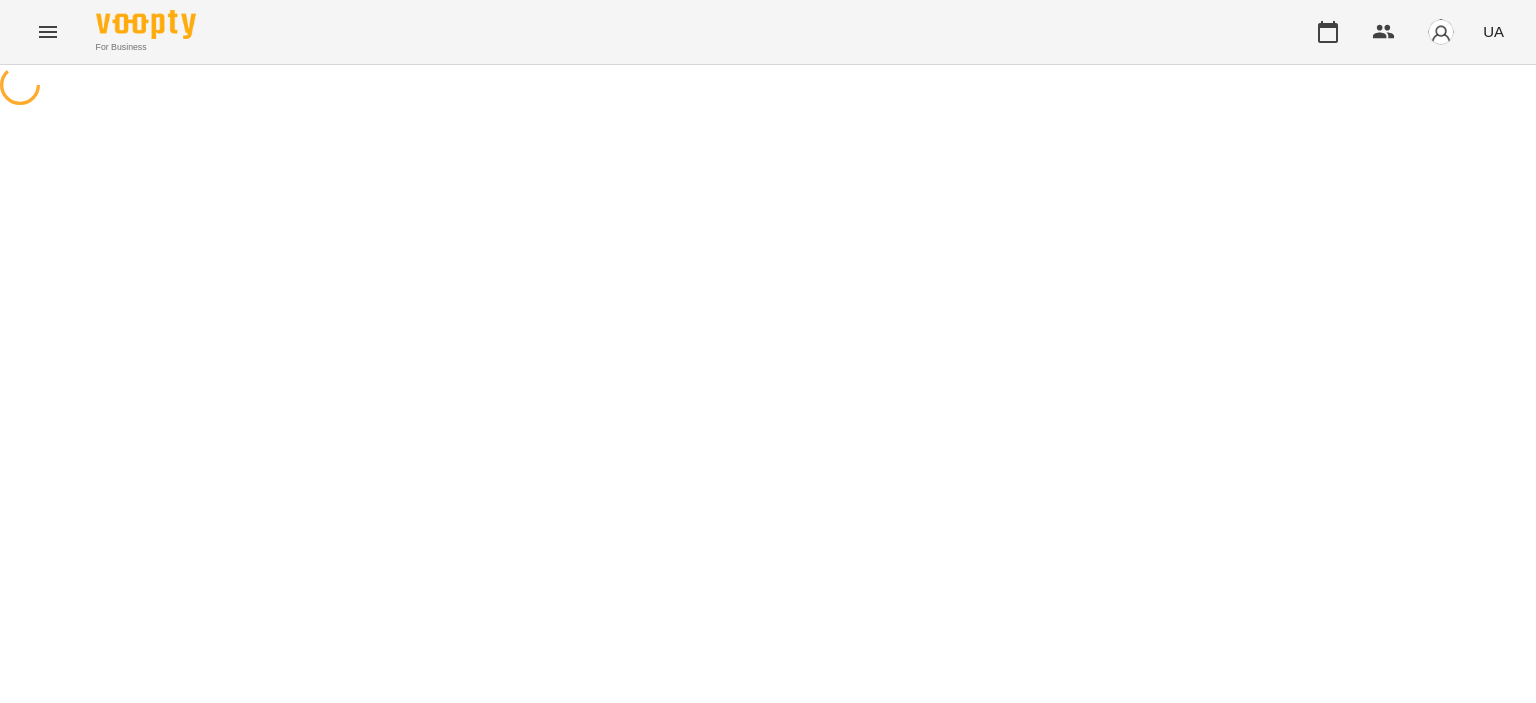 scroll, scrollTop: 0, scrollLeft: 0, axis: both 